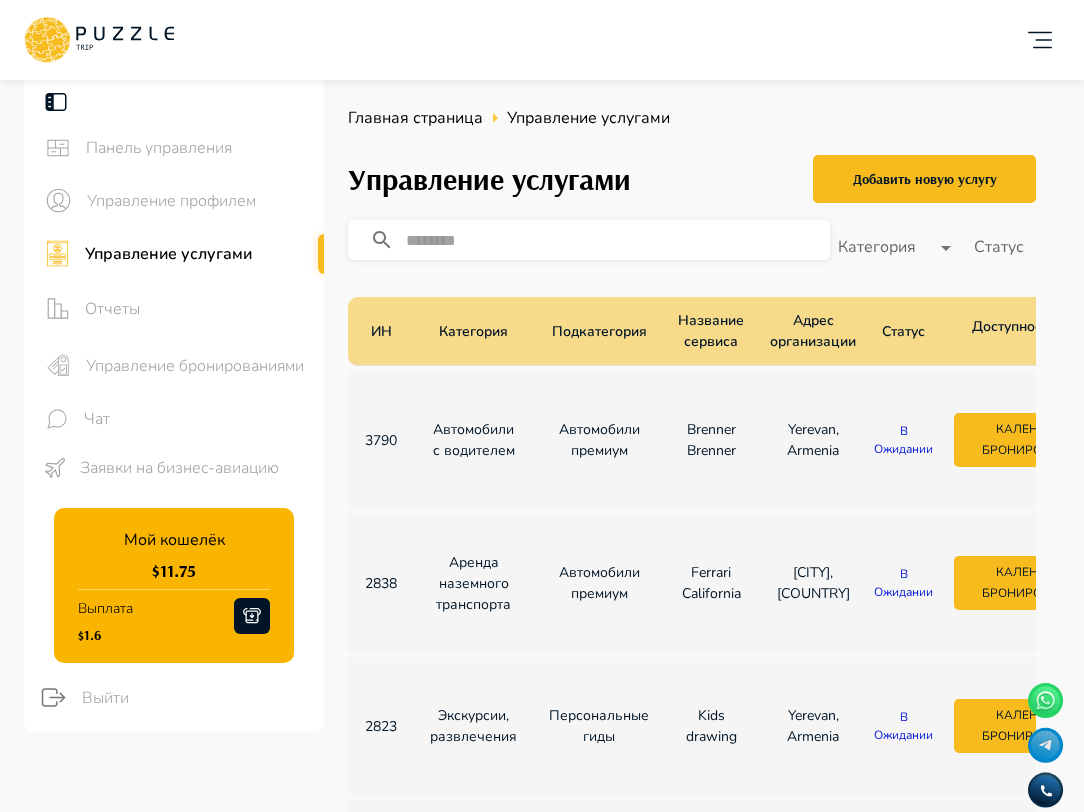 scroll, scrollTop: 162, scrollLeft: 0, axis: vertical 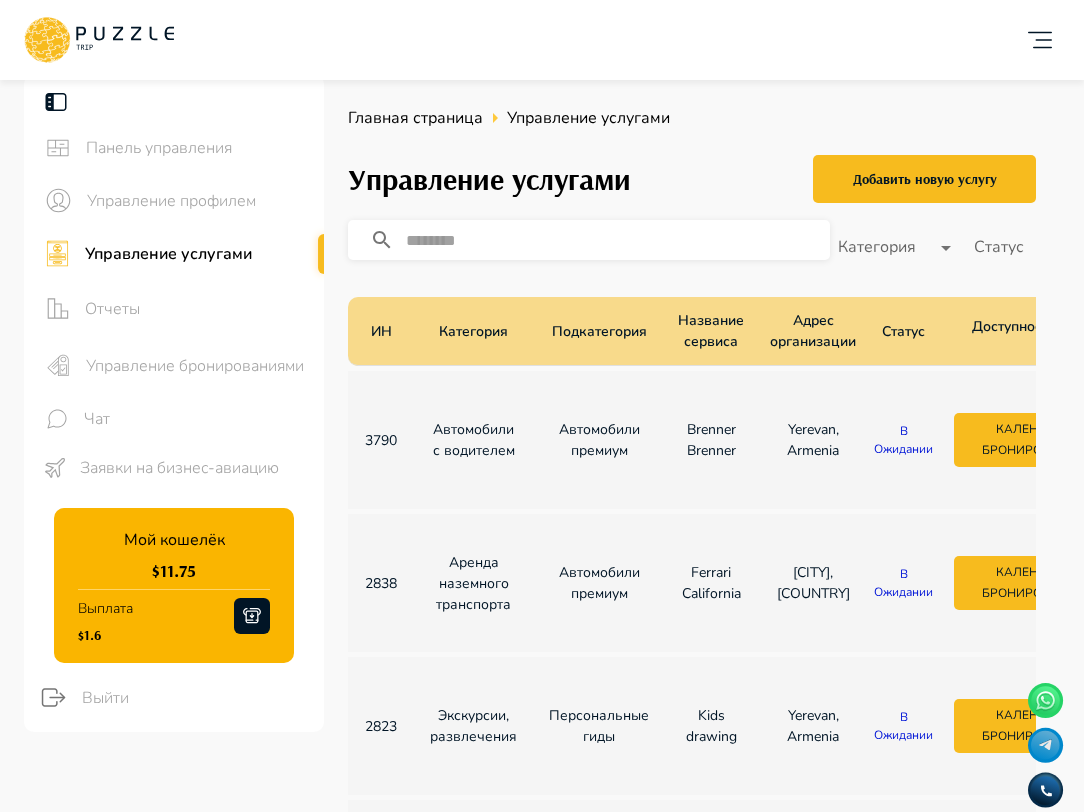 click on "Управление профилем" at bounding box center [197, 201] 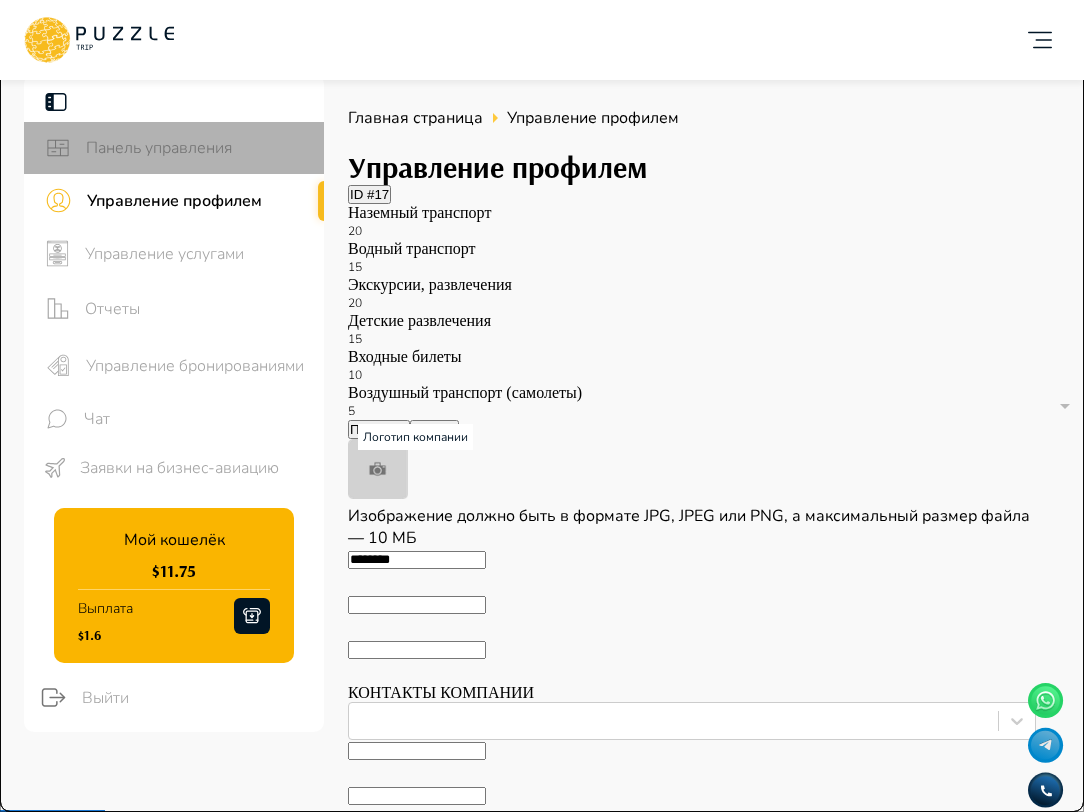 click on "Панель управления" at bounding box center [197, 148] 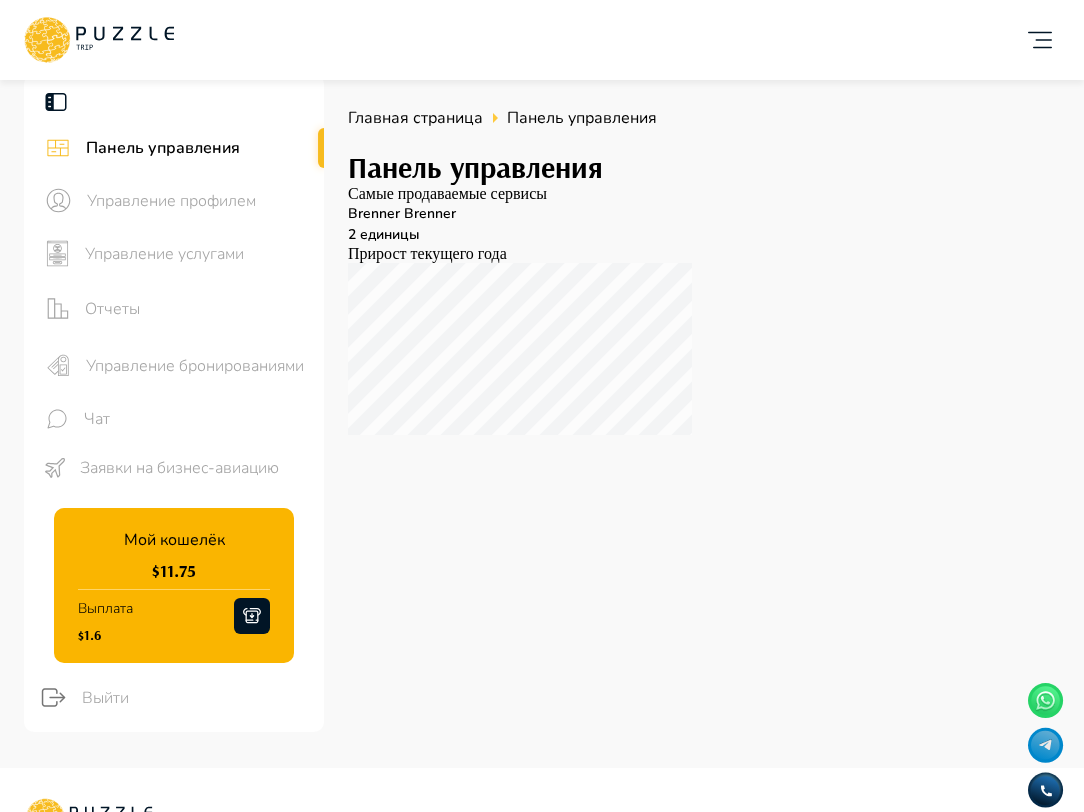click 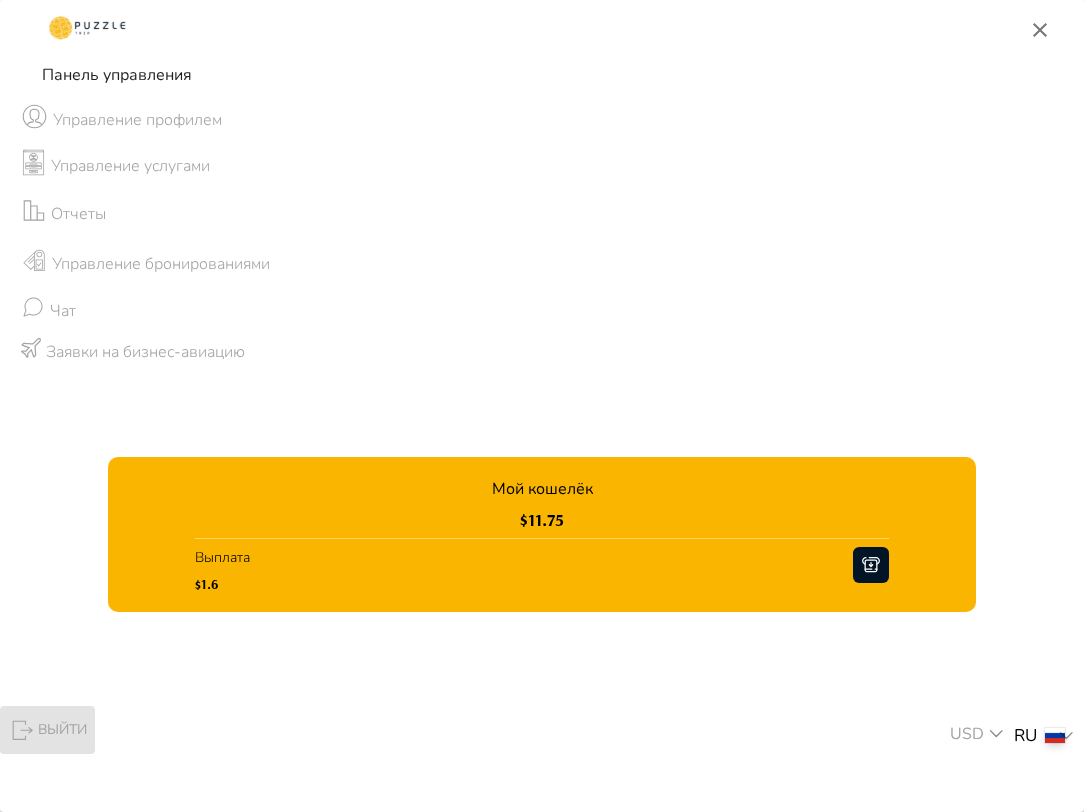 click on "Выйти" at bounding box center (47, 730) 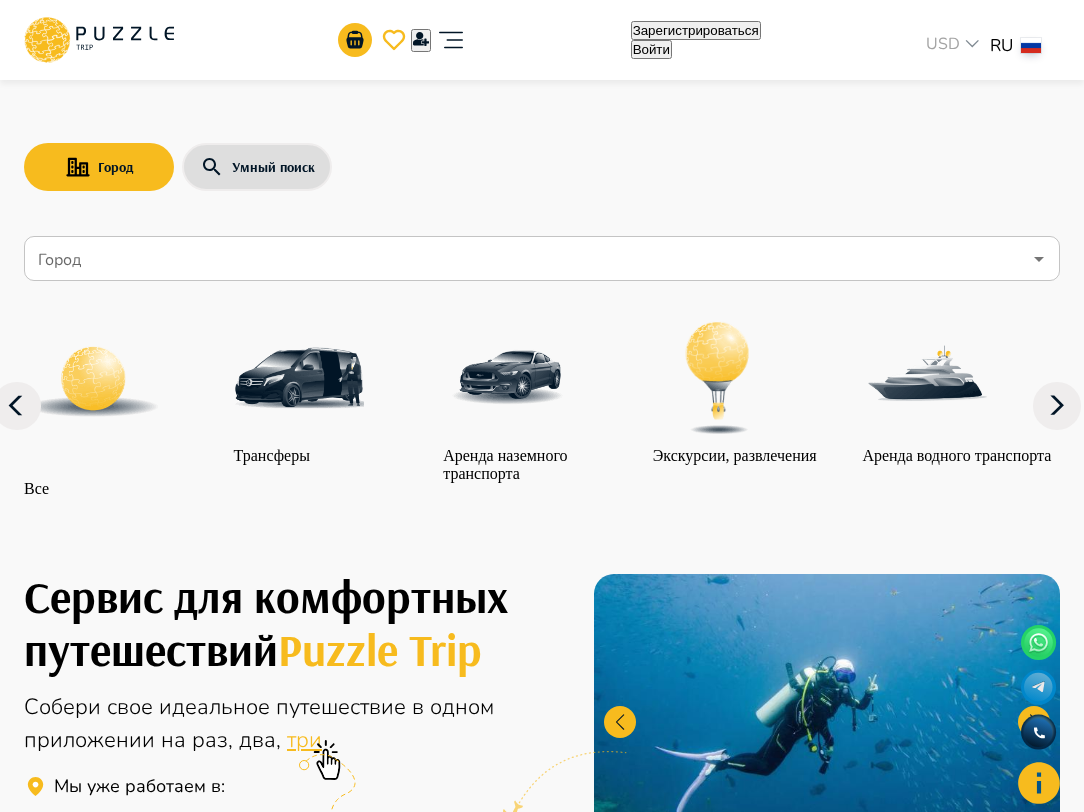 click 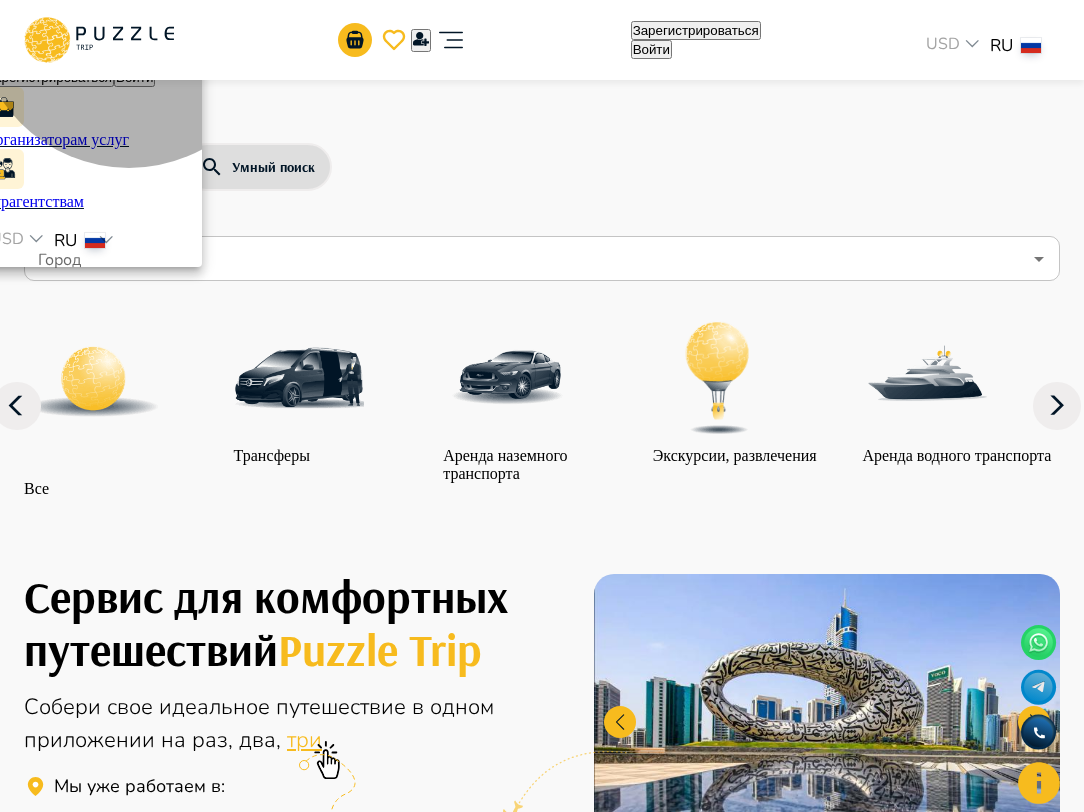 click on "Войти" at bounding box center [134, 77] 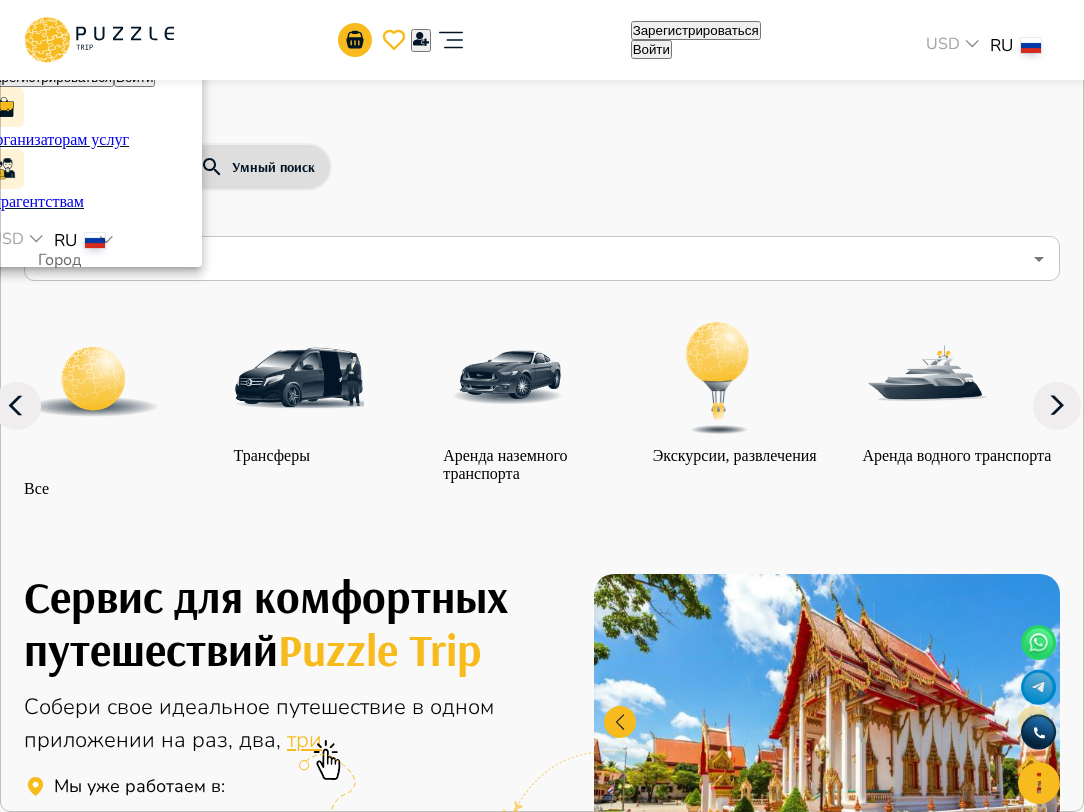 drag, startPoint x: 525, startPoint y: 268, endPoint x: 250, endPoint y: 265, distance: 275.01636 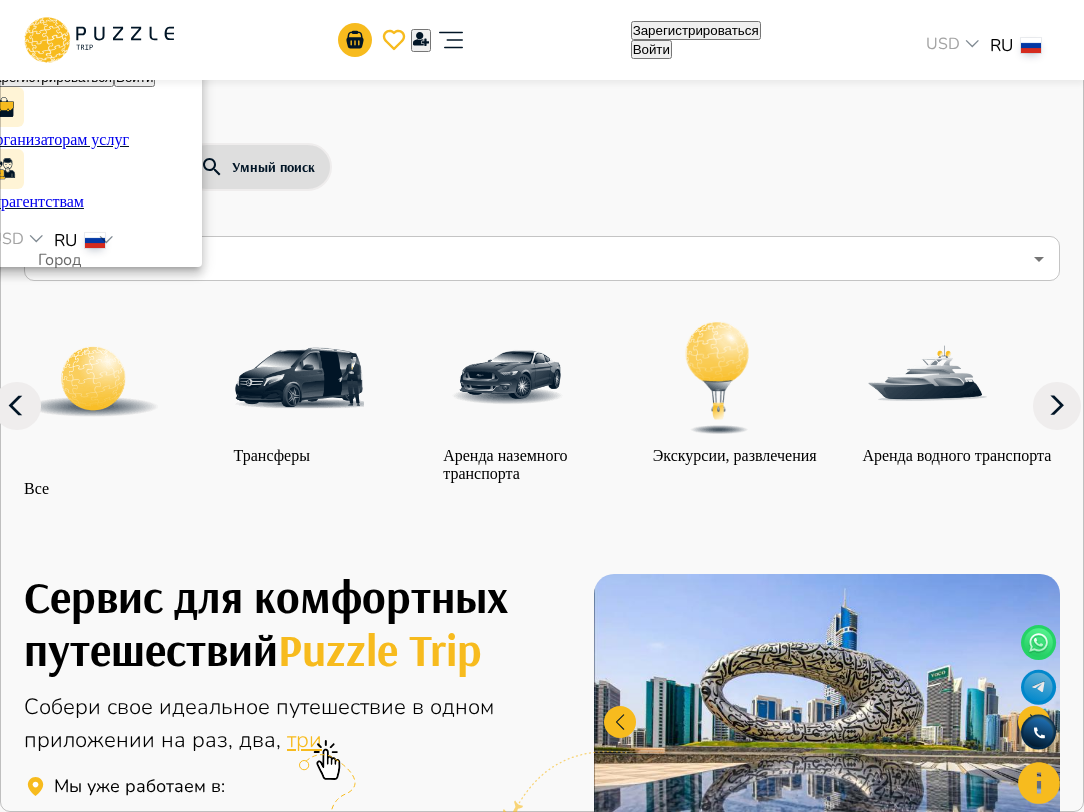 click on "**********" at bounding box center (85, 3947) 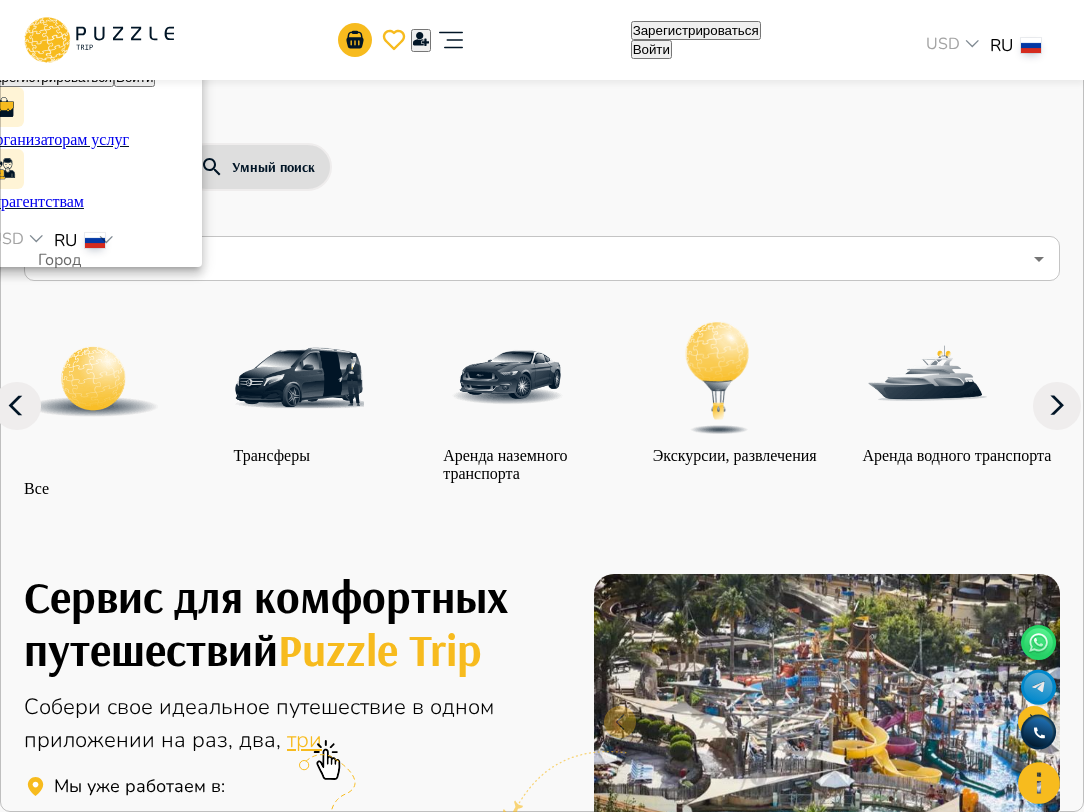 click 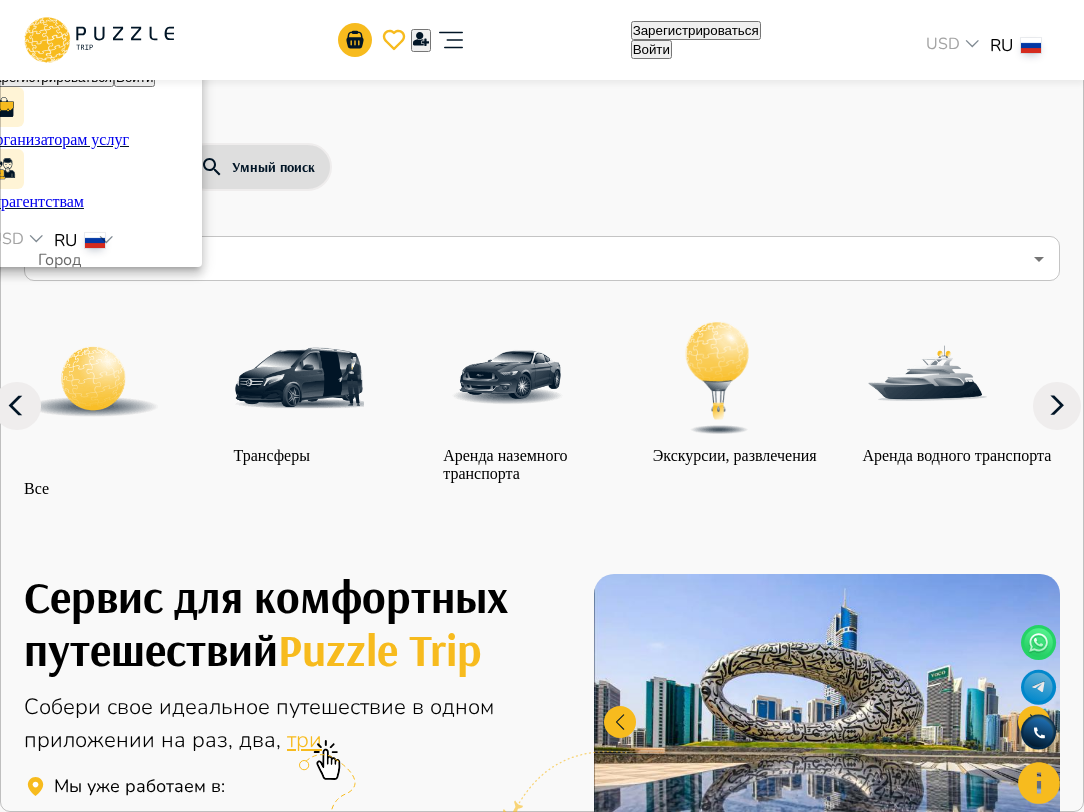 click on "Войти" at bounding box center [58, 4061] 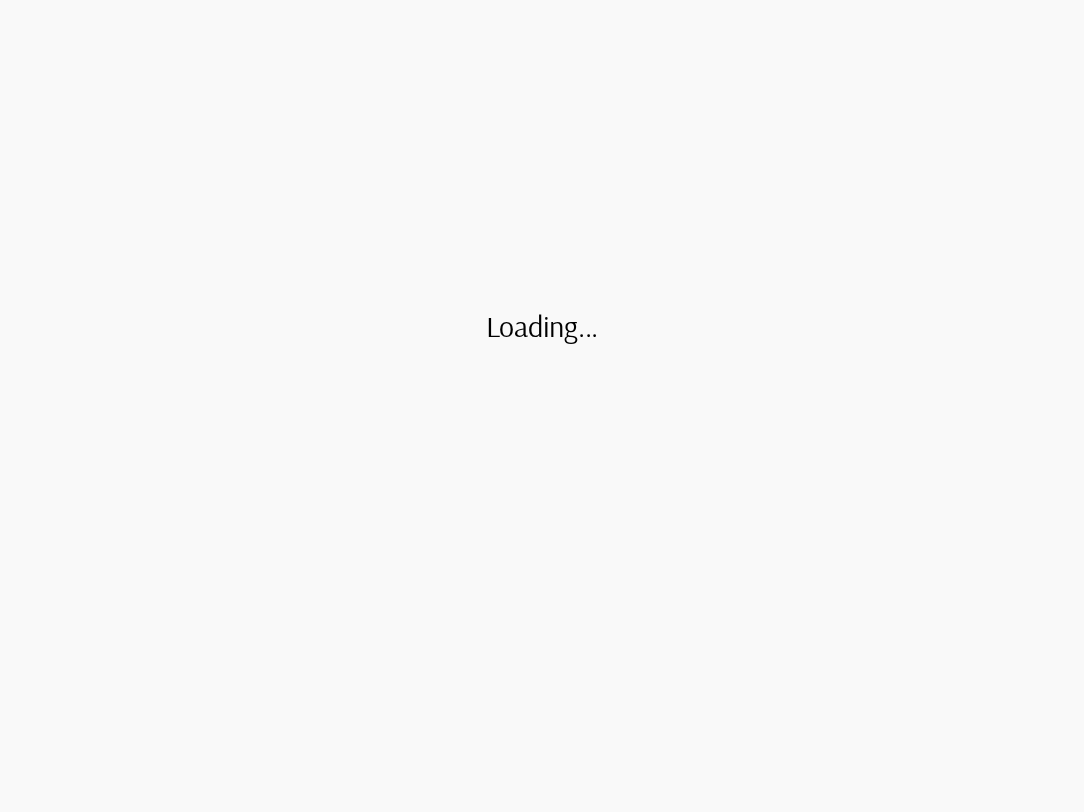 scroll, scrollTop: 0, scrollLeft: 0, axis: both 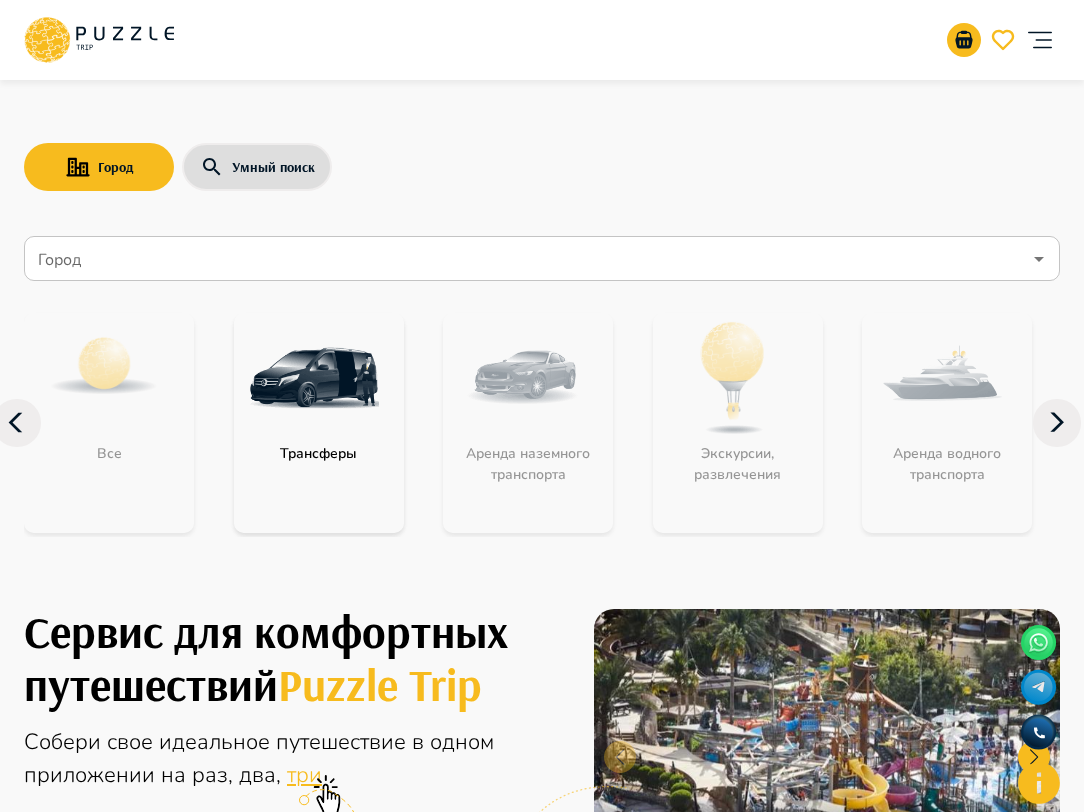 click 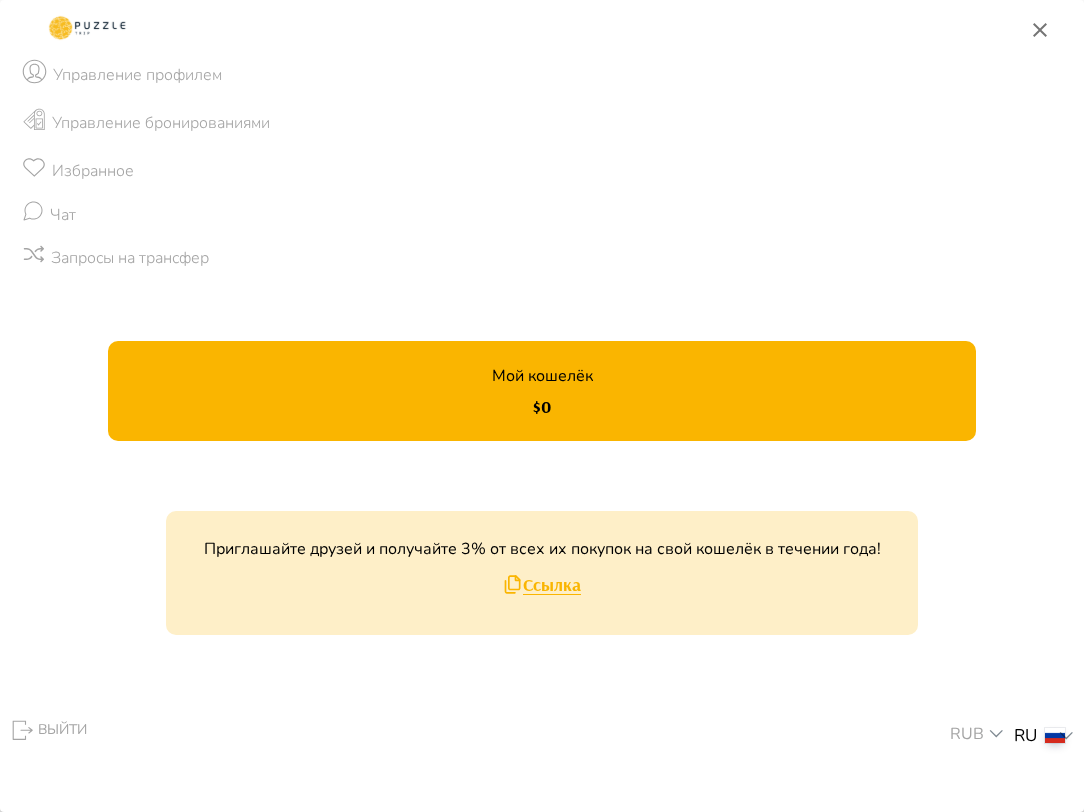 click on "Управление бронированиями" at bounding box center (542, 123) 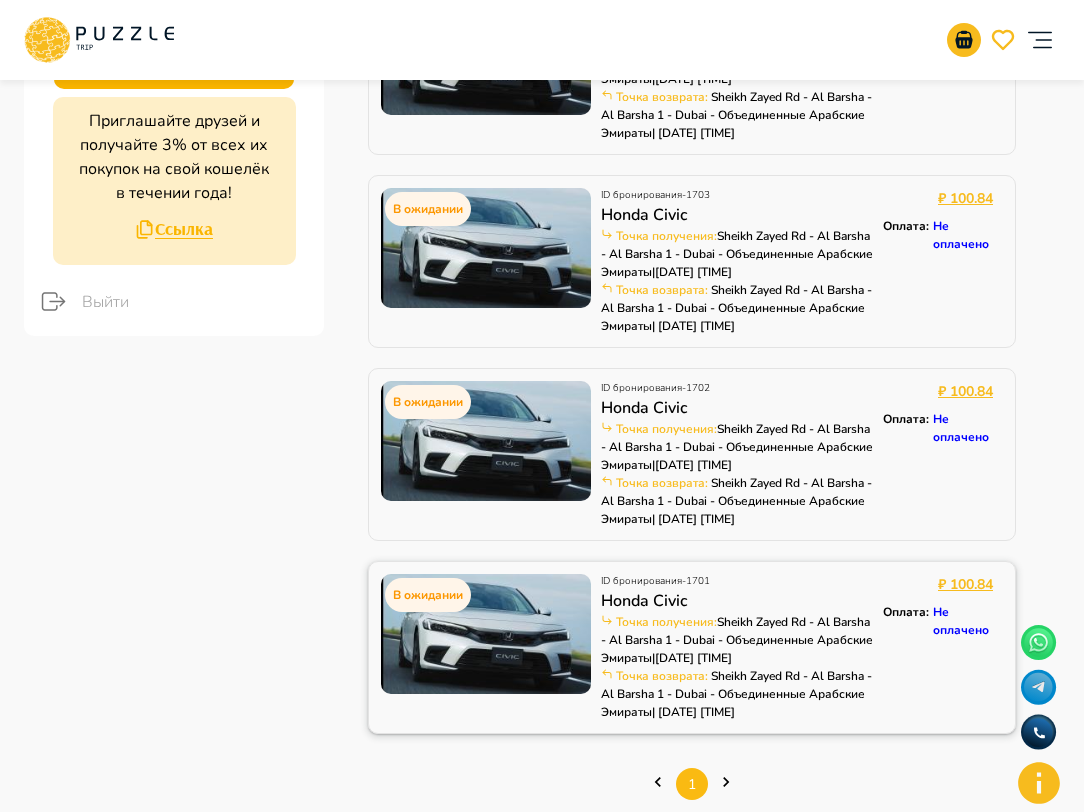 scroll, scrollTop: 471, scrollLeft: 0, axis: vertical 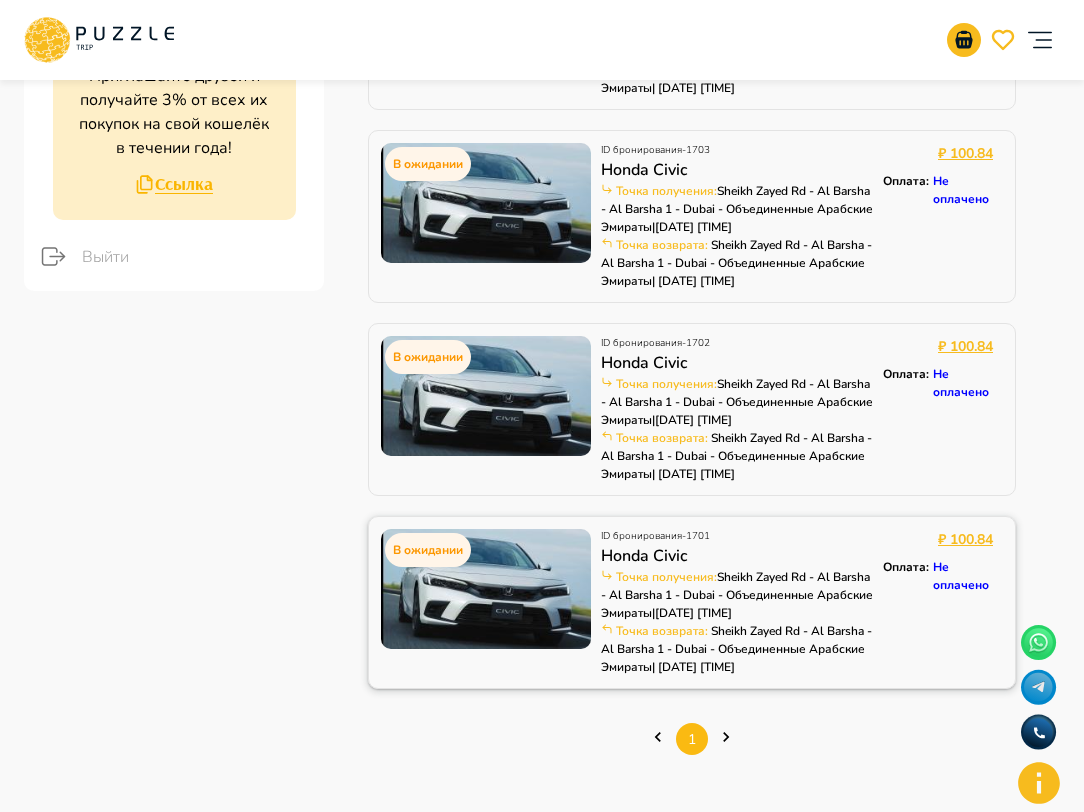 click on "ID бронирования  -  1701" at bounding box center (737, 536) 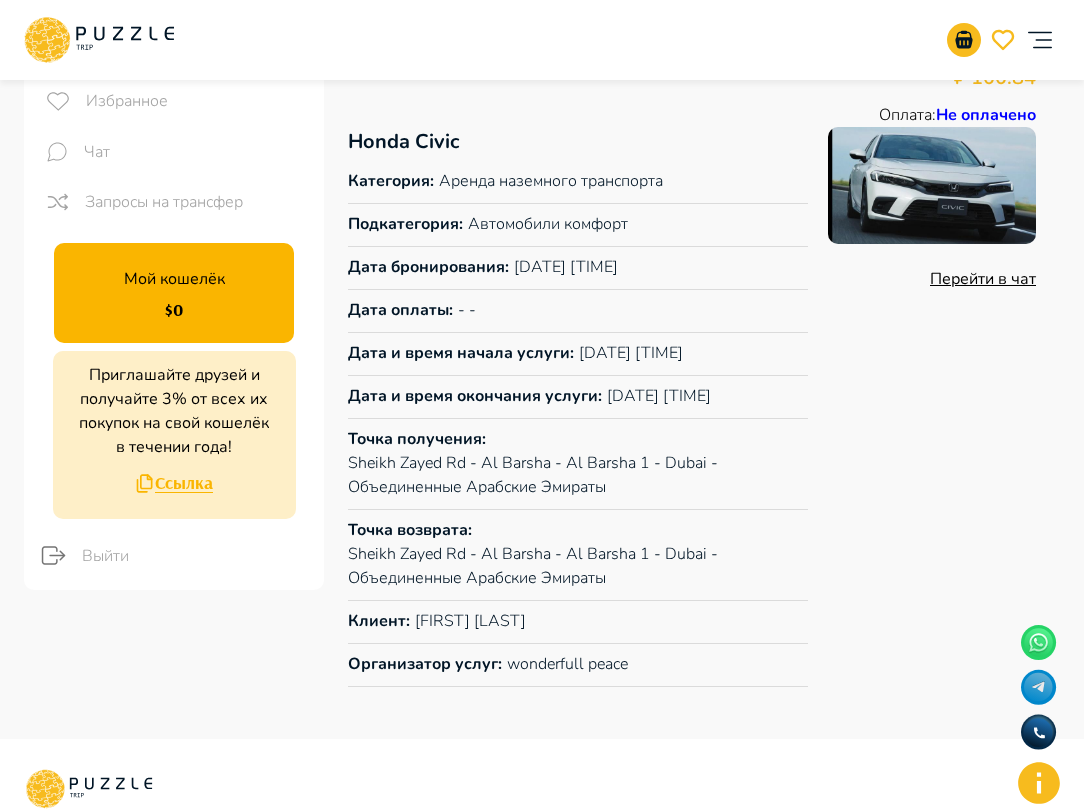 scroll, scrollTop: 0, scrollLeft: 0, axis: both 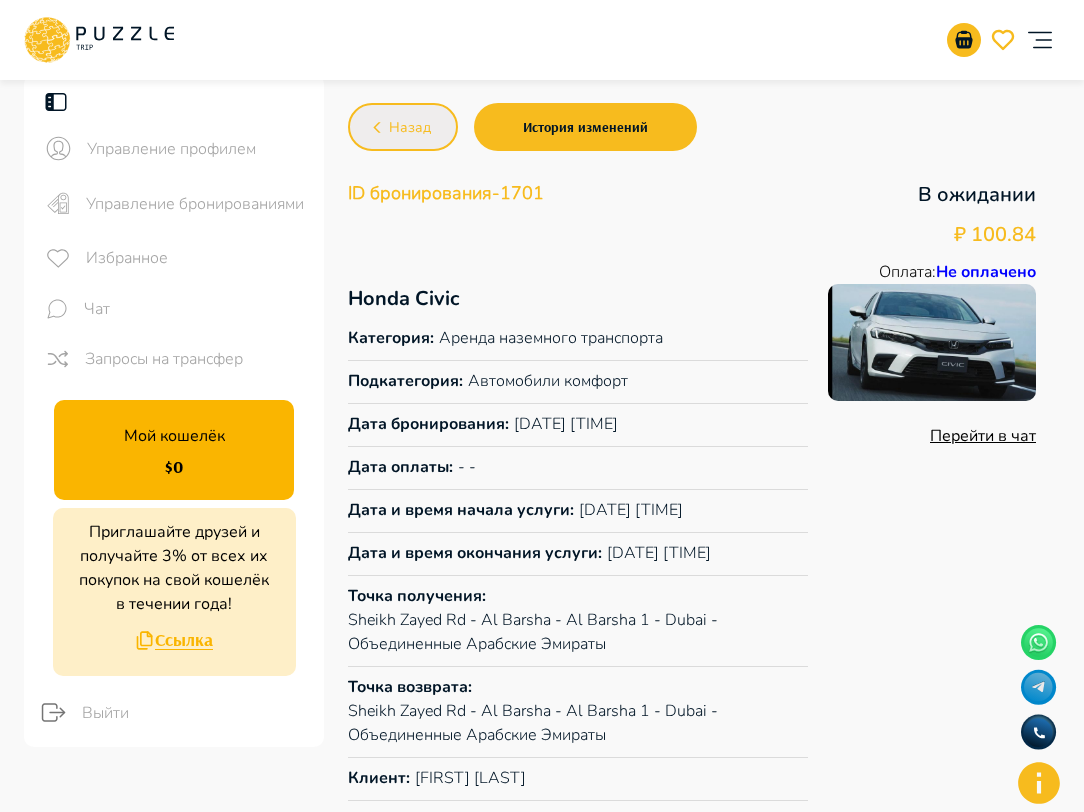 click on "Назад" at bounding box center [403, 127] 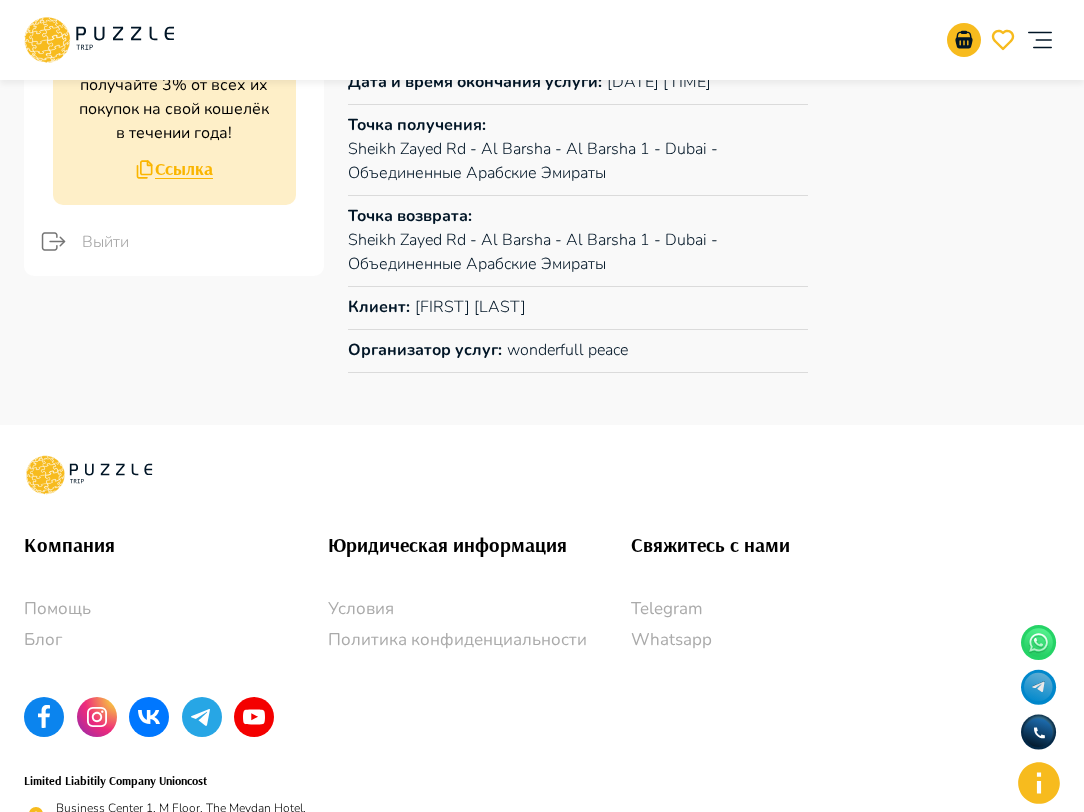scroll, scrollTop: 0, scrollLeft: 0, axis: both 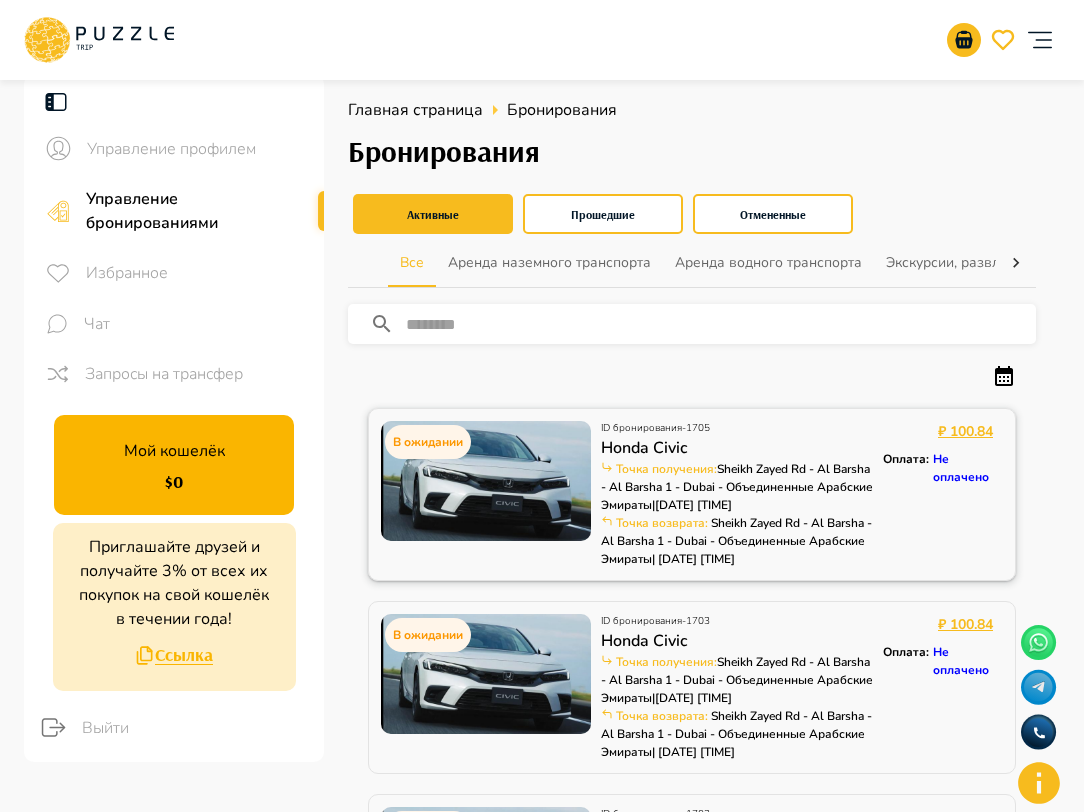 click at bounding box center (486, 481) 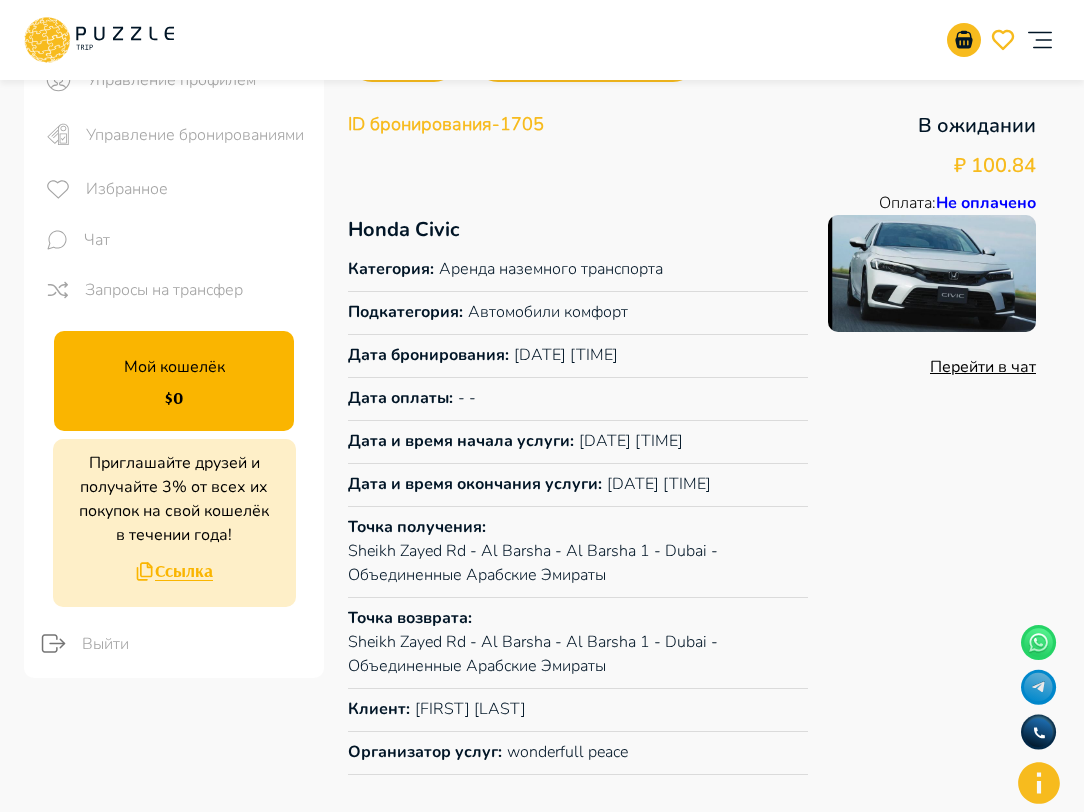 scroll, scrollTop: 0, scrollLeft: 0, axis: both 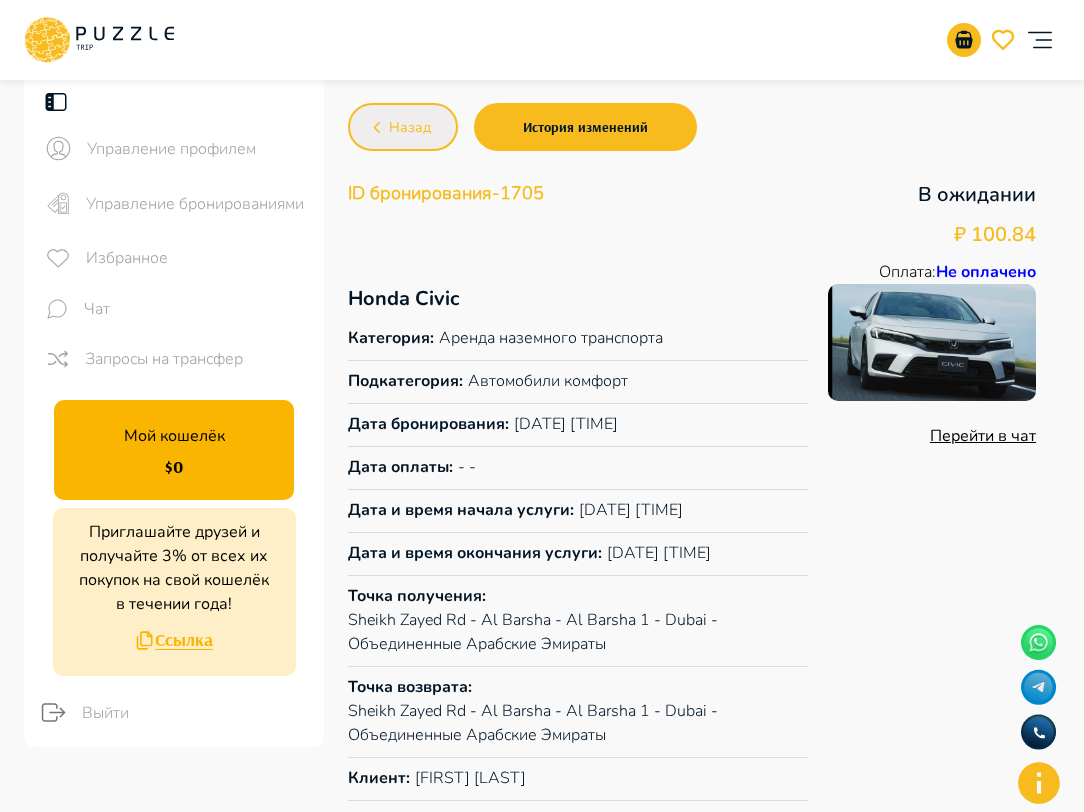 click on "Назад" at bounding box center [403, 127] 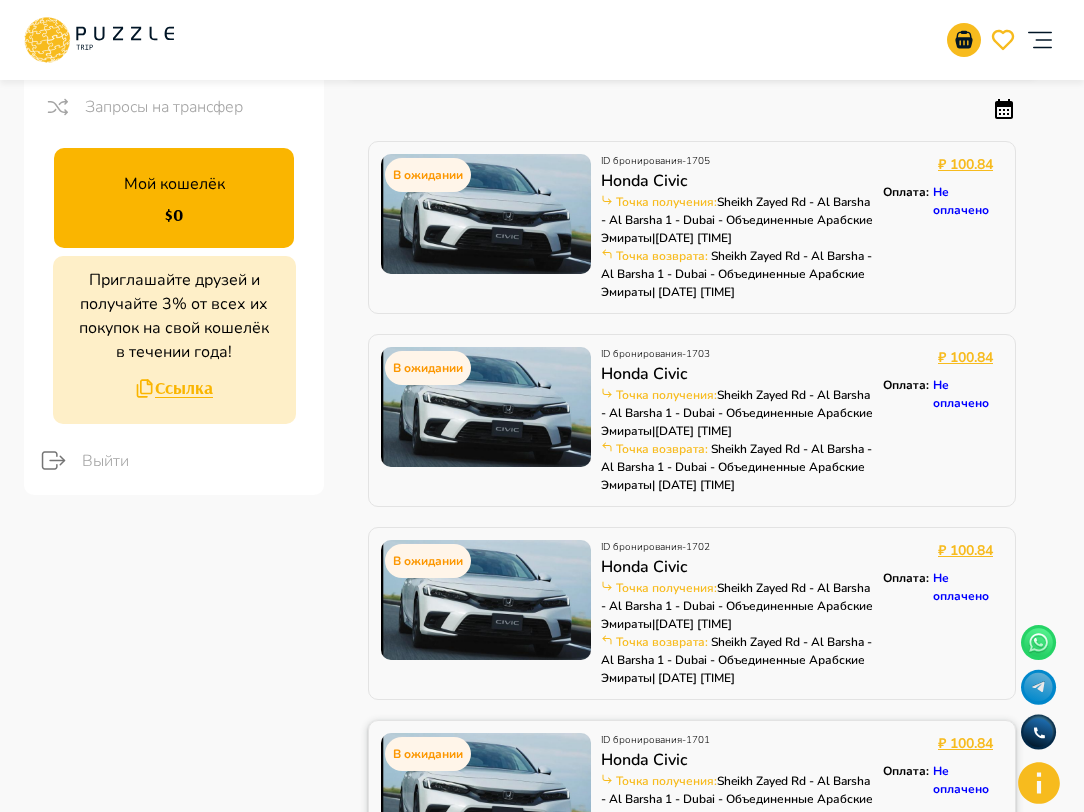 scroll, scrollTop: 266, scrollLeft: 0, axis: vertical 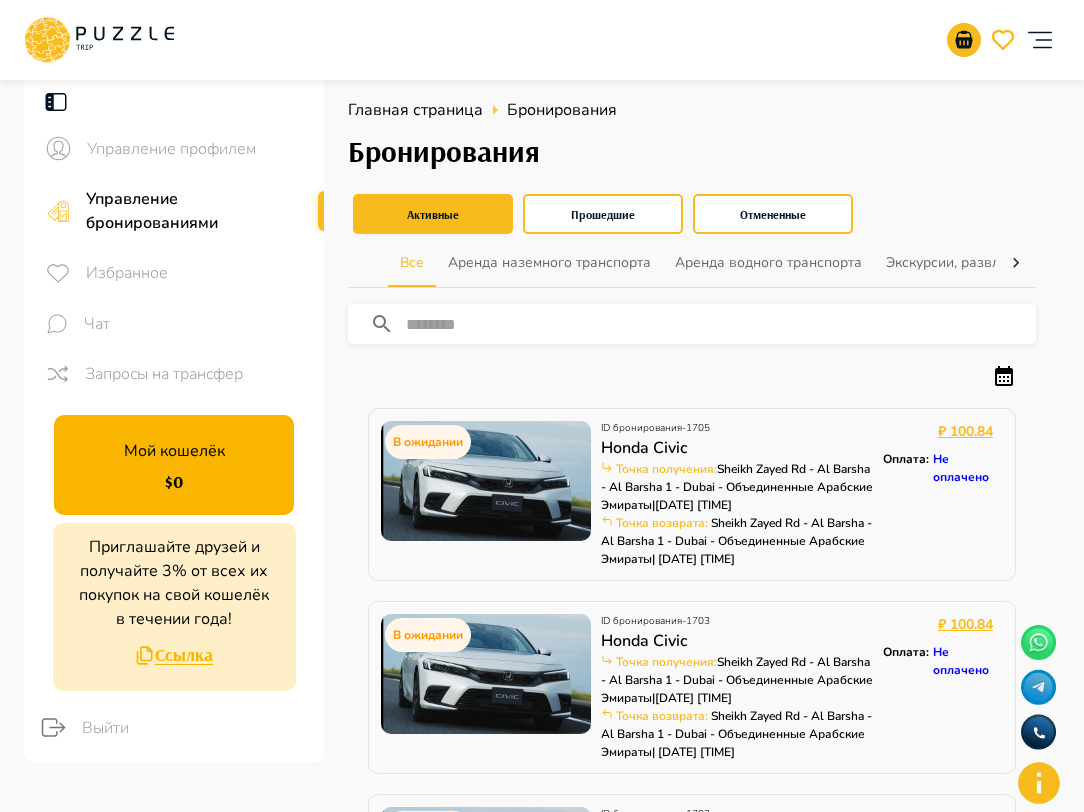 click 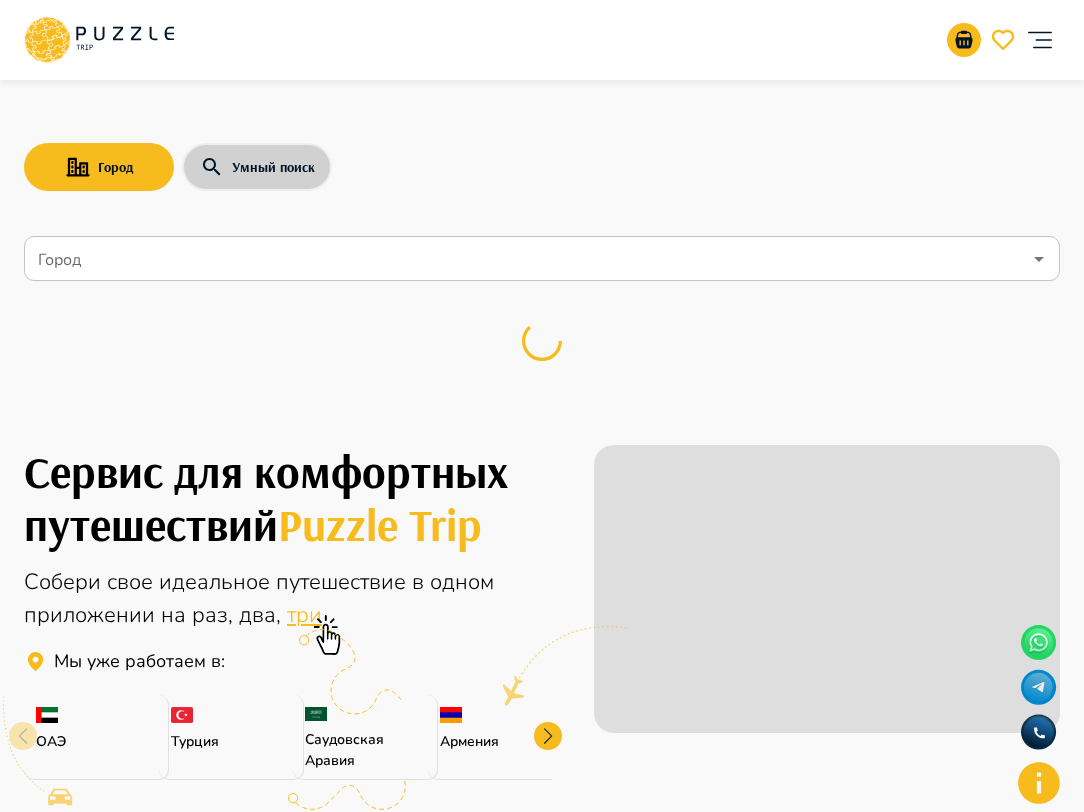 click on "Умный поиск" at bounding box center [257, 167] 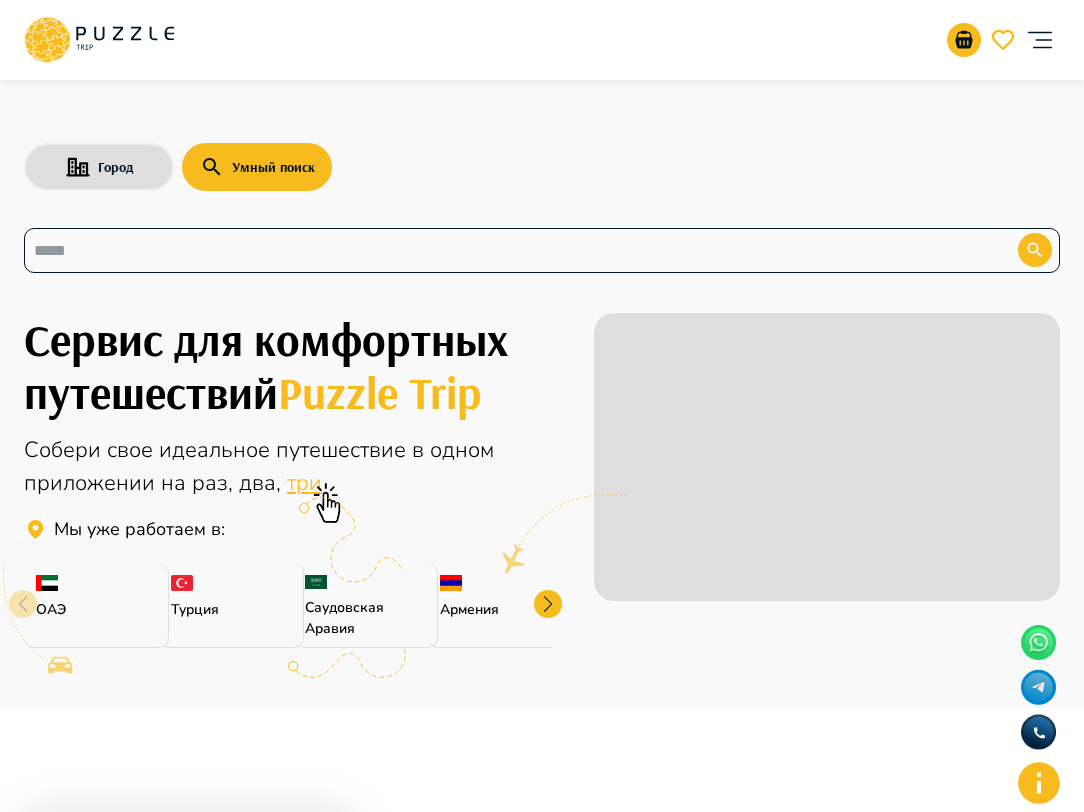 click on "​" at bounding box center (542, 250) 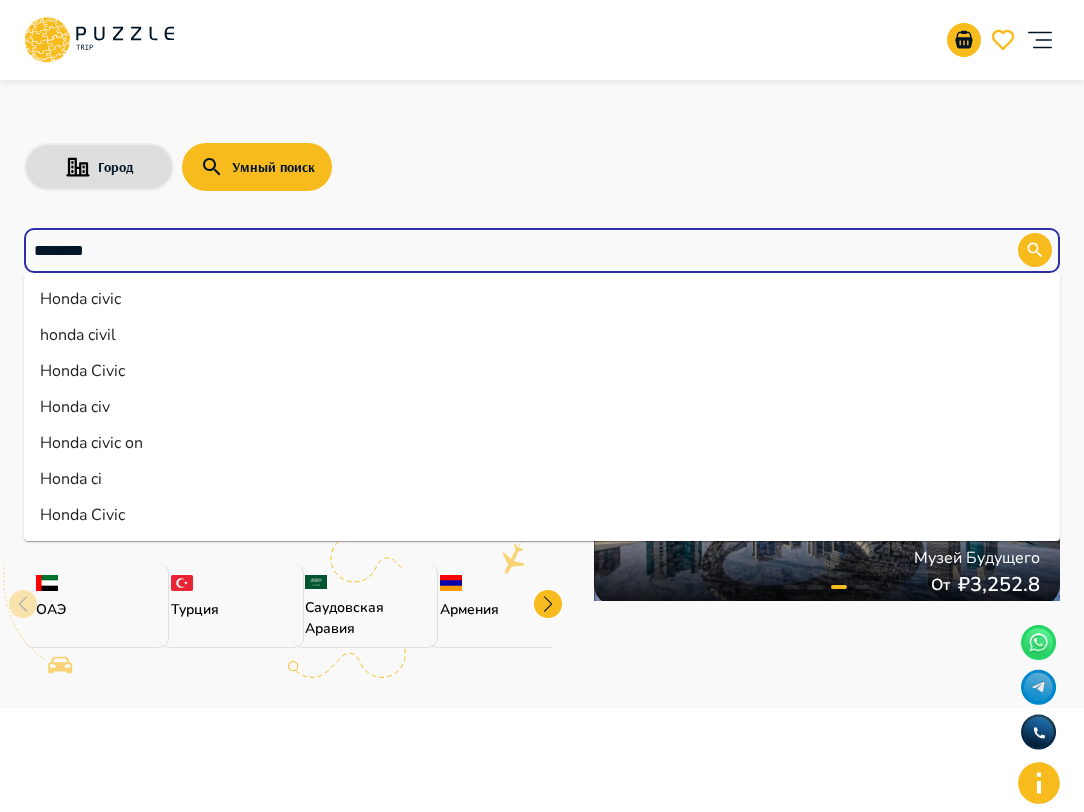 click on "Honda civic" at bounding box center (542, 299) 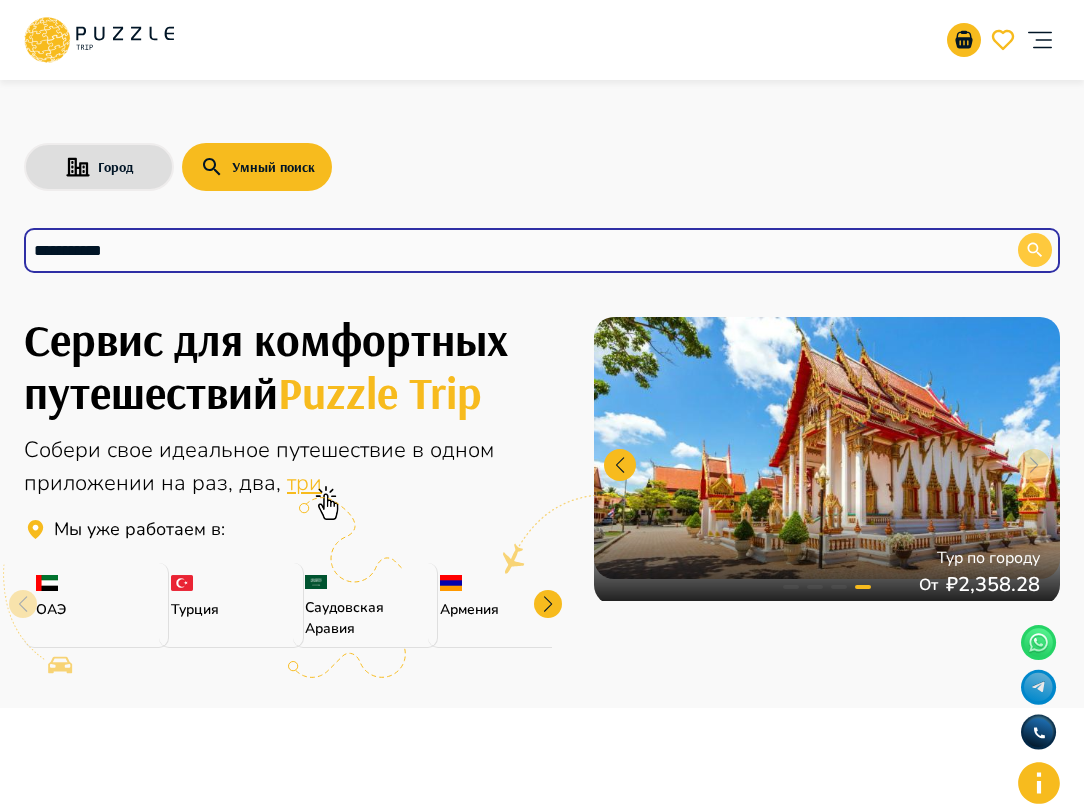 type on "**********" 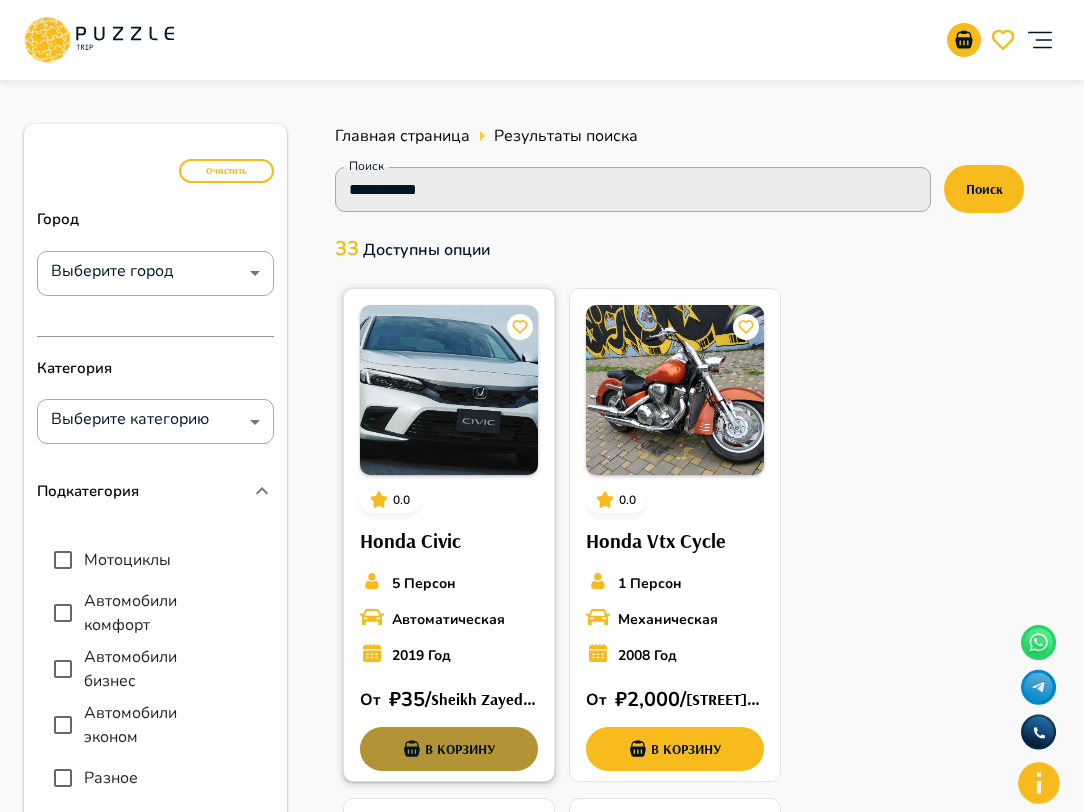 click on "В корзину" at bounding box center [449, 749] 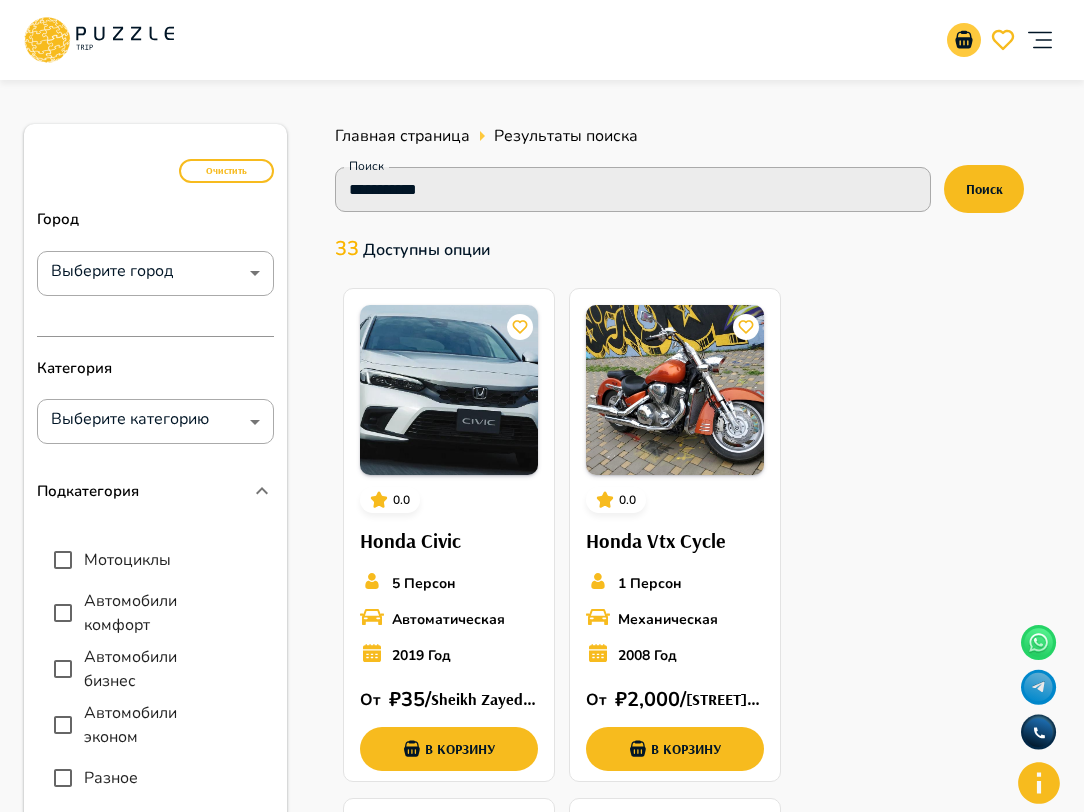 click 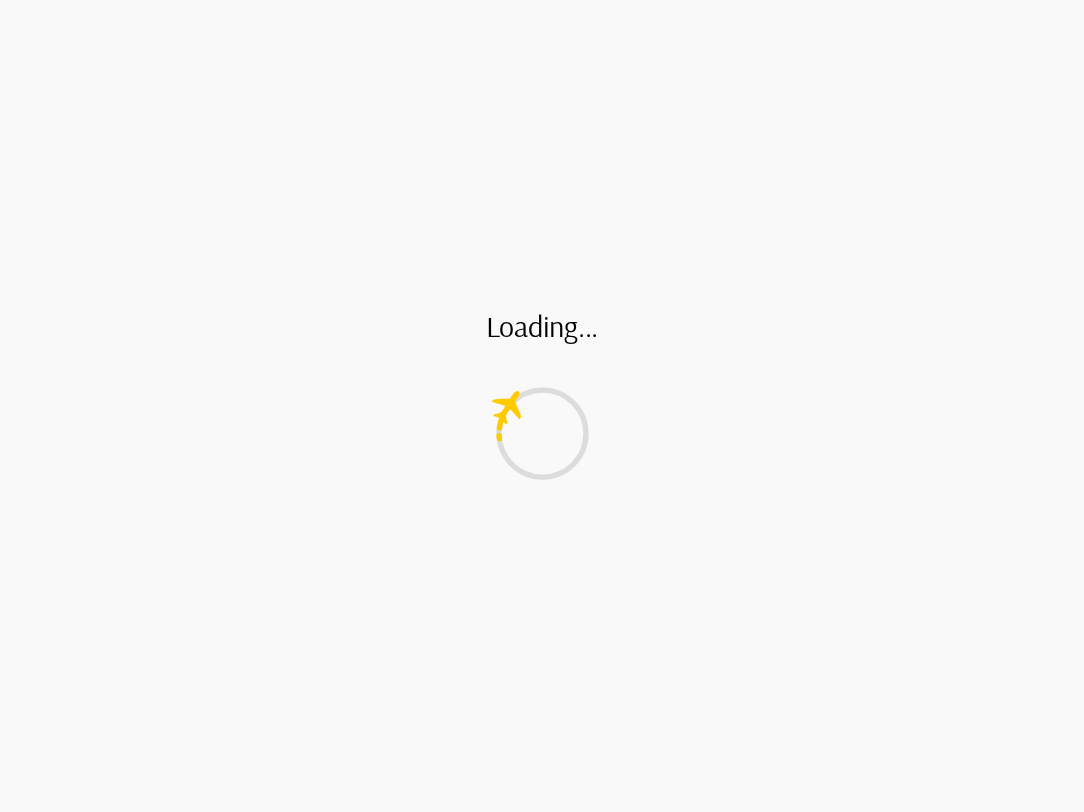 scroll, scrollTop: 0, scrollLeft: 0, axis: both 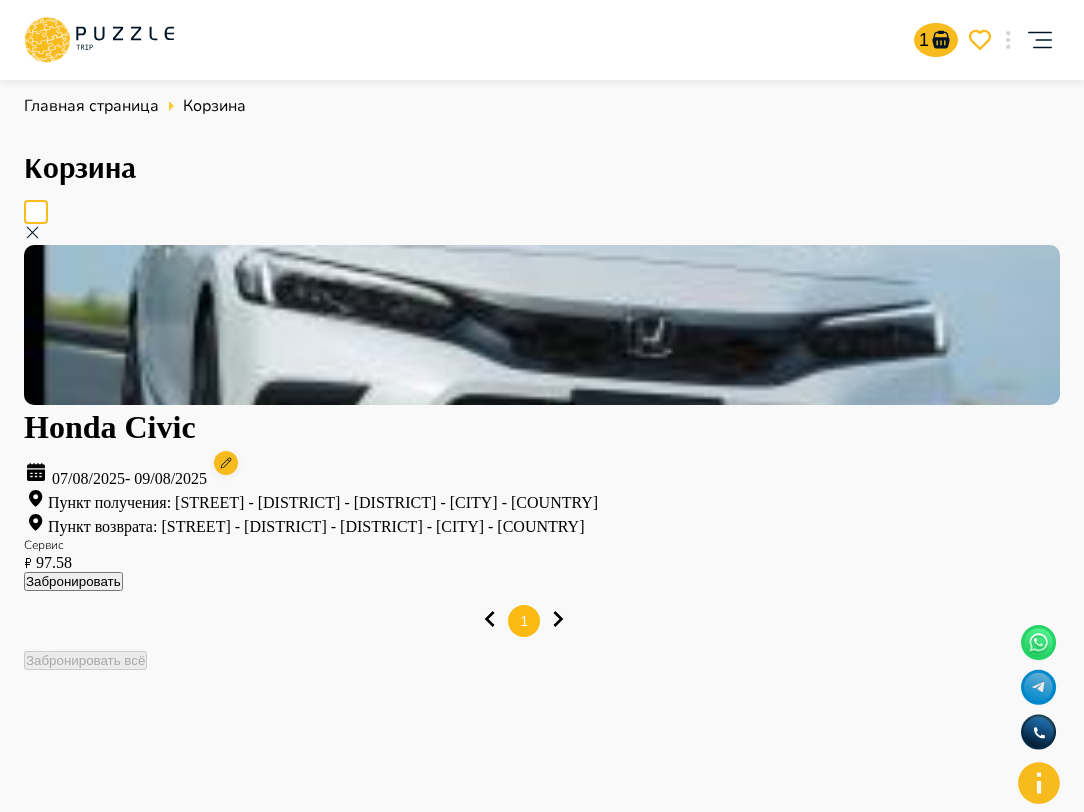 click on "Забронировать" at bounding box center (73, 581) 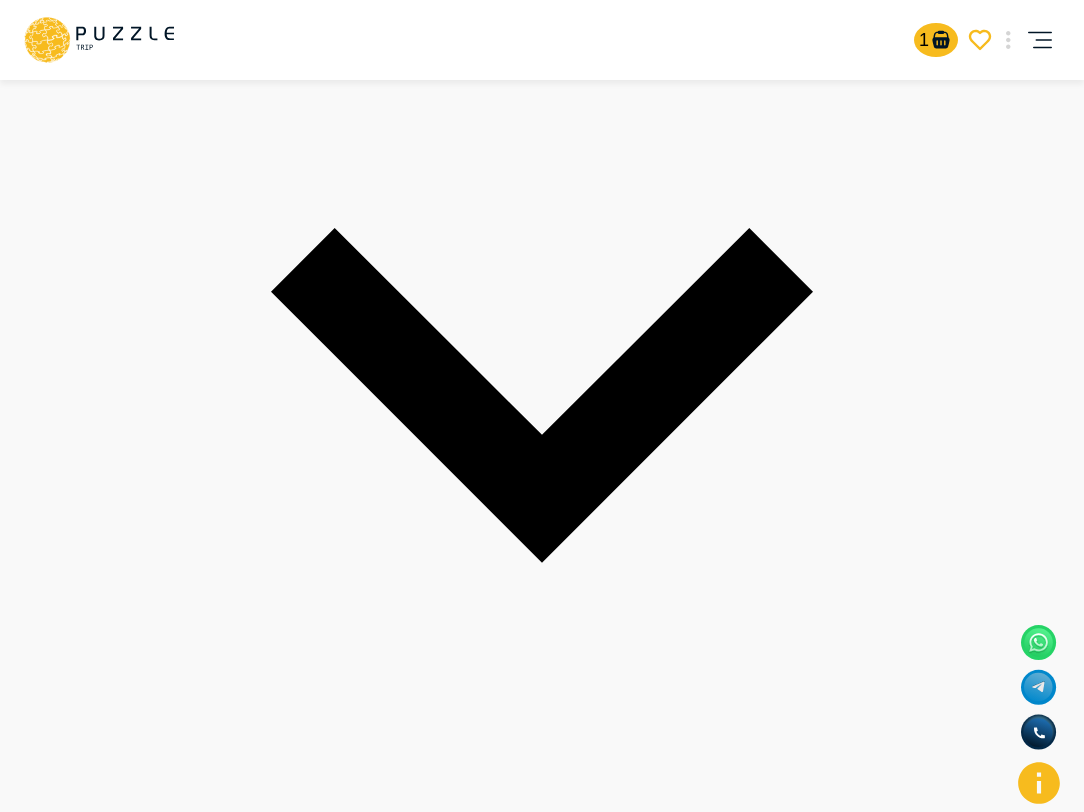 scroll, scrollTop: 663, scrollLeft: 0, axis: vertical 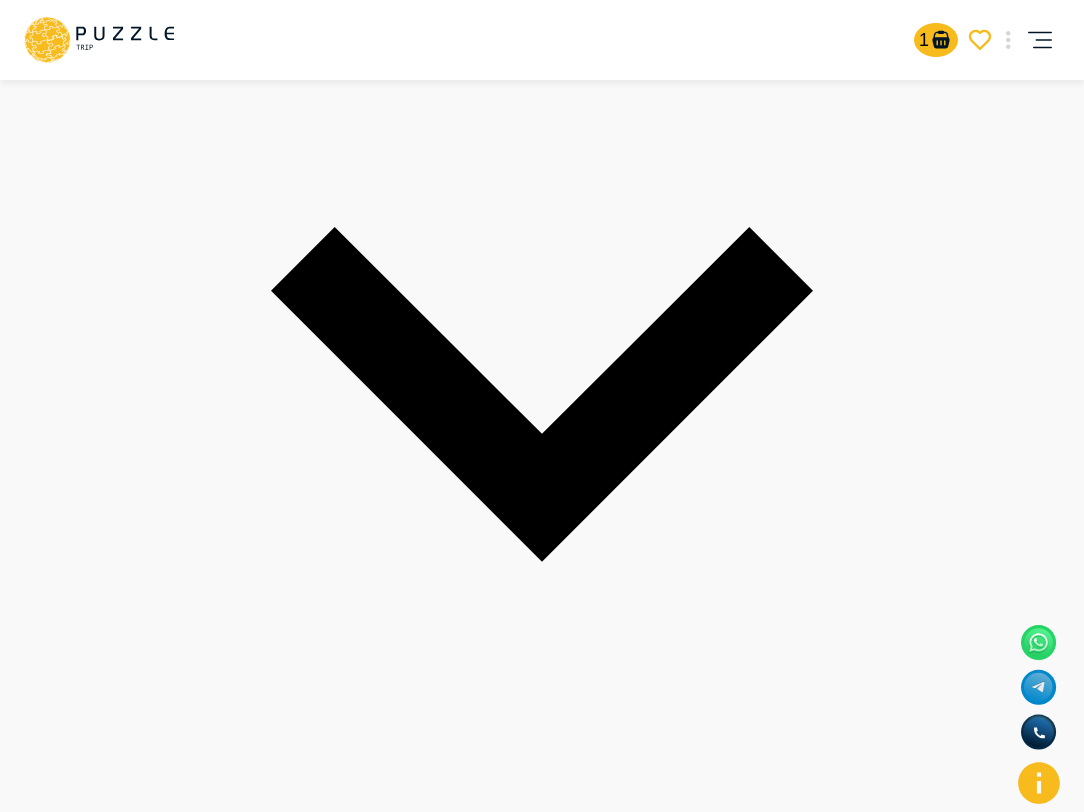 click on "Перейти к оплате" at bounding box center (56, 2461) 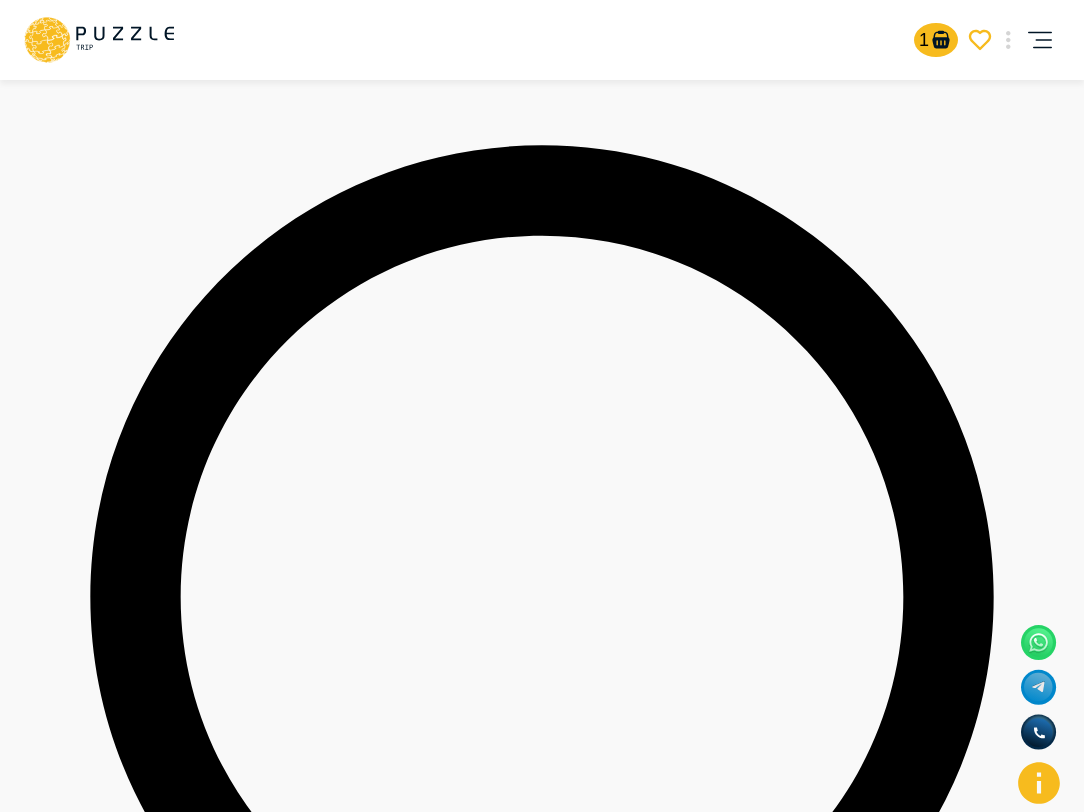 scroll, scrollTop: 517, scrollLeft: 0, axis: vertical 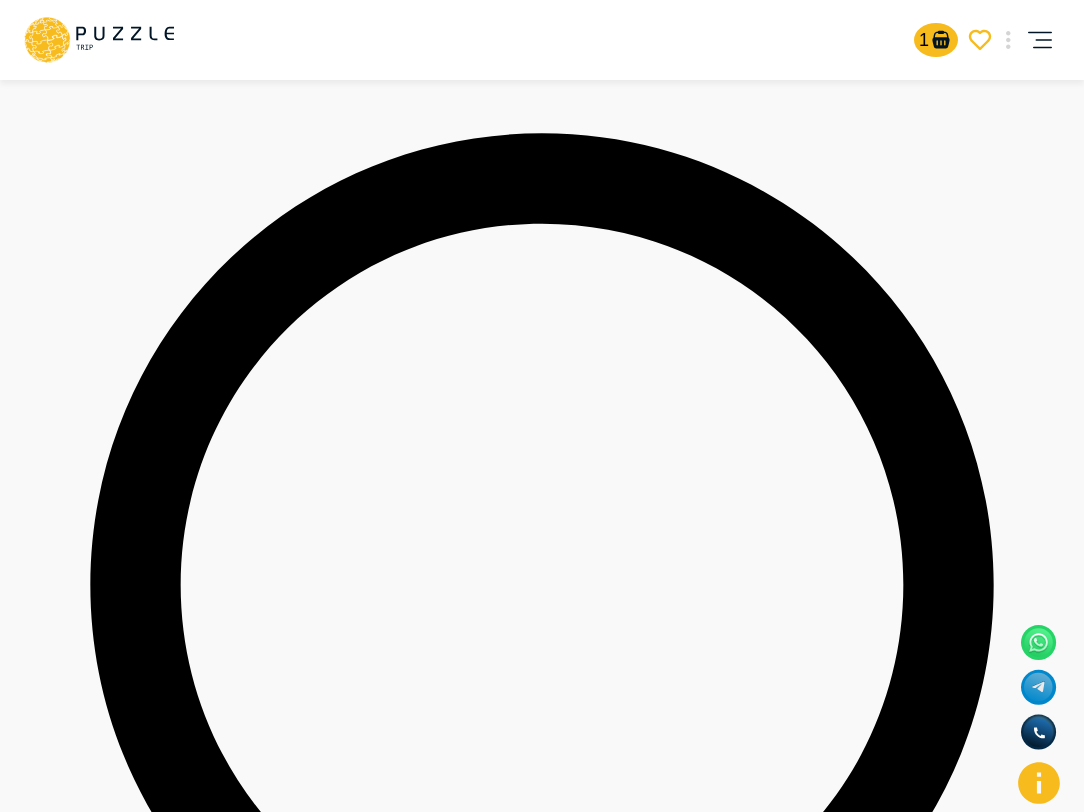 click on "Или оплатите с помощью МИР" at bounding box center (115, 4530) 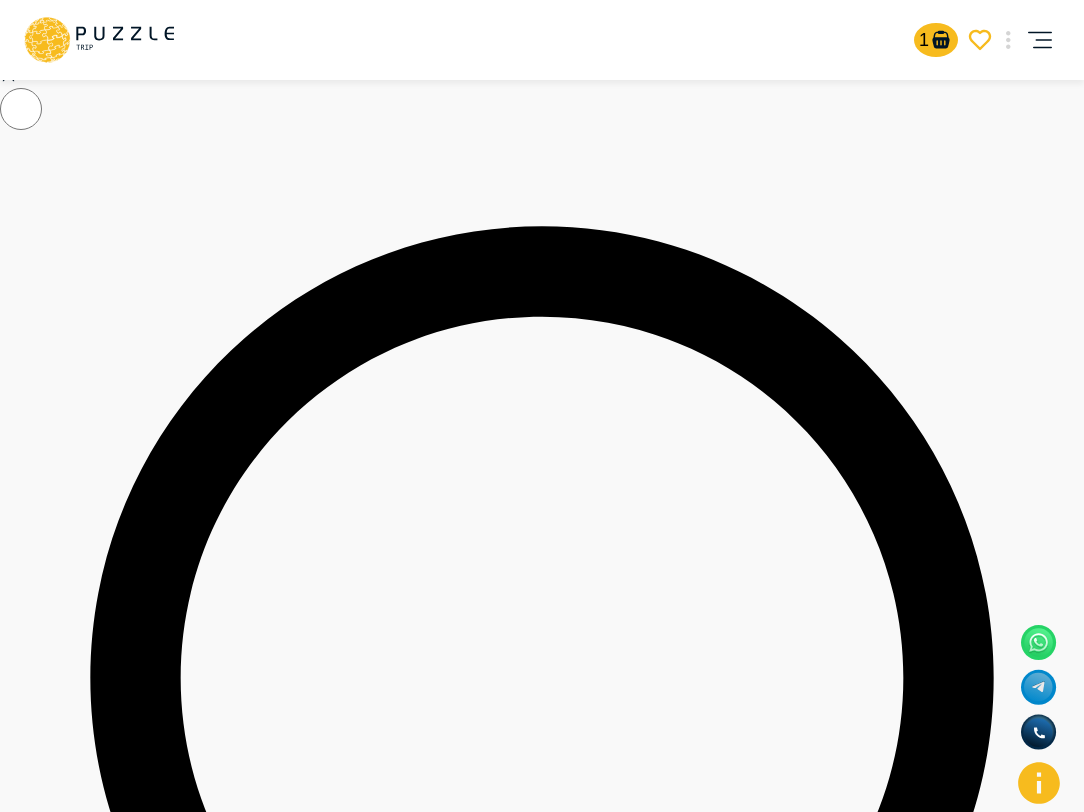 scroll, scrollTop: 409, scrollLeft: 0, axis: vertical 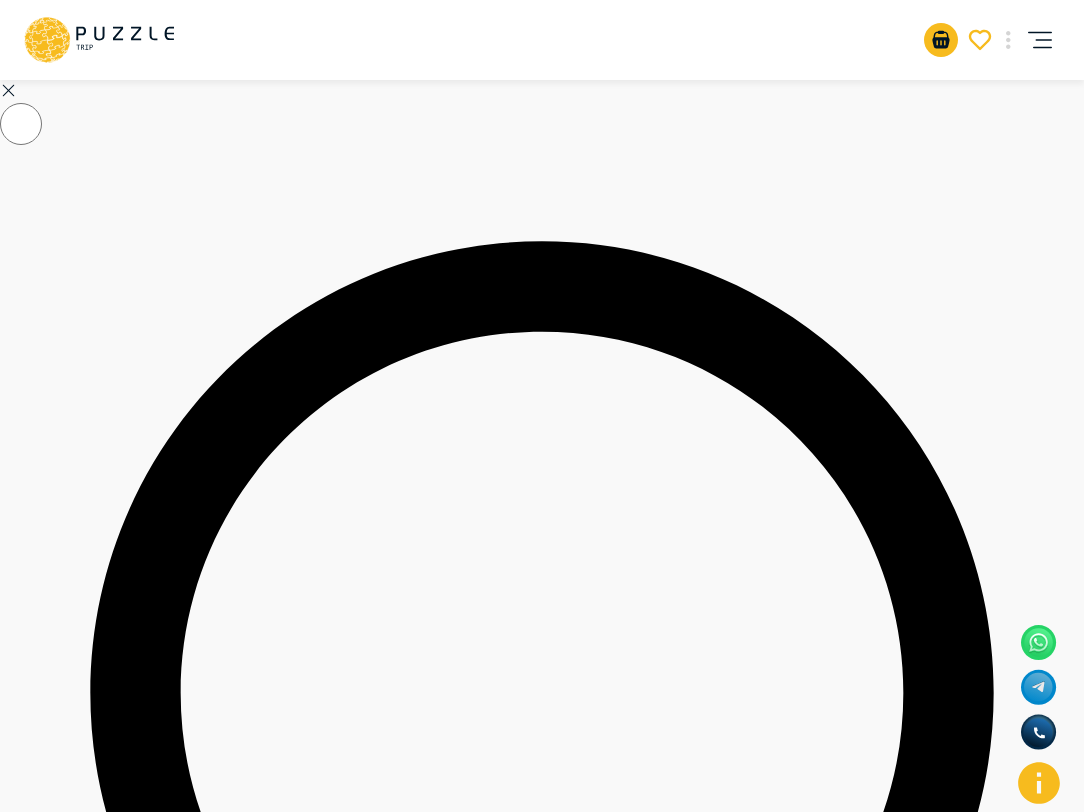 click 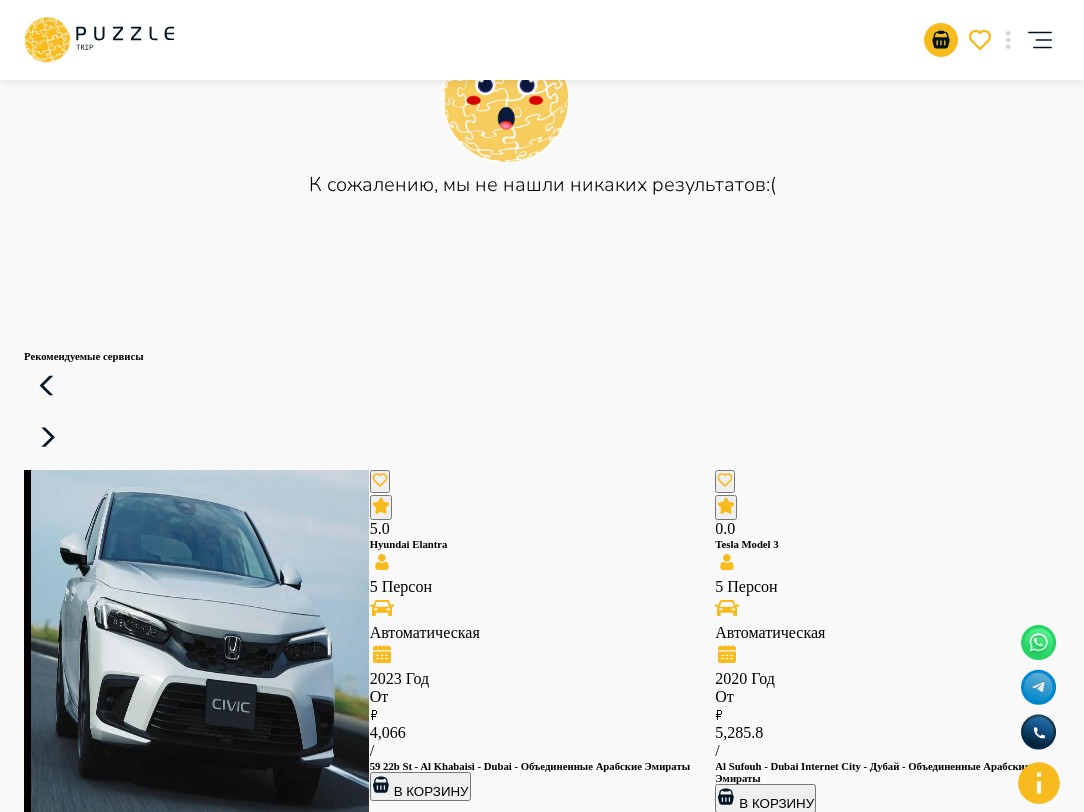 scroll, scrollTop: 0, scrollLeft: 0, axis: both 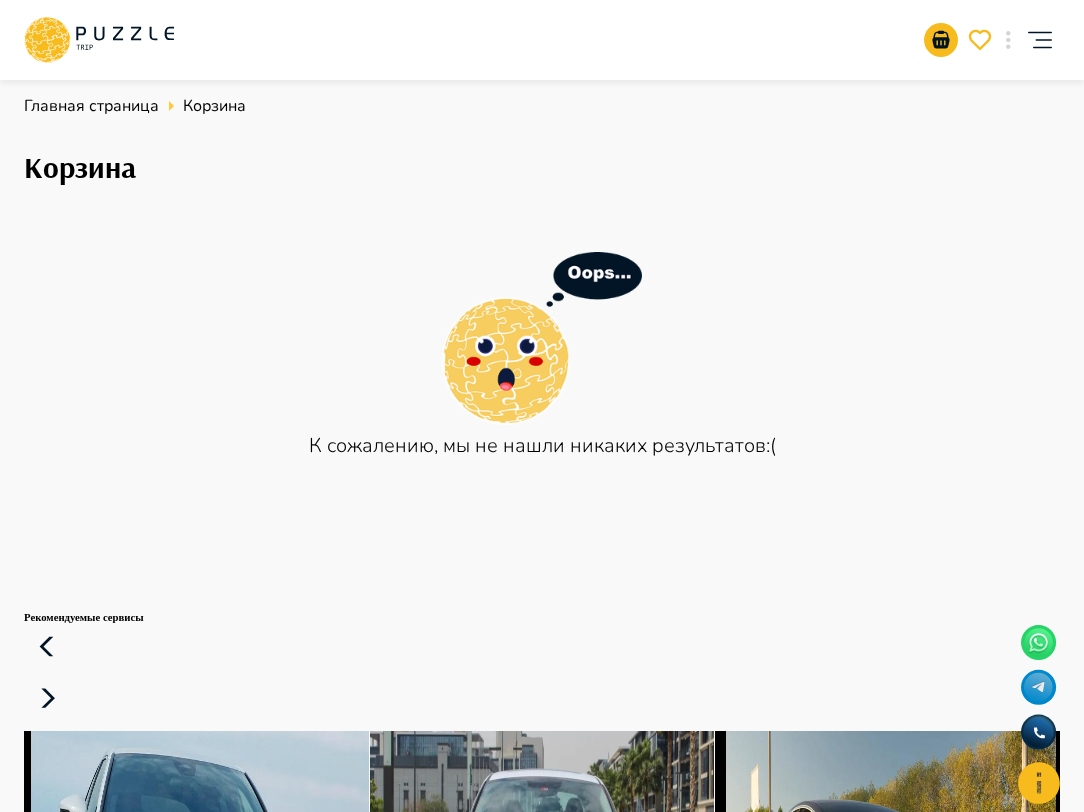 click 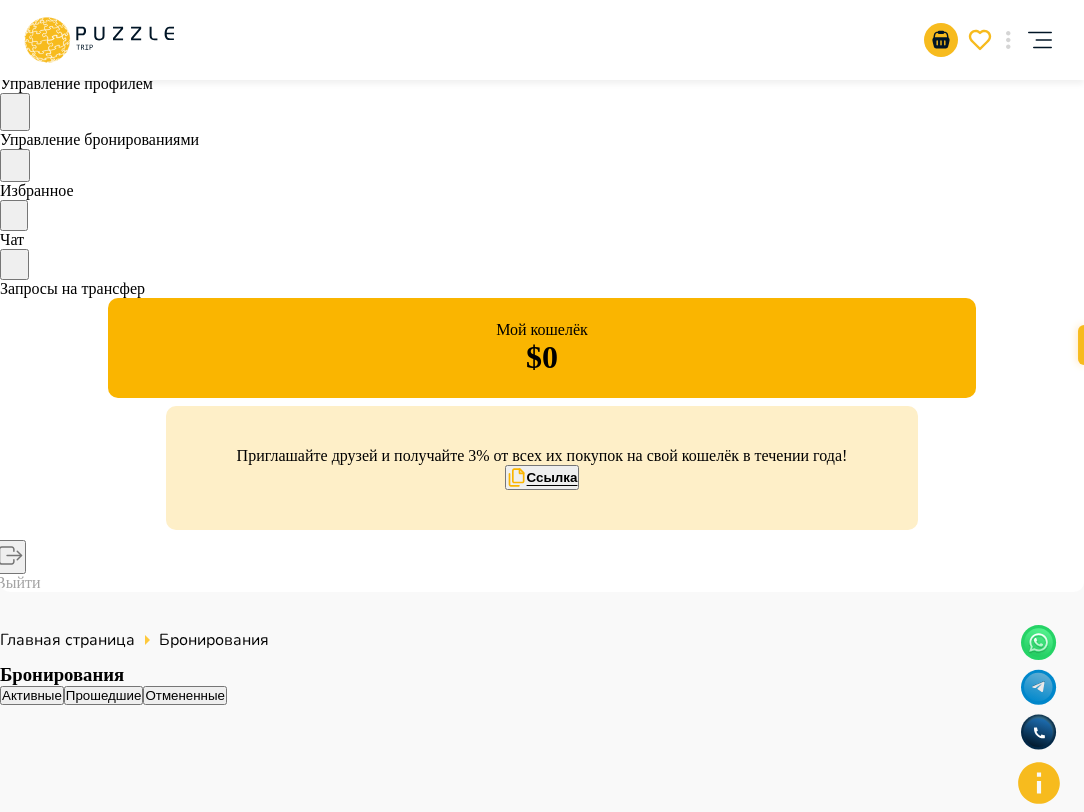 scroll, scrollTop: 59, scrollLeft: 0, axis: vertical 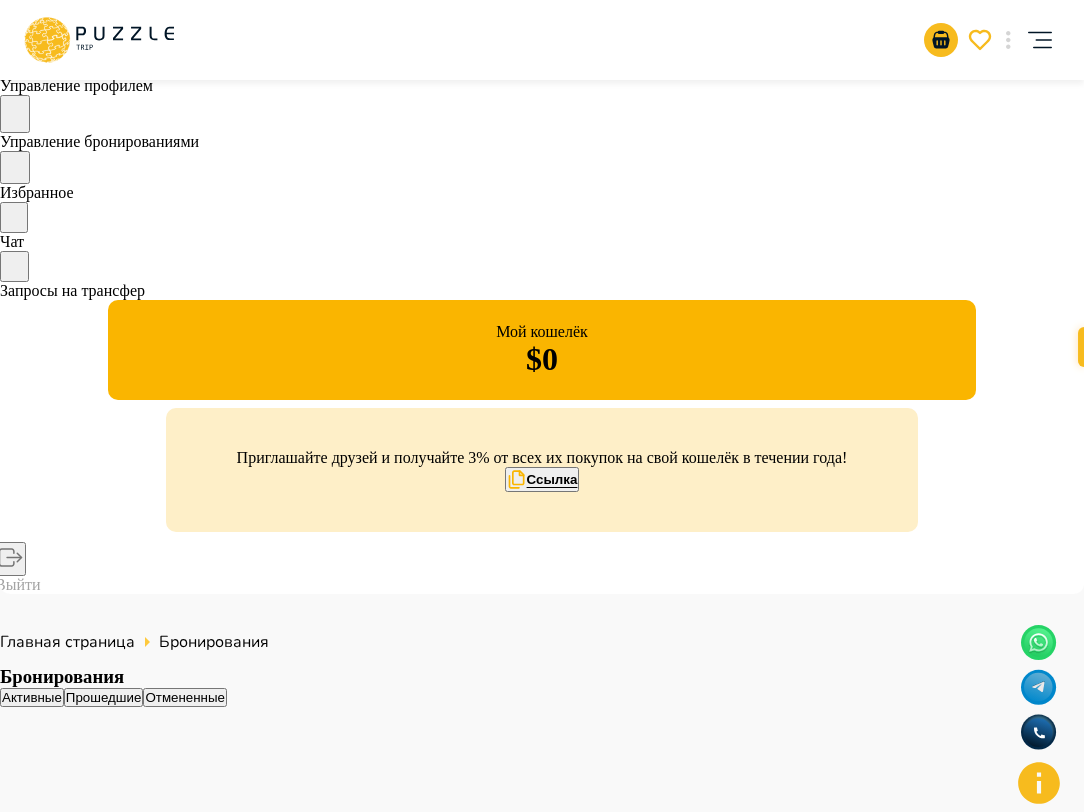 click on "ID бронирования  -  1710" at bounding box center (687, 4900) 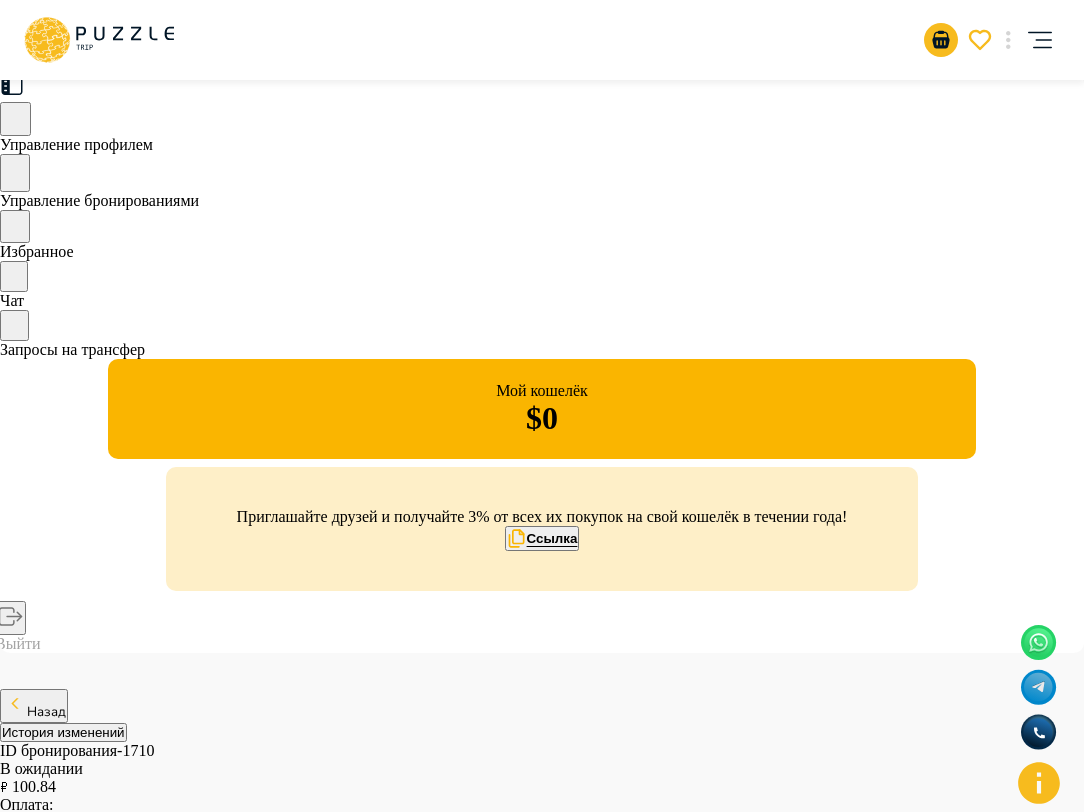 click on "Назад" at bounding box center (46, 712) 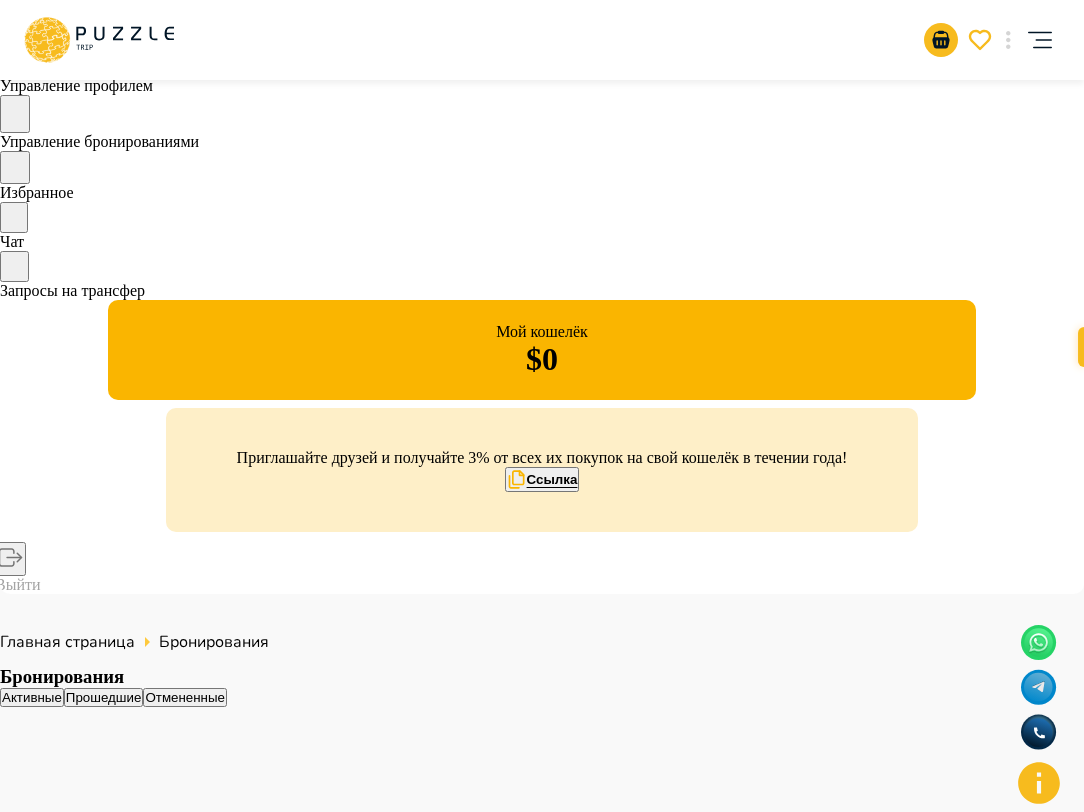 scroll, scrollTop: 0, scrollLeft: 0, axis: both 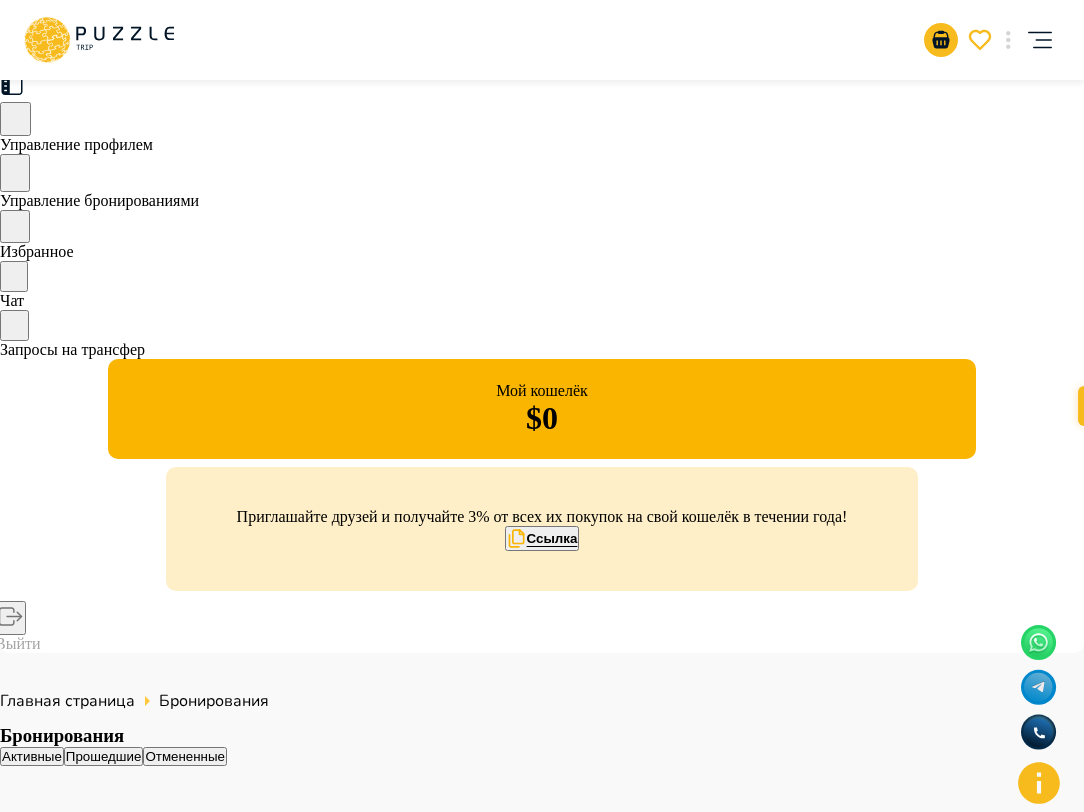 click 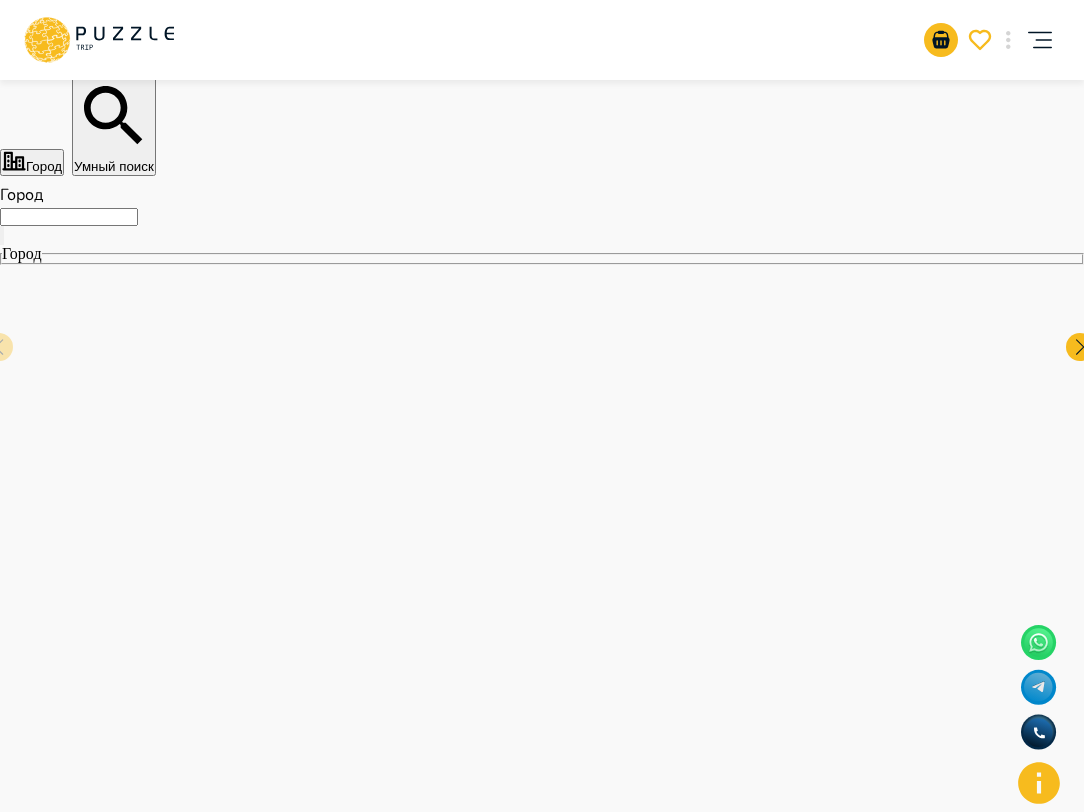 click on "Умный поиск" at bounding box center (114, 125) 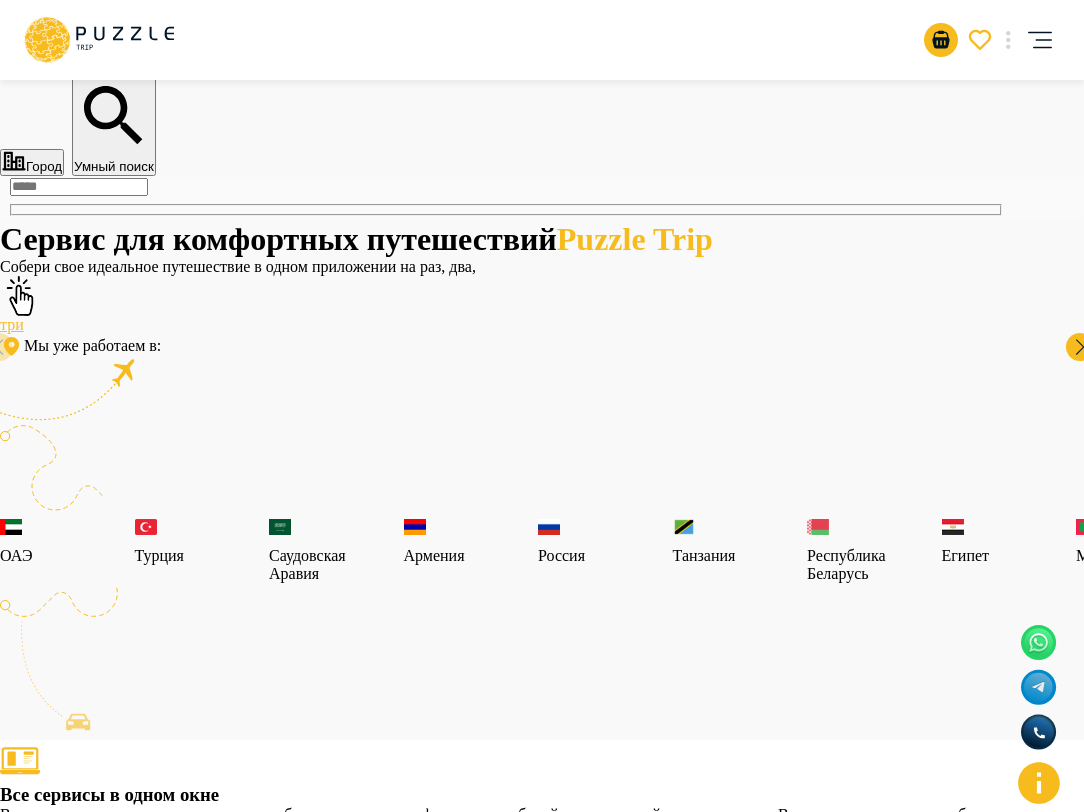 click at bounding box center (79, 187) 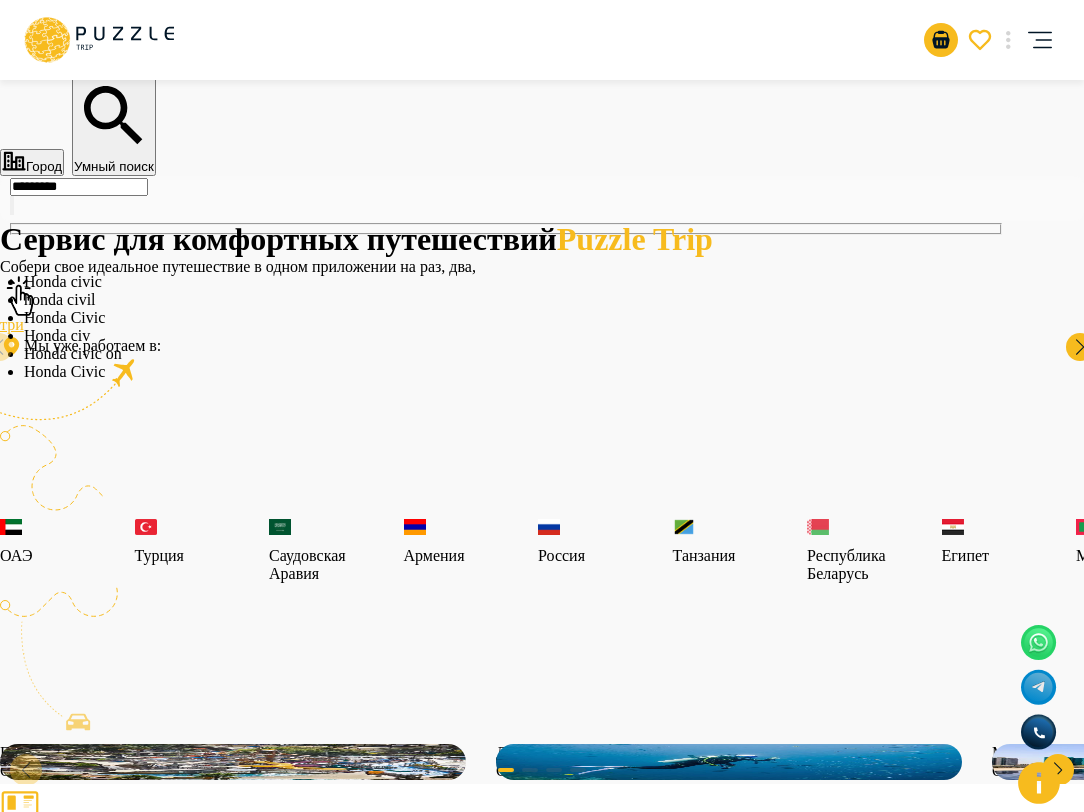 click on "Honda civic" at bounding box center [542, 282] 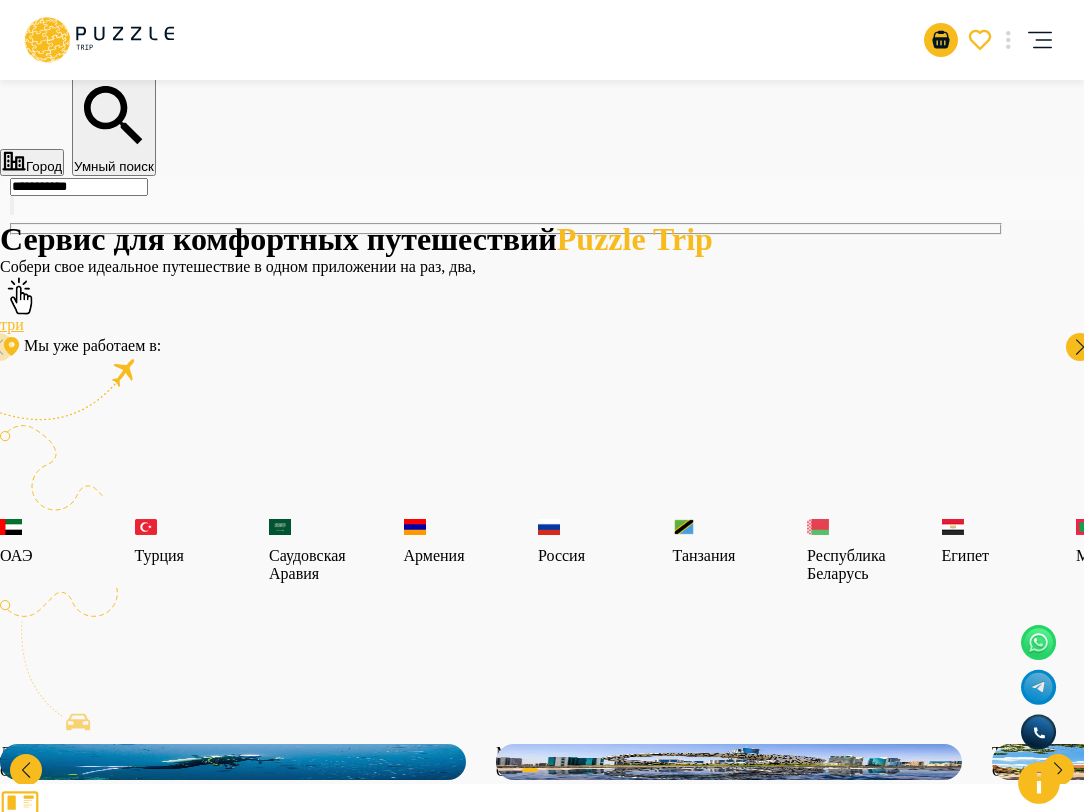 type on "**********" 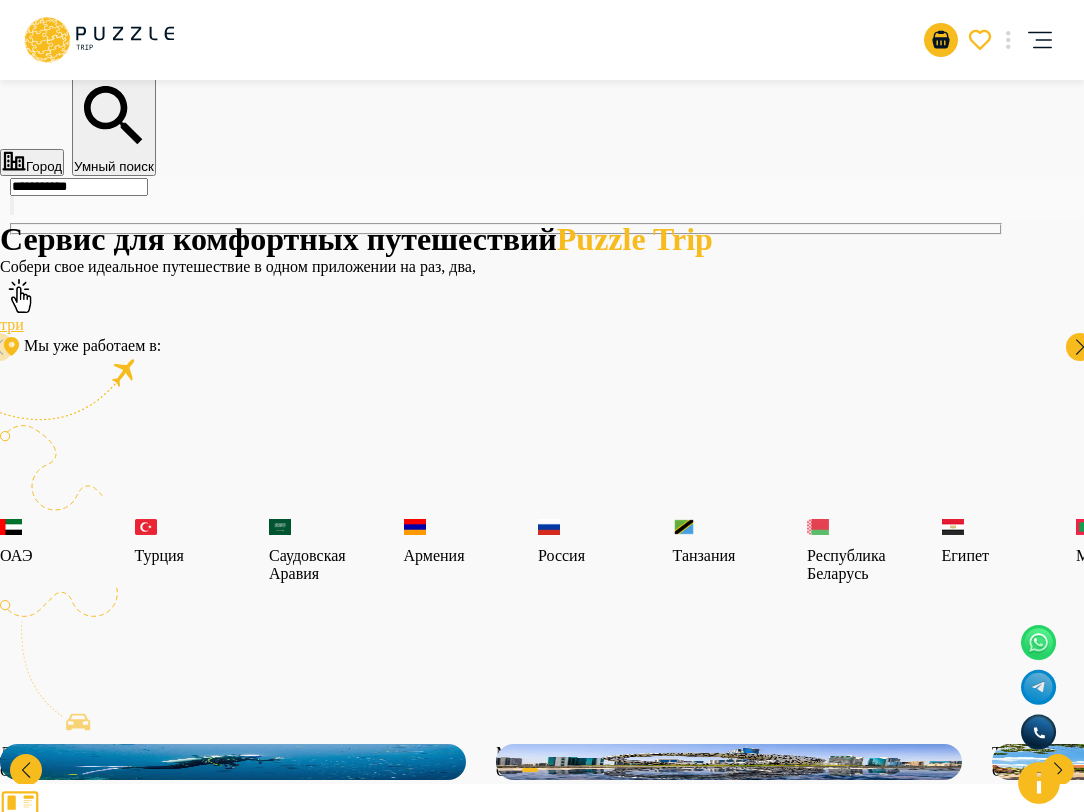 click 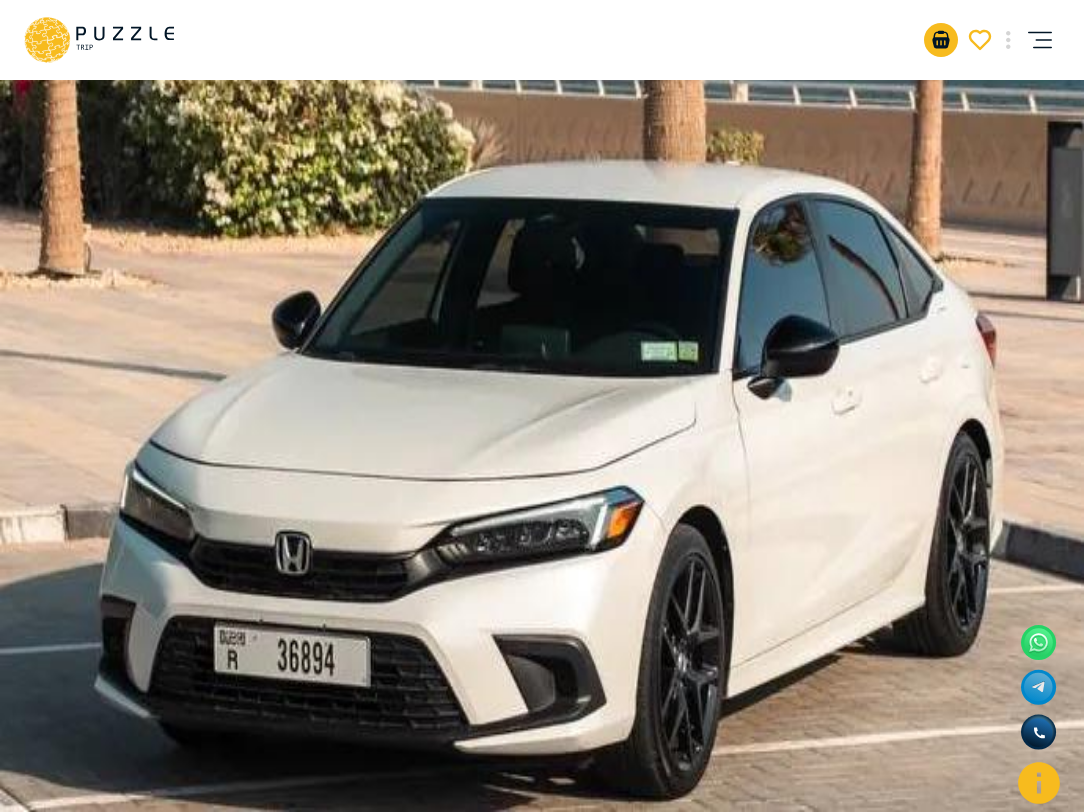 click on "В корзину" at bounding box center [50, 10961] 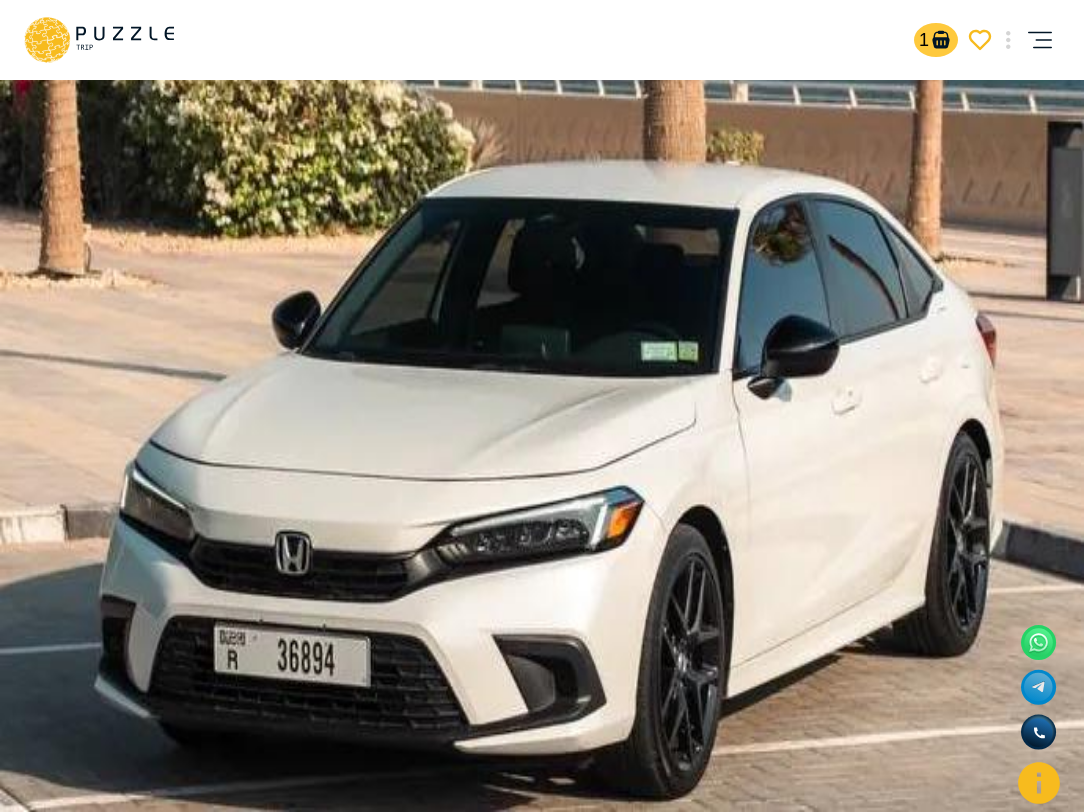 click on "1" at bounding box center (936, 40) 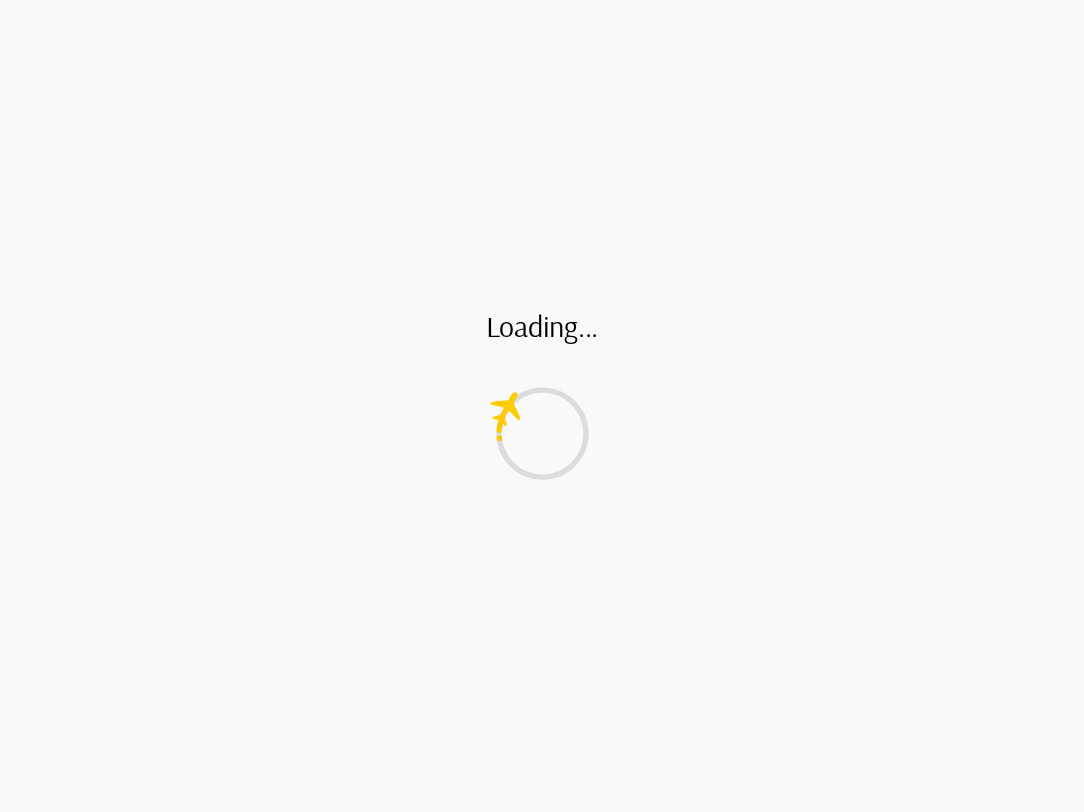 scroll, scrollTop: 0, scrollLeft: 0, axis: both 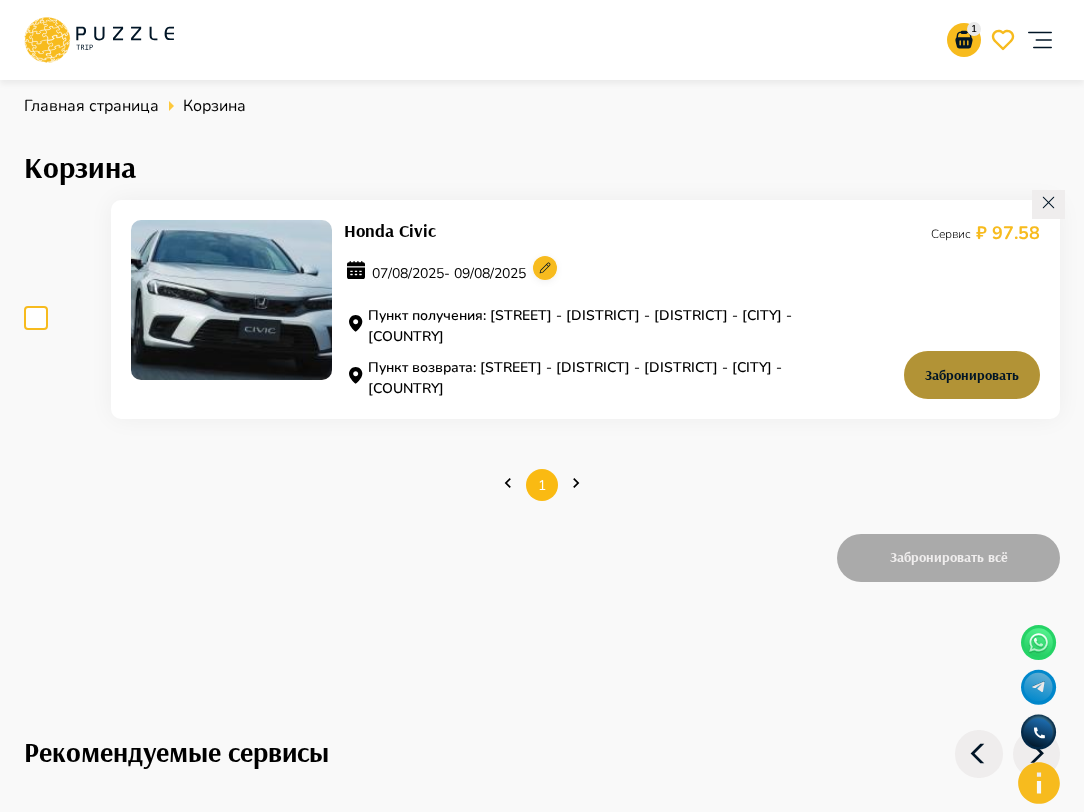 click on "Забронировать" at bounding box center (972, 375) 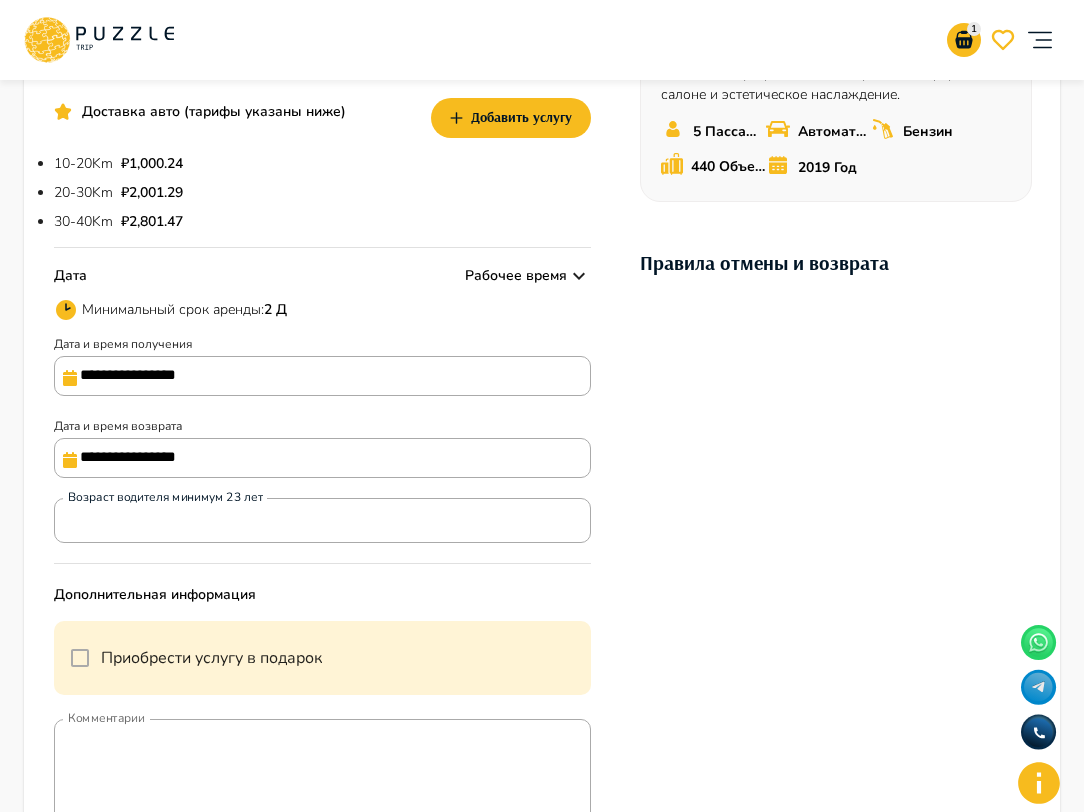scroll, scrollTop: 454, scrollLeft: 0, axis: vertical 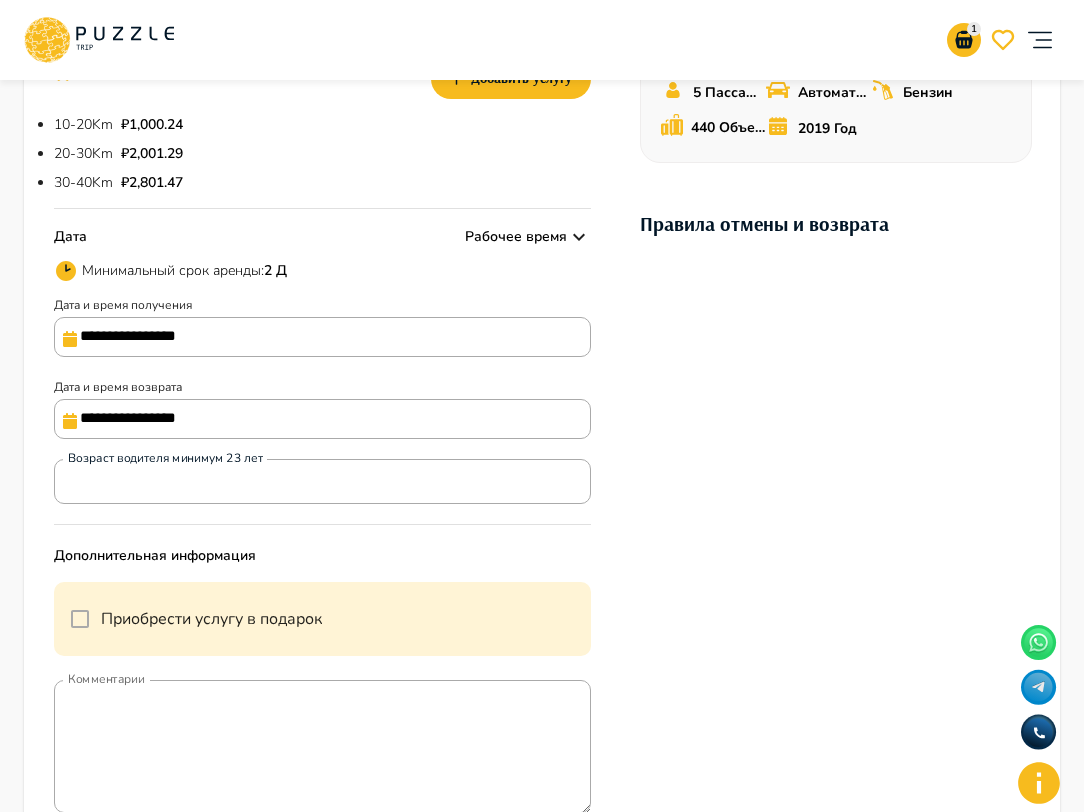 click on "**********" at bounding box center [322, 337] 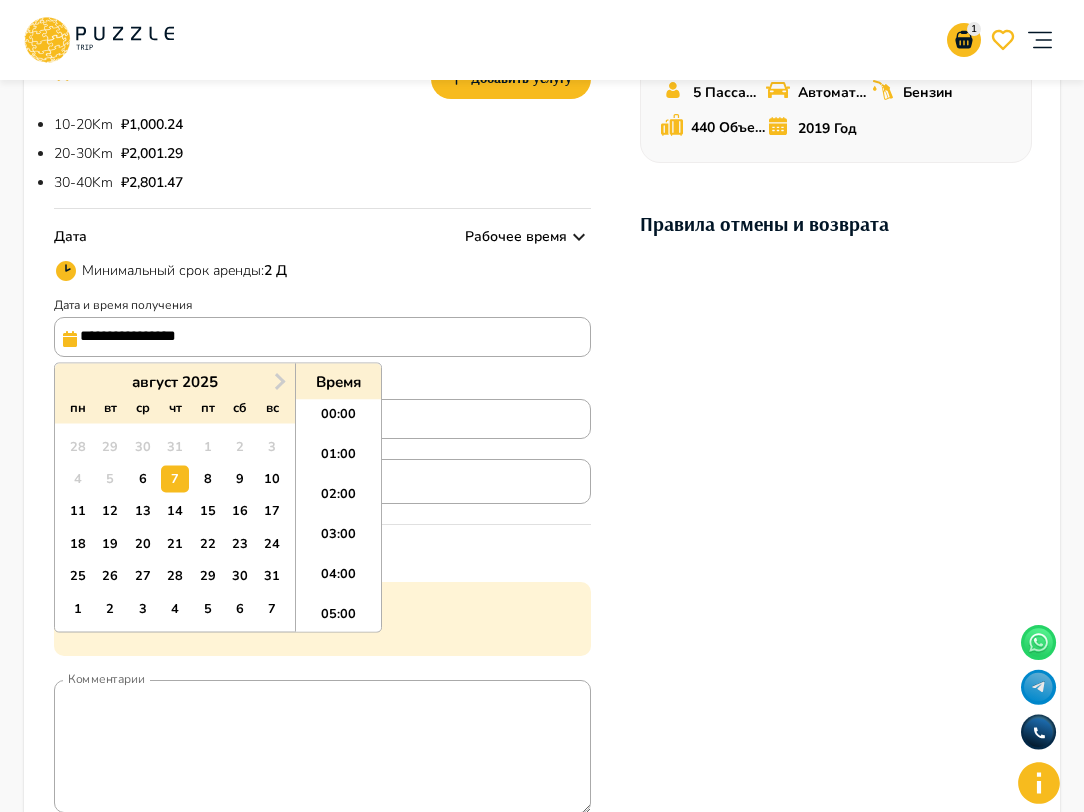 scroll, scrollTop: 504, scrollLeft: 0, axis: vertical 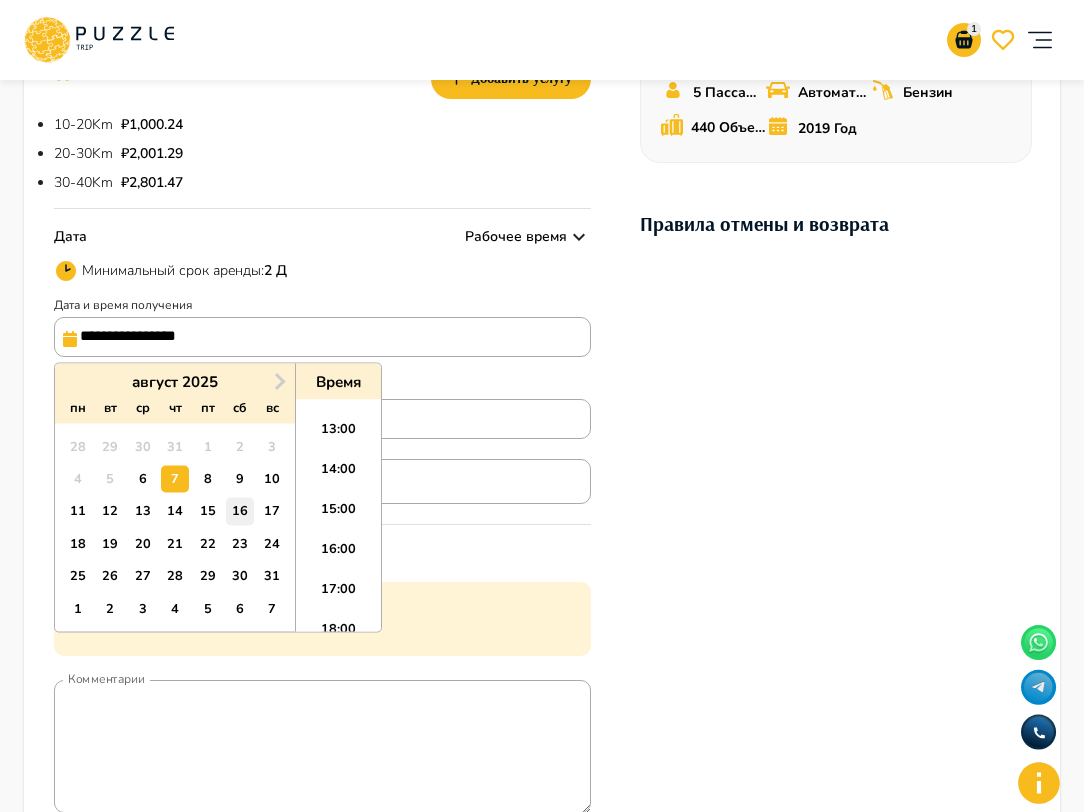 click on "16" at bounding box center (239, 511) 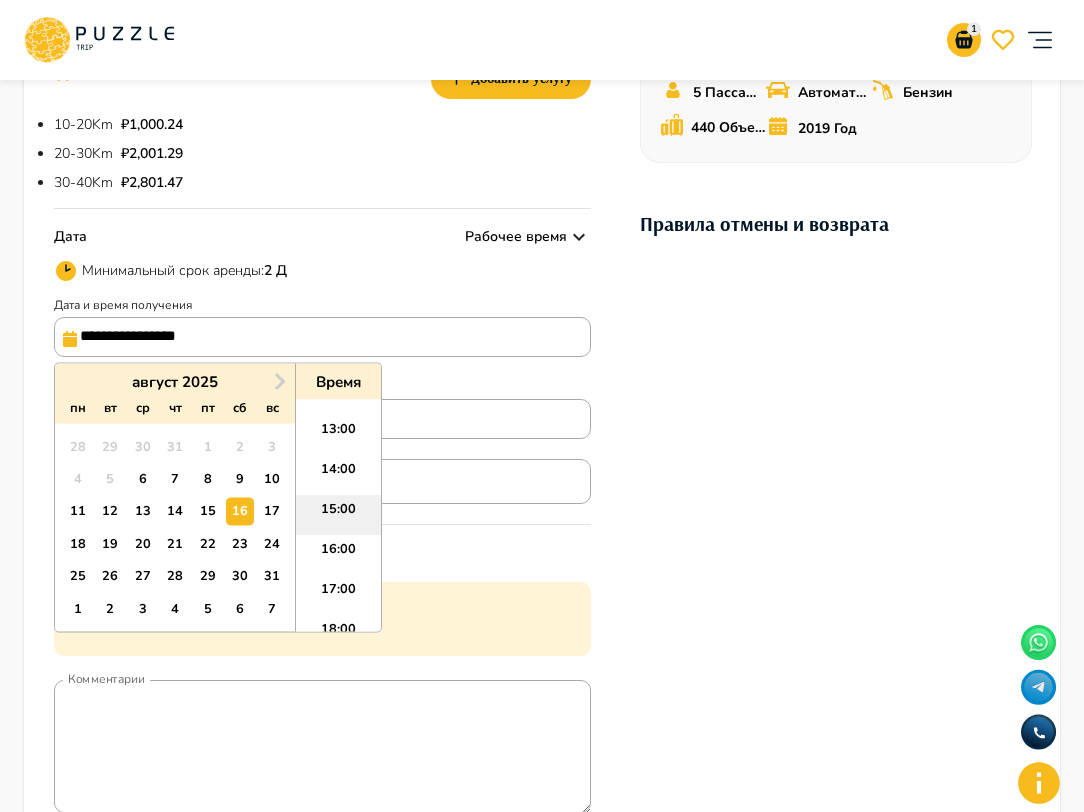 click on "15:00" at bounding box center (338, 516) 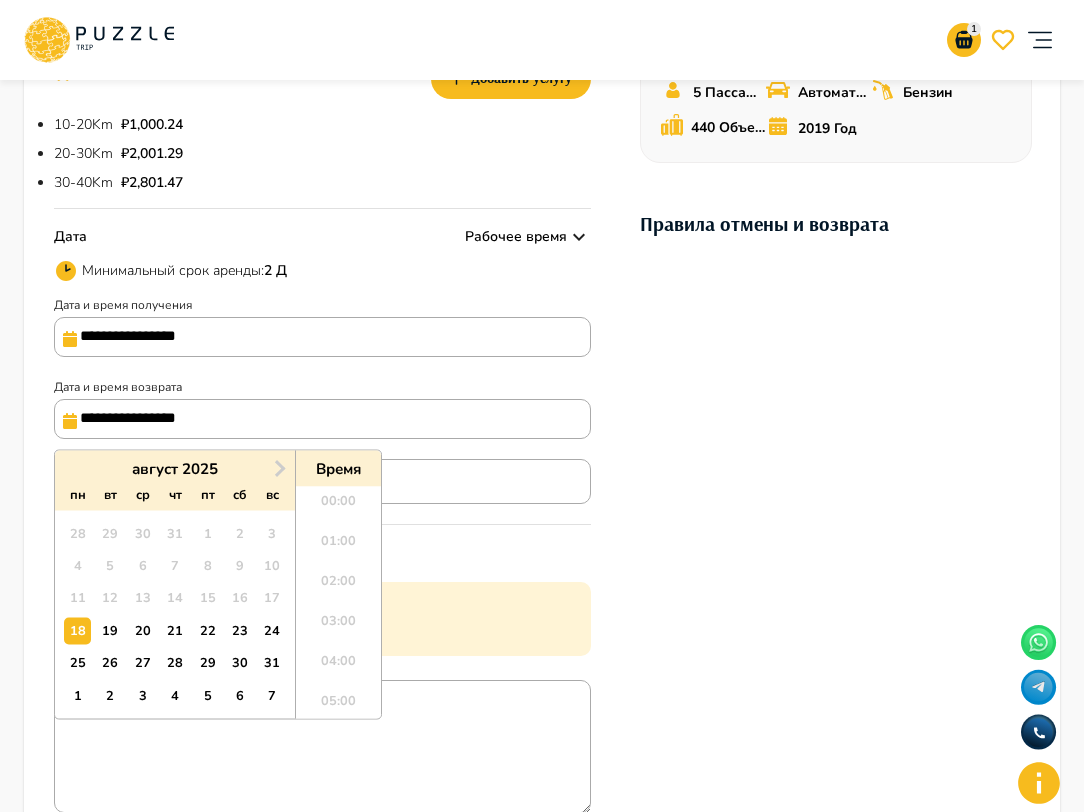 click on "**********" at bounding box center (322, 419) 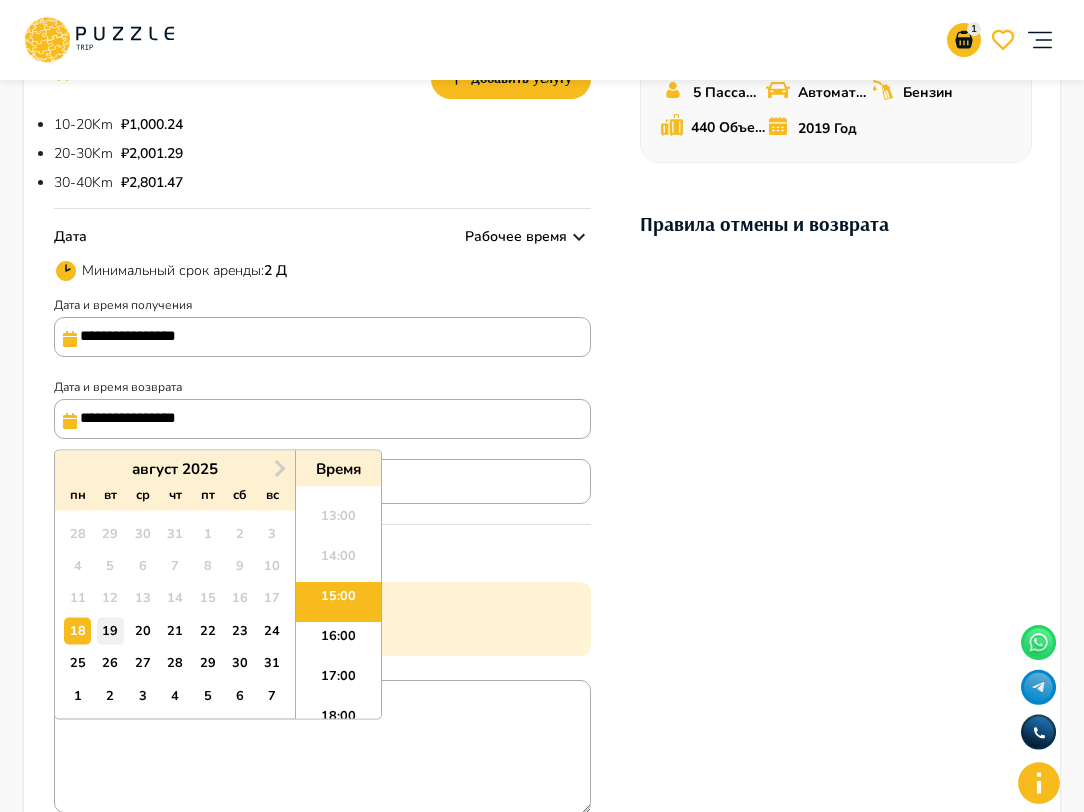 click on "19" at bounding box center [110, 630] 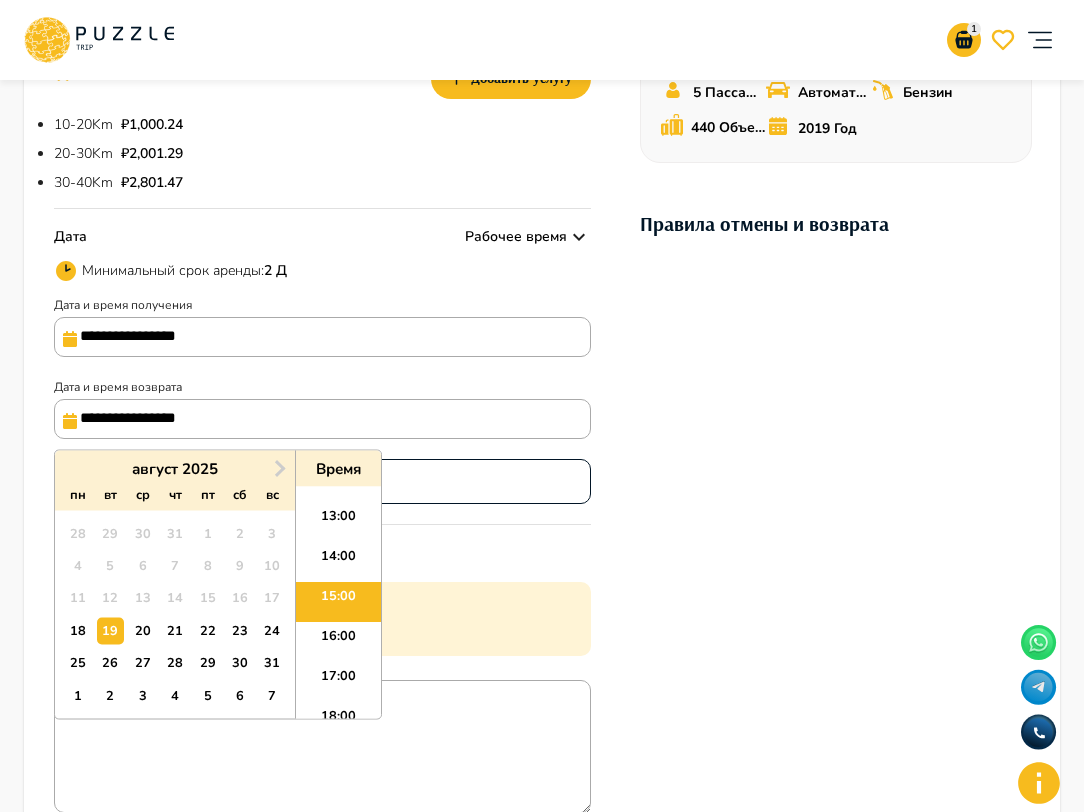 click on "**" at bounding box center [322, 481] 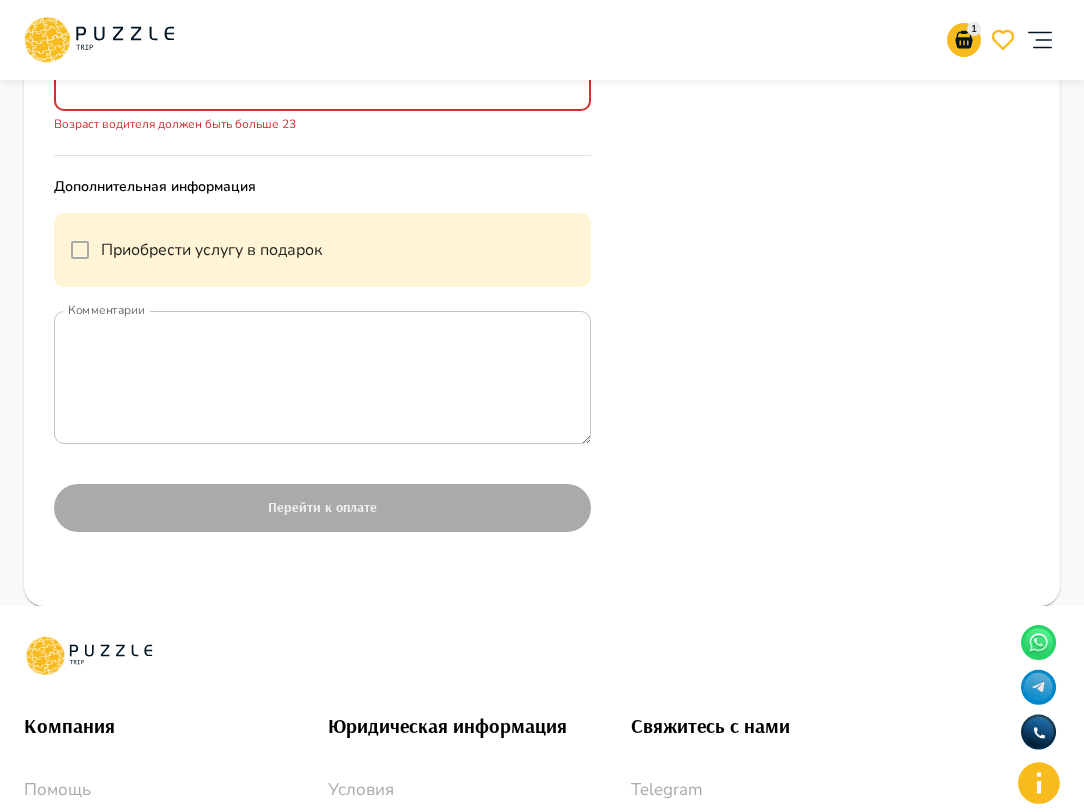 scroll, scrollTop: 849, scrollLeft: 0, axis: vertical 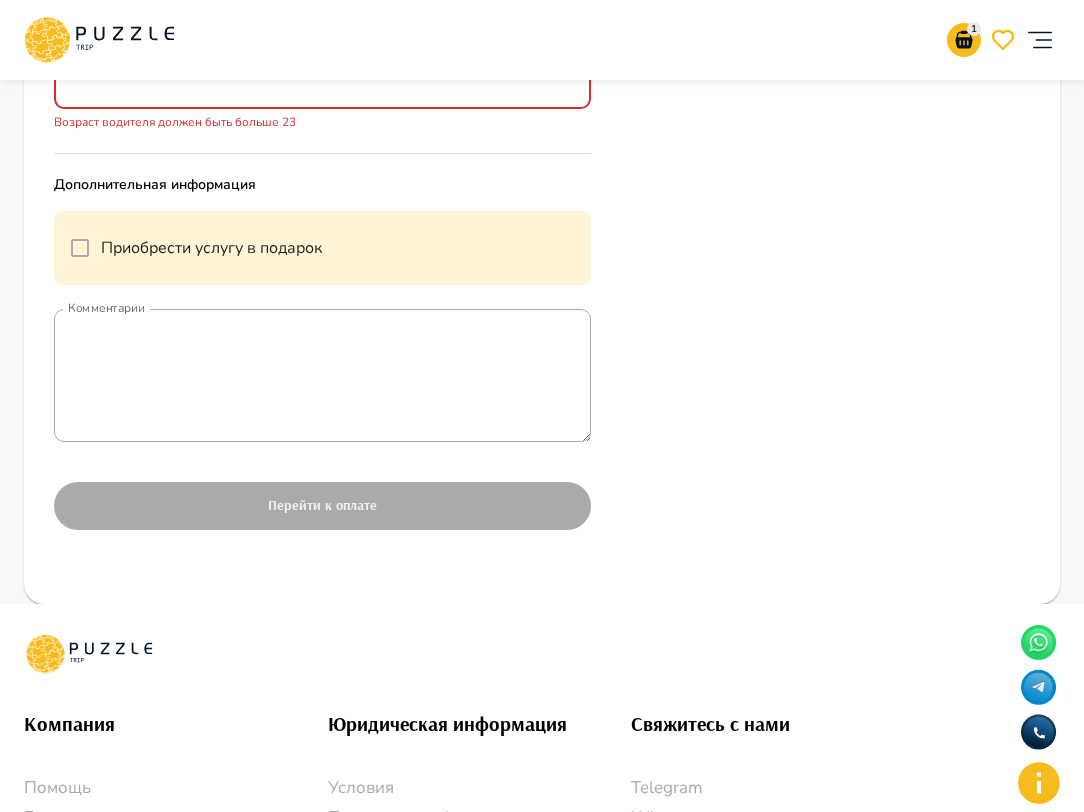 click on "**********" at bounding box center (542, -21) 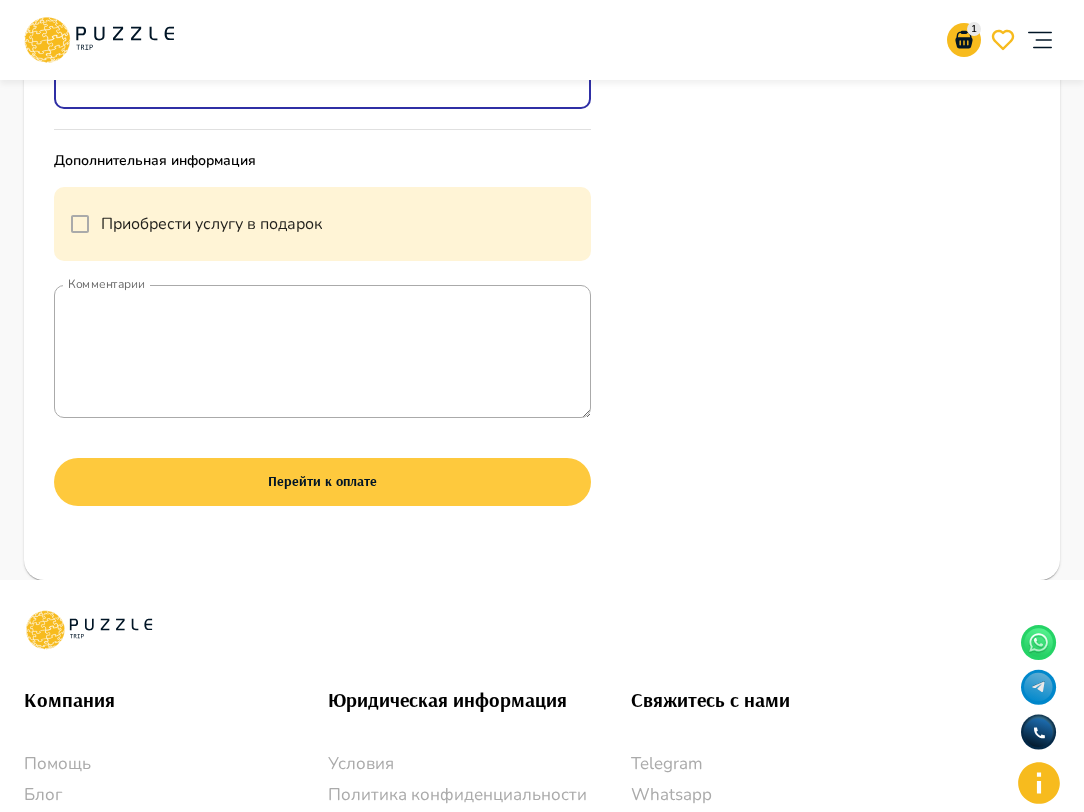 type on "**" 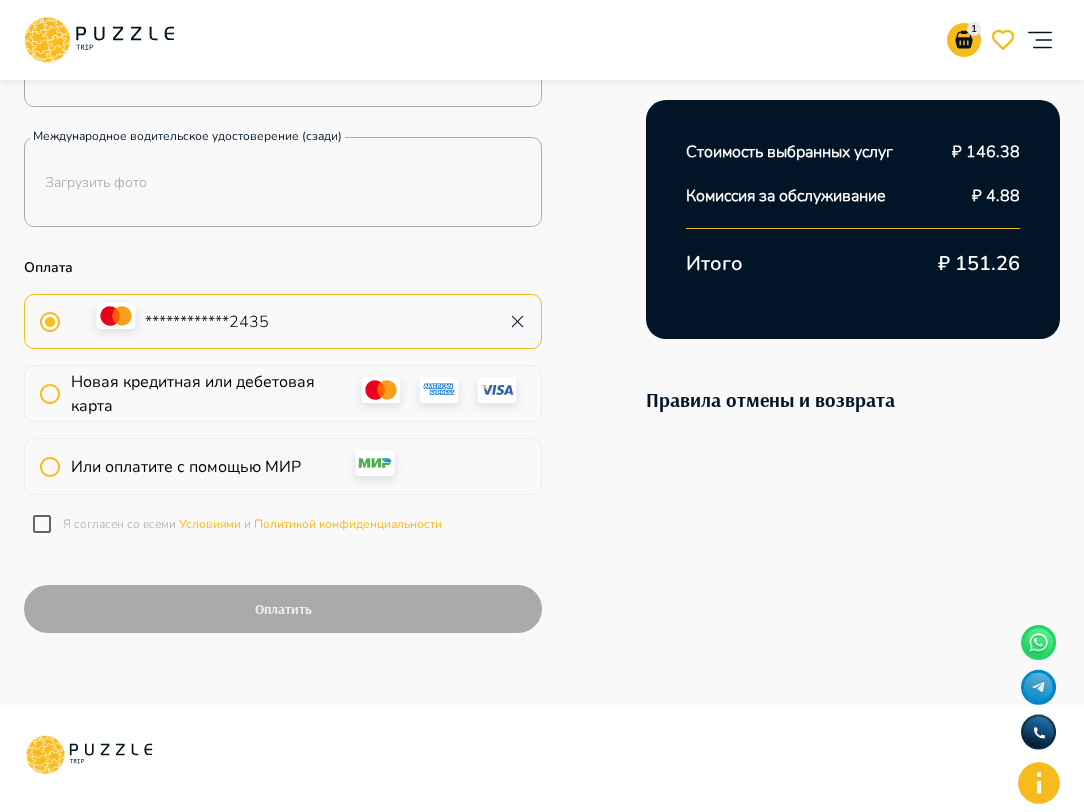 scroll, scrollTop: 725, scrollLeft: 0, axis: vertical 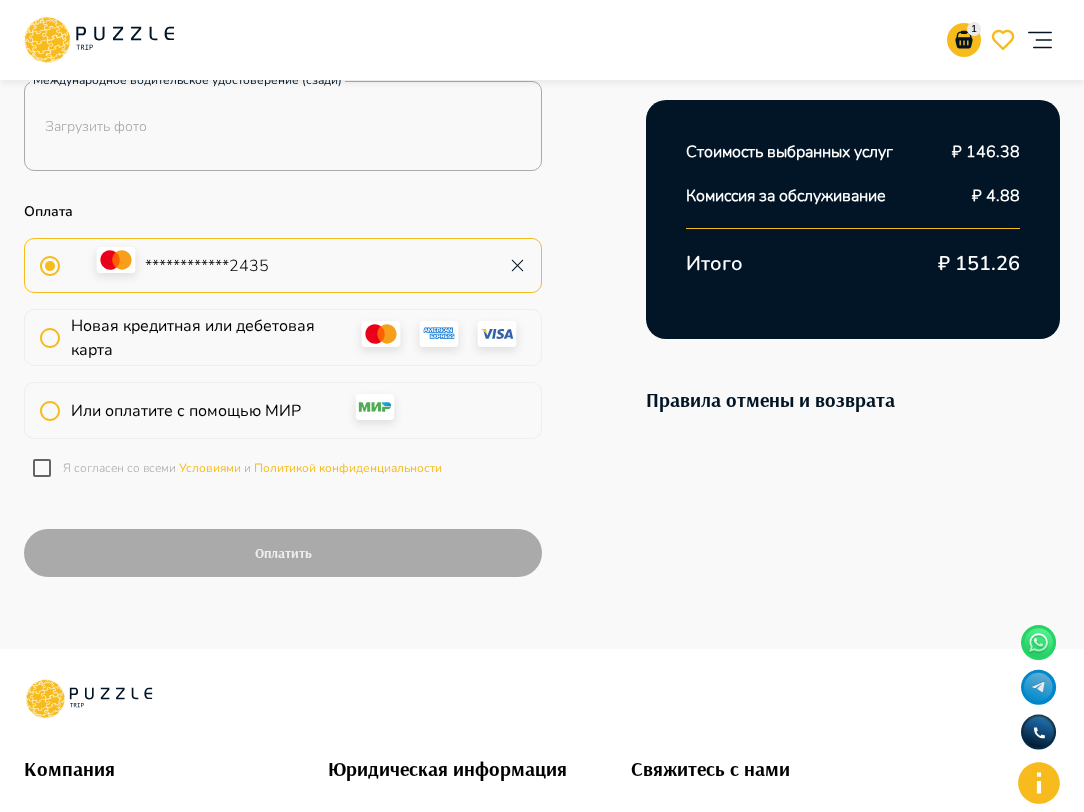 click on "Я согласен со всеми    Условиями   и   Политикой конфиденциальности" at bounding box center (252, 468) 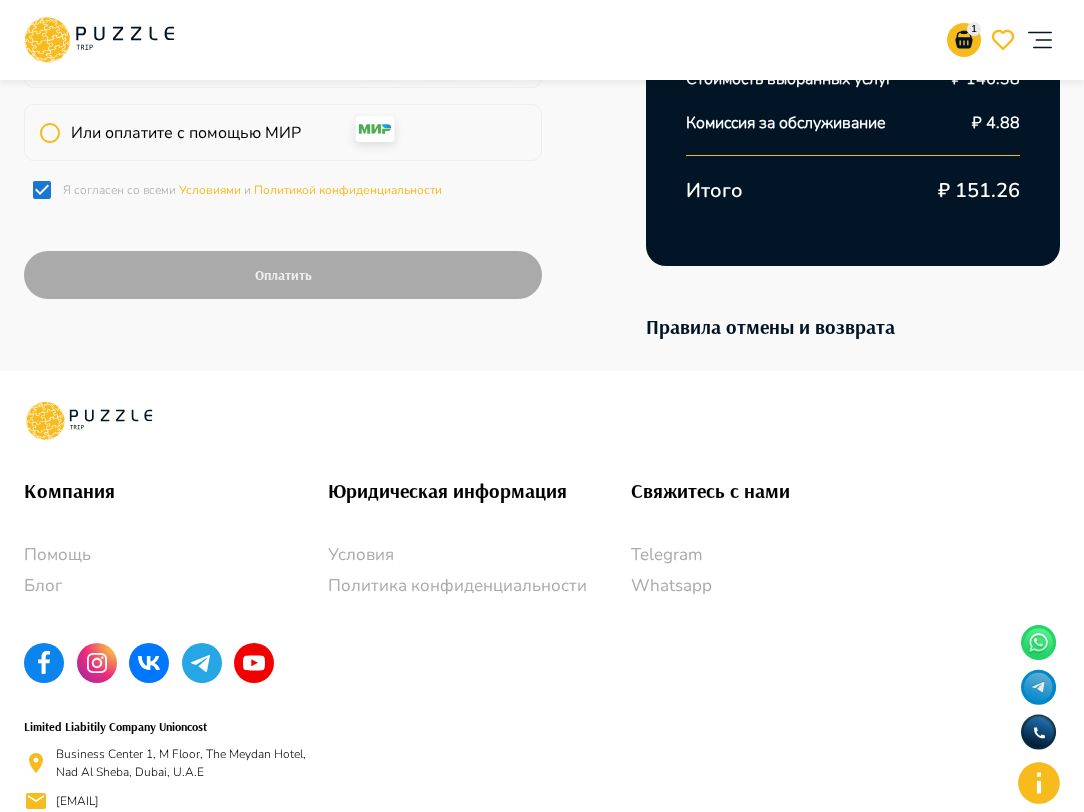 scroll, scrollTop: 766, scrollLeft: 0, axis: vertical 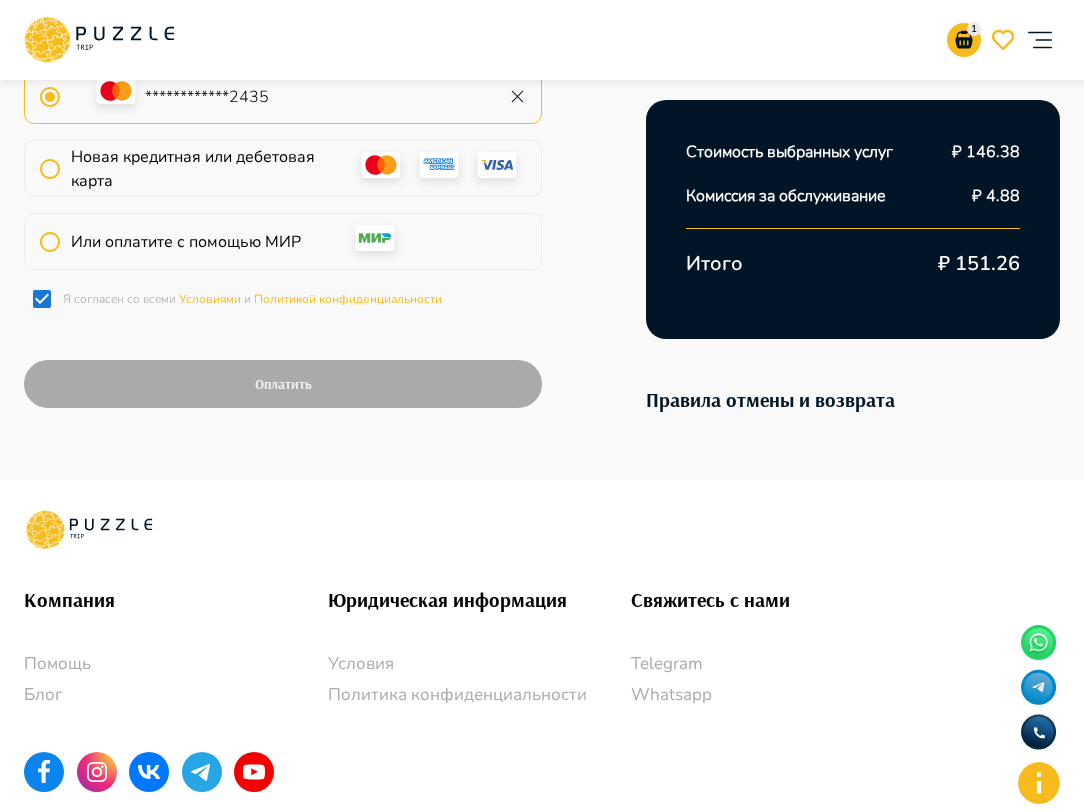 click on "**********" at bounding box center (283, -103) 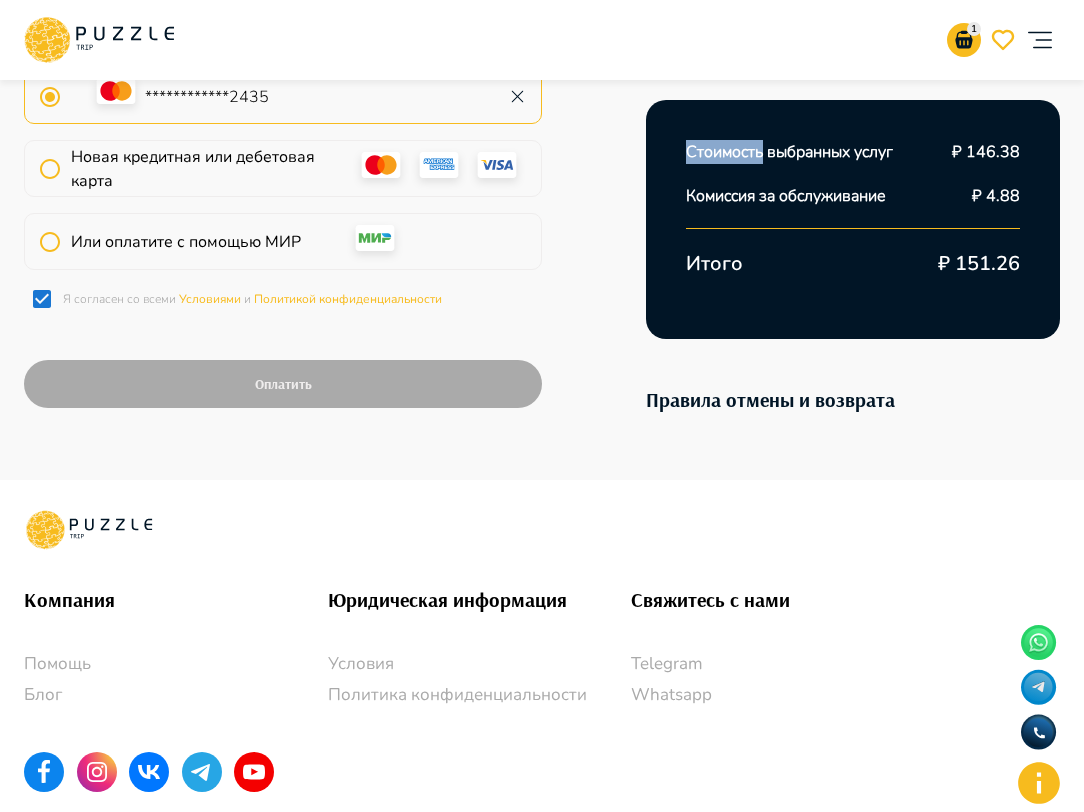 click on "**********" at bounding box center [283, -103] 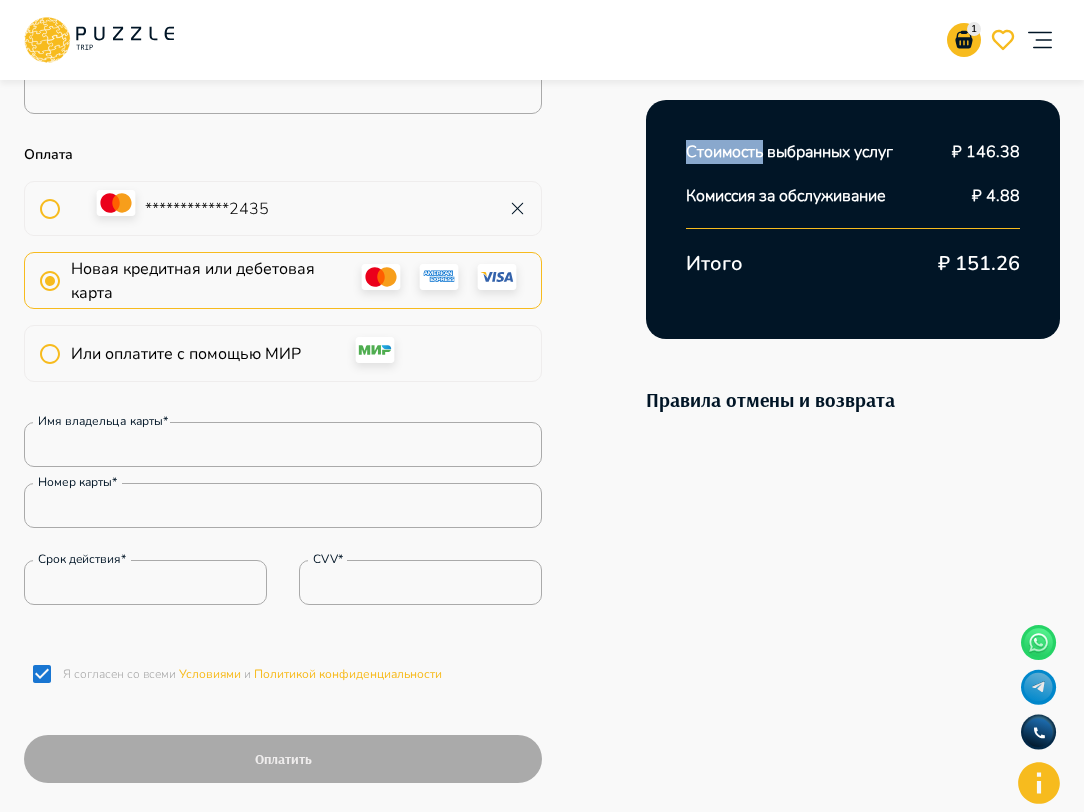 scroll, scrollTop: 776, scrollLeft: 0, axis: vertical 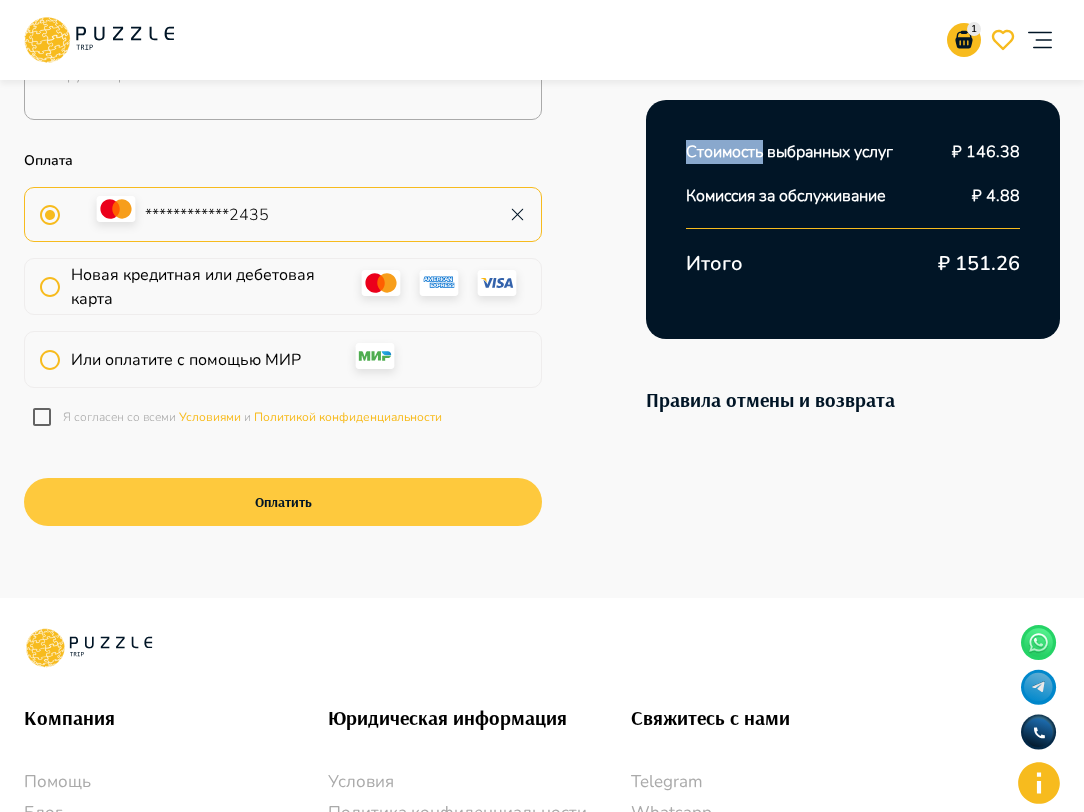 click on "Оплатить" at bounding box center [283, 502] 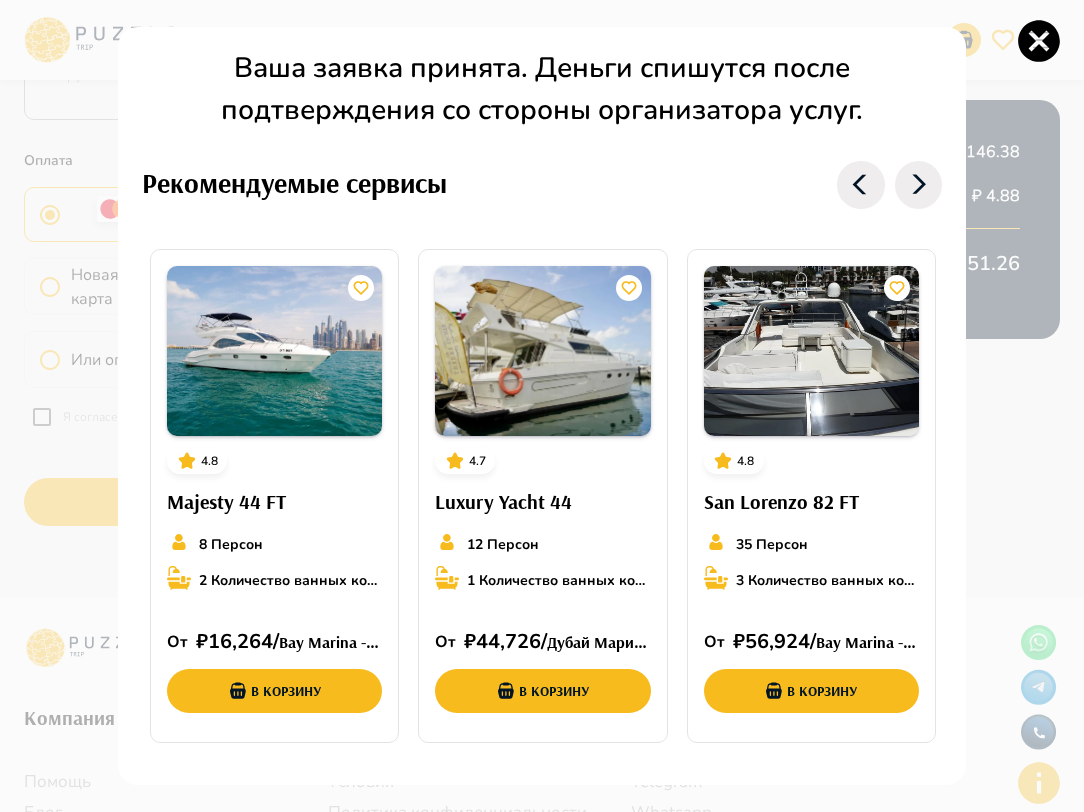 click 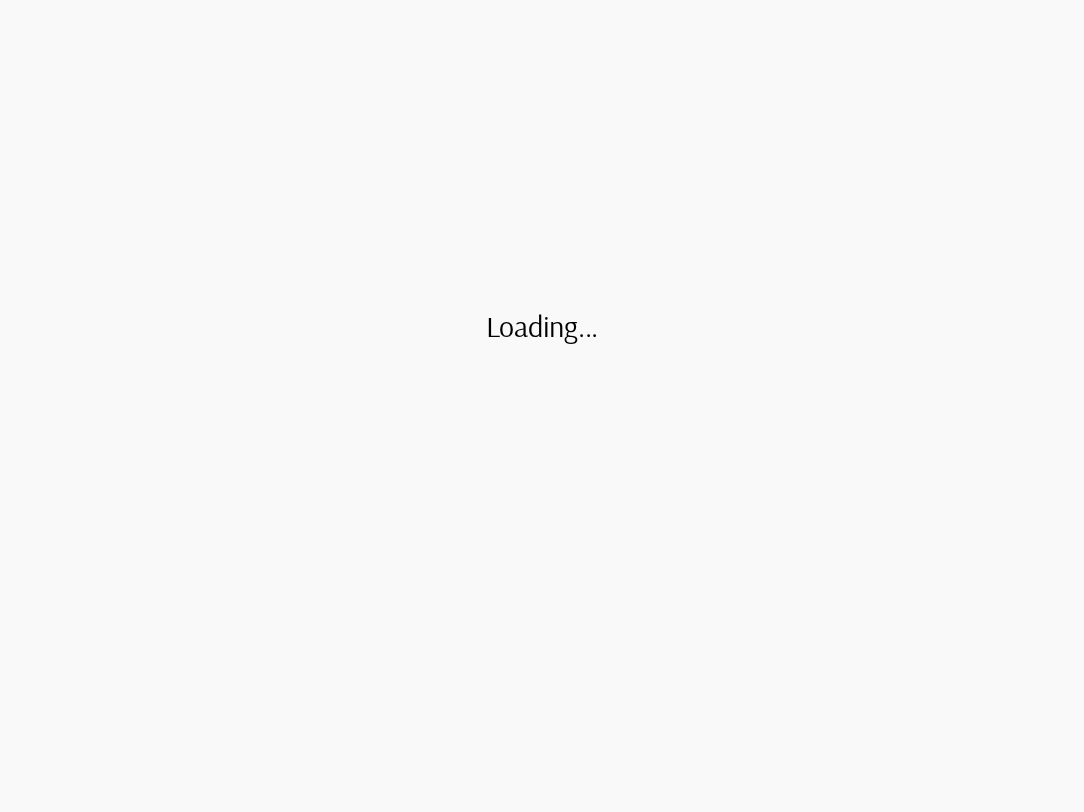 scroll, scrollTop: 0, scrollLeft: 0, axis: both 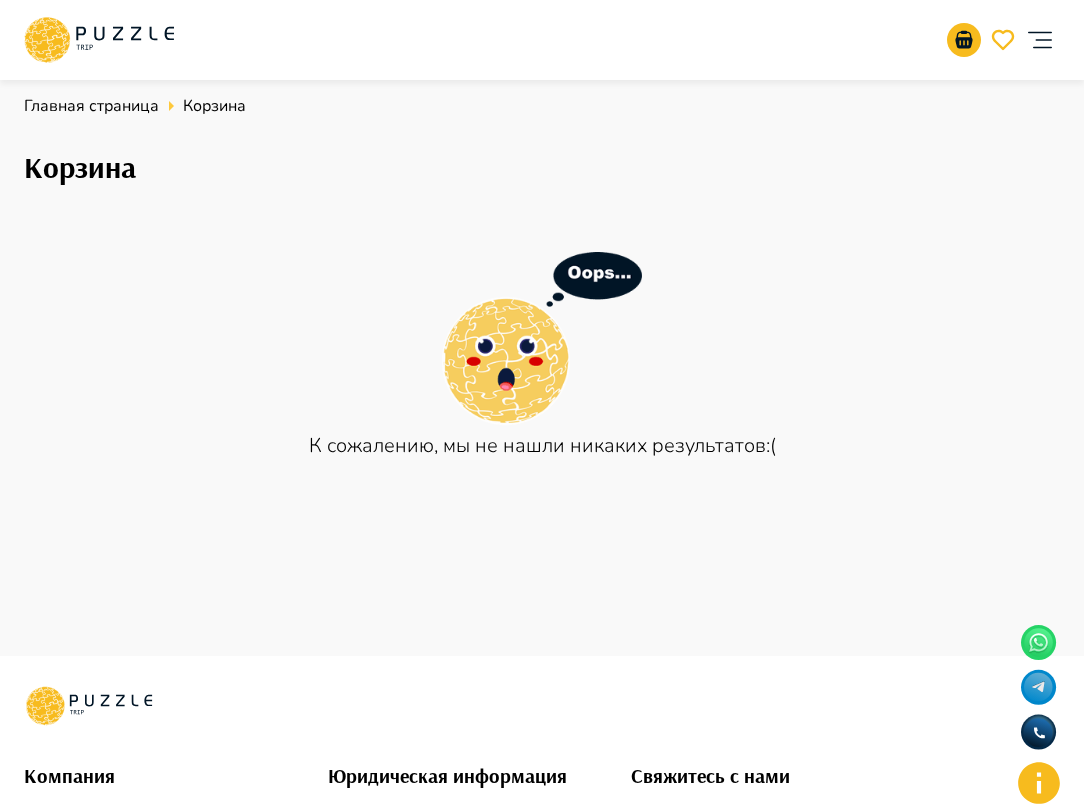click 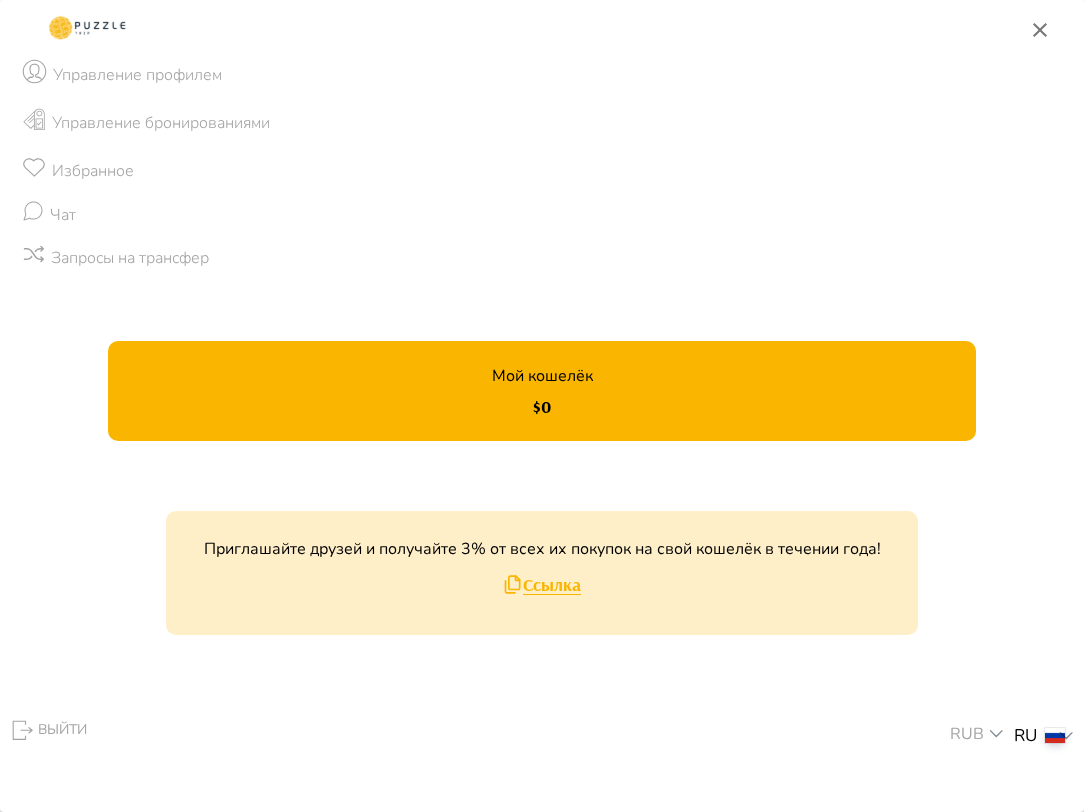 click 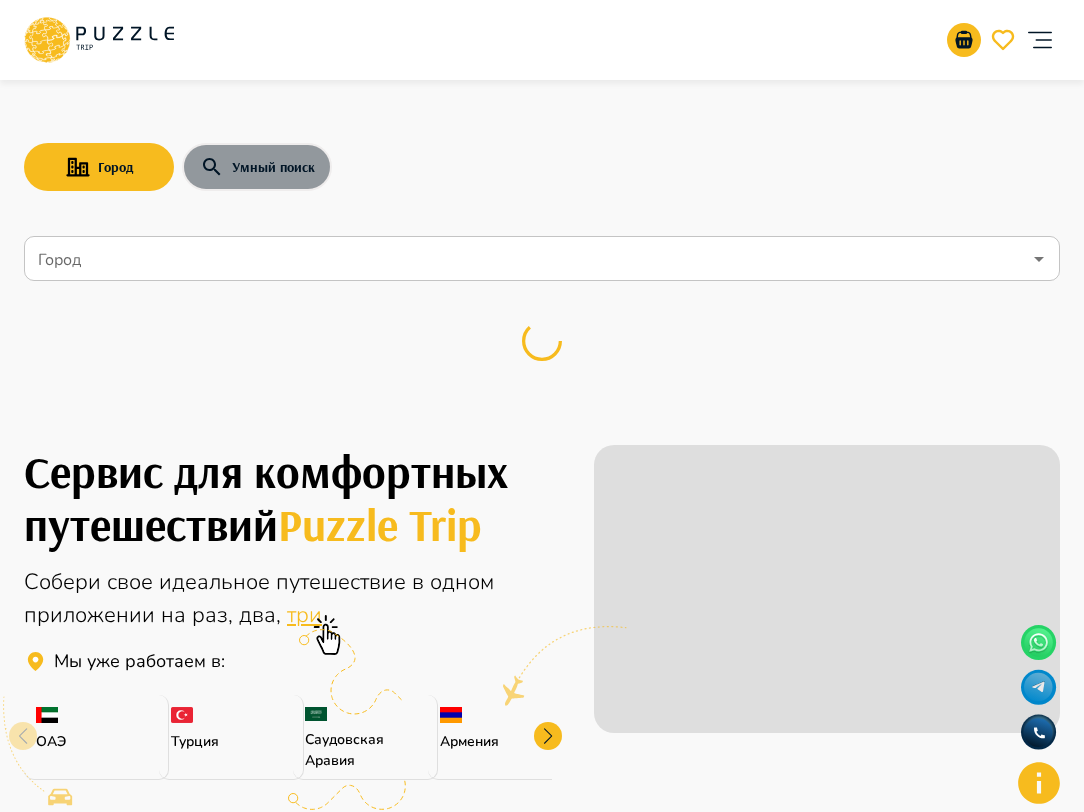click on "Умный поиск" at bounding box center (257, 167) 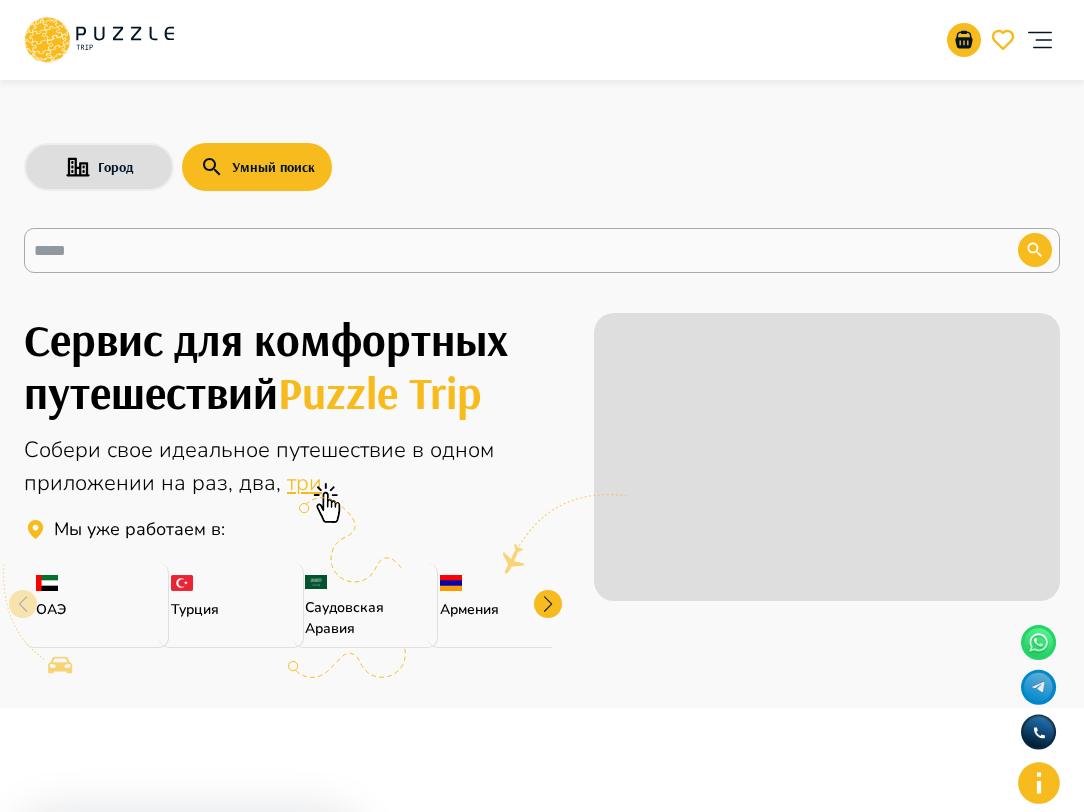 click on "Город Умный поиск ​" at bounding box center (542, 173) 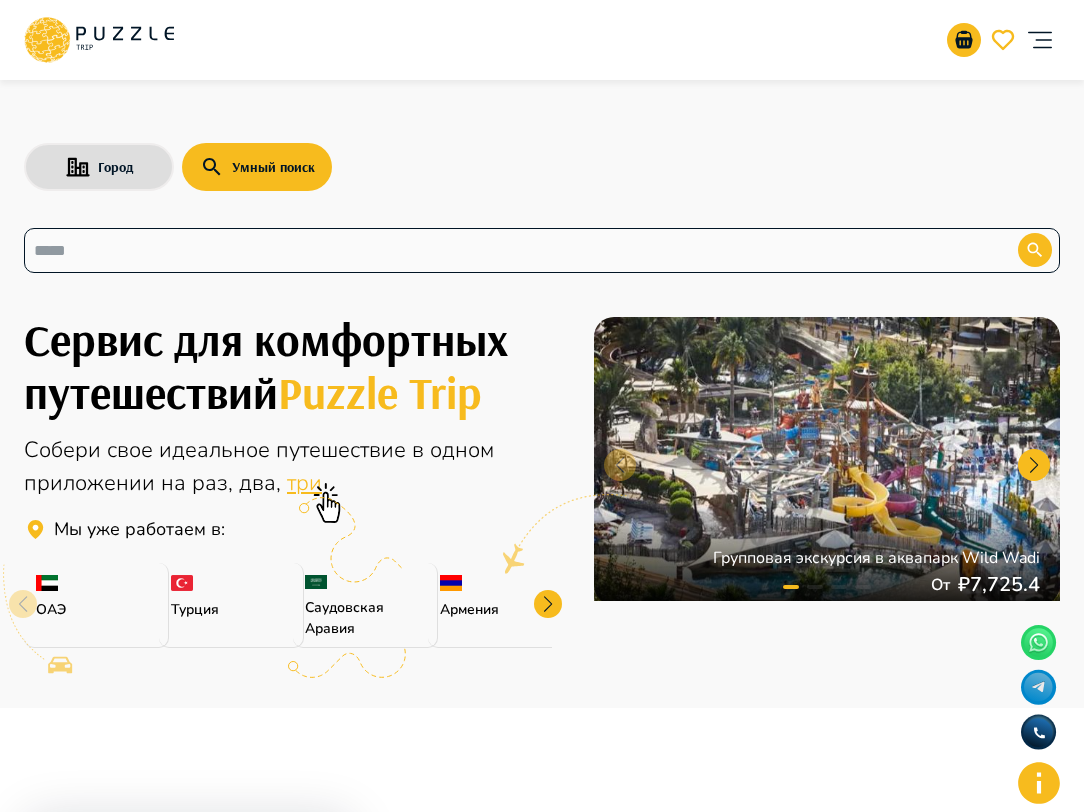 click at bounding box center [506, 250] 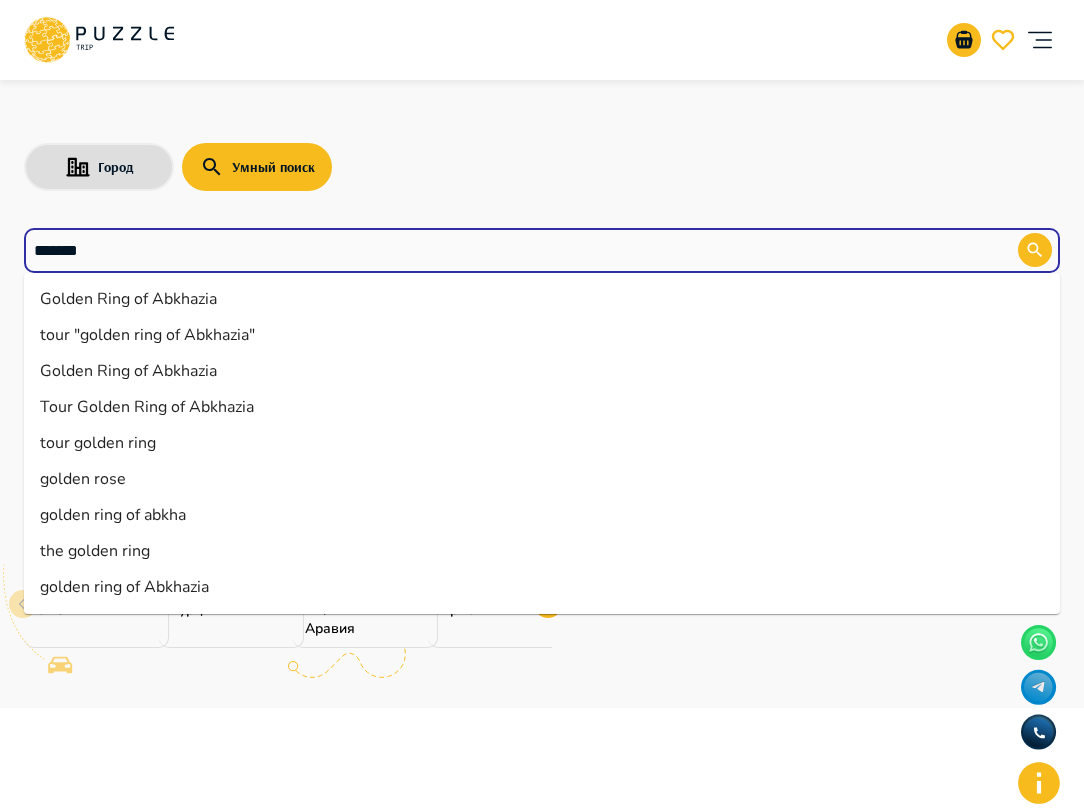 click on "Golden Ring of Abkhazia" at bounding box center [542, 299] 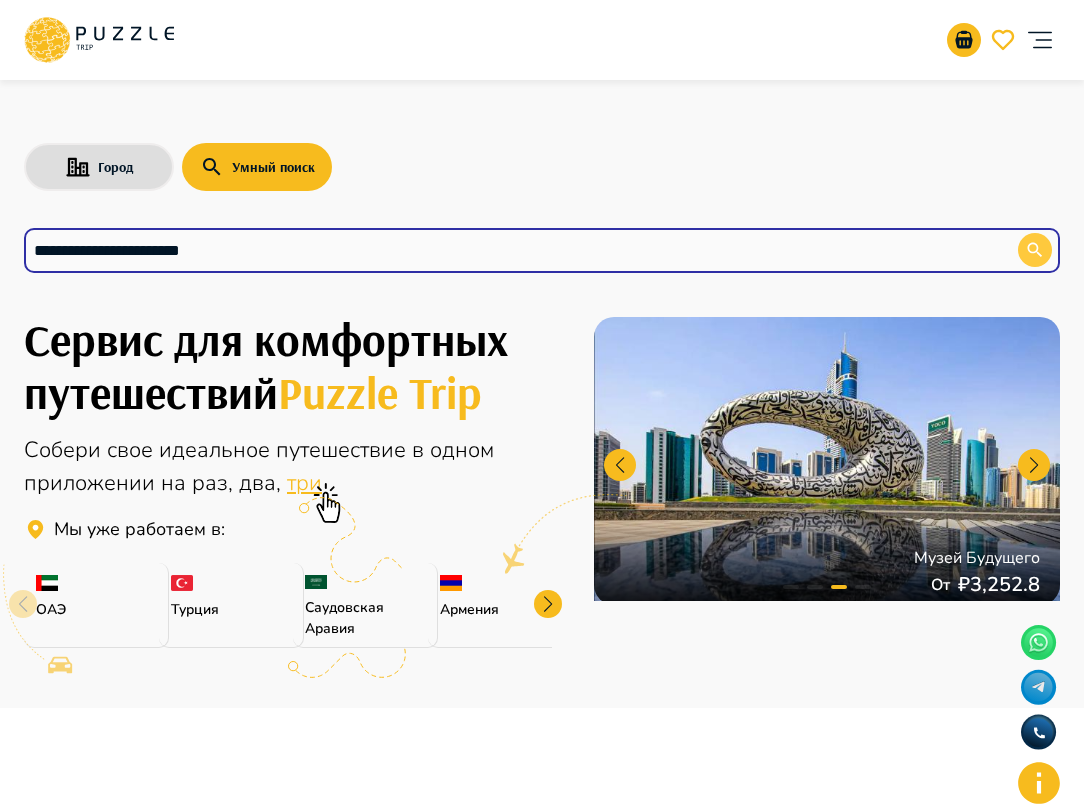 type on "**********" 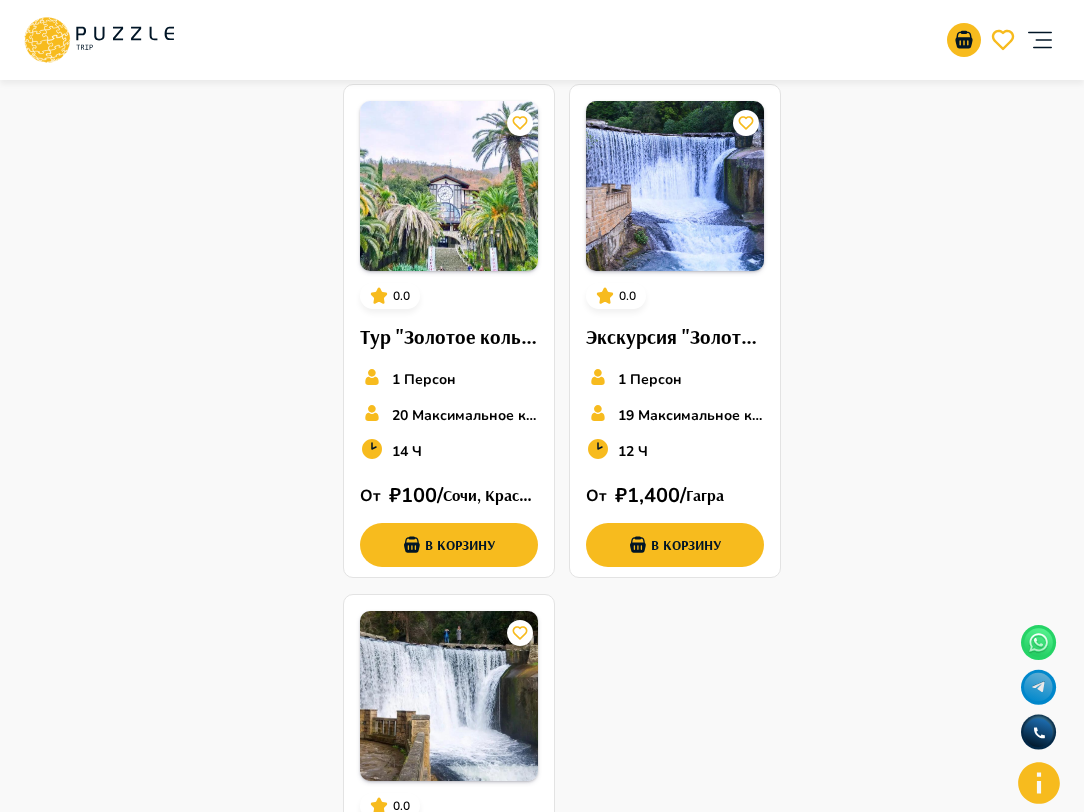 scroll, scrollTop: 1470, scrollLeft: 0, axis: vertical 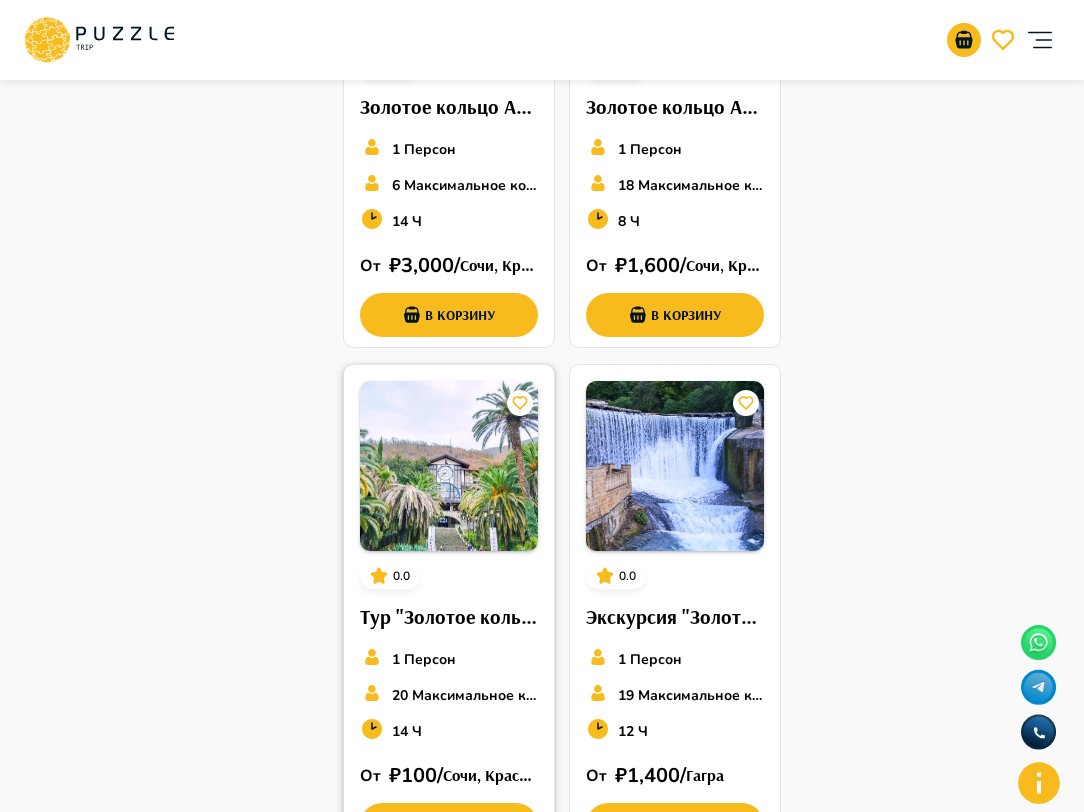 click at bounding box center (449, 466) 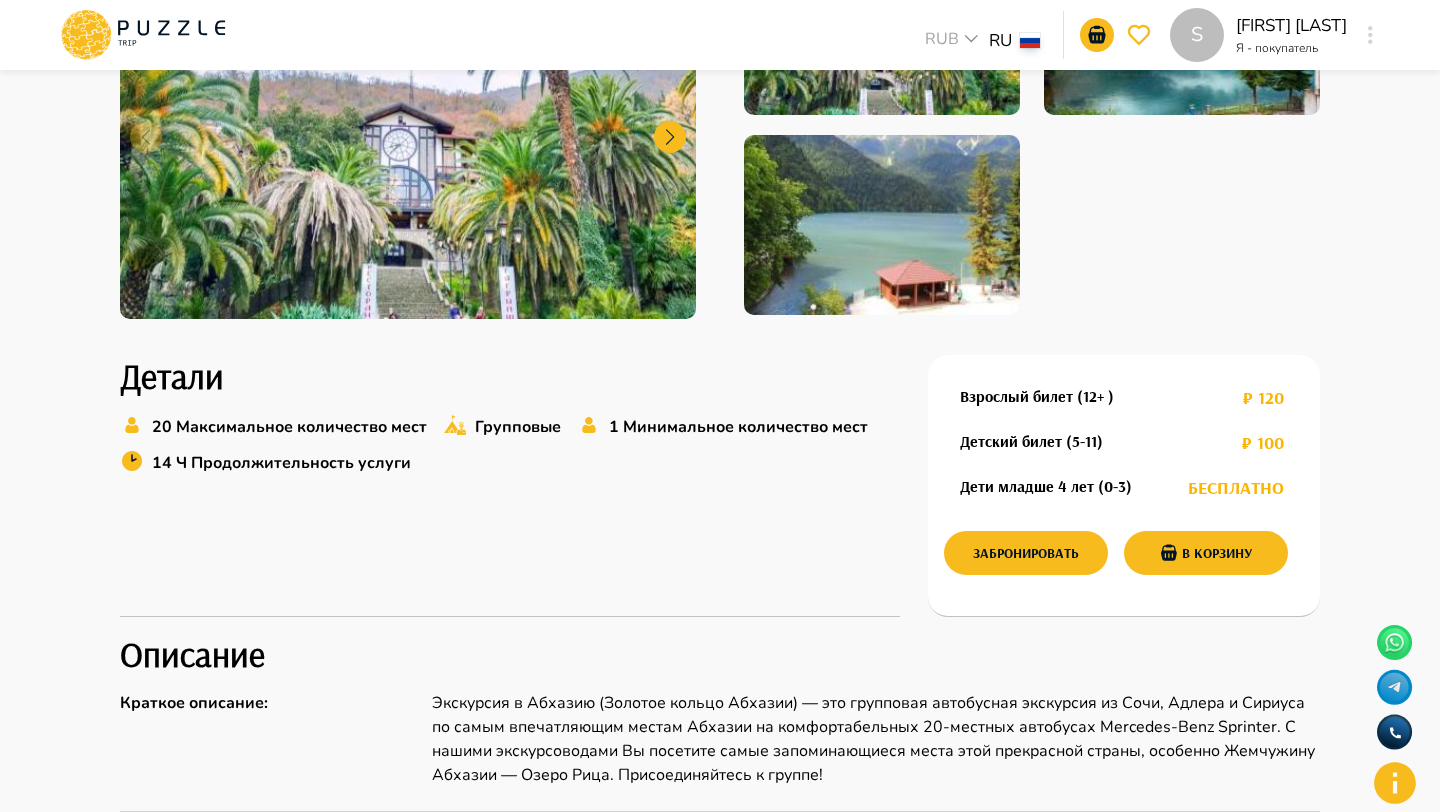 scroll, scrollTop: 439, scrollLeft: 0, axis: vertical 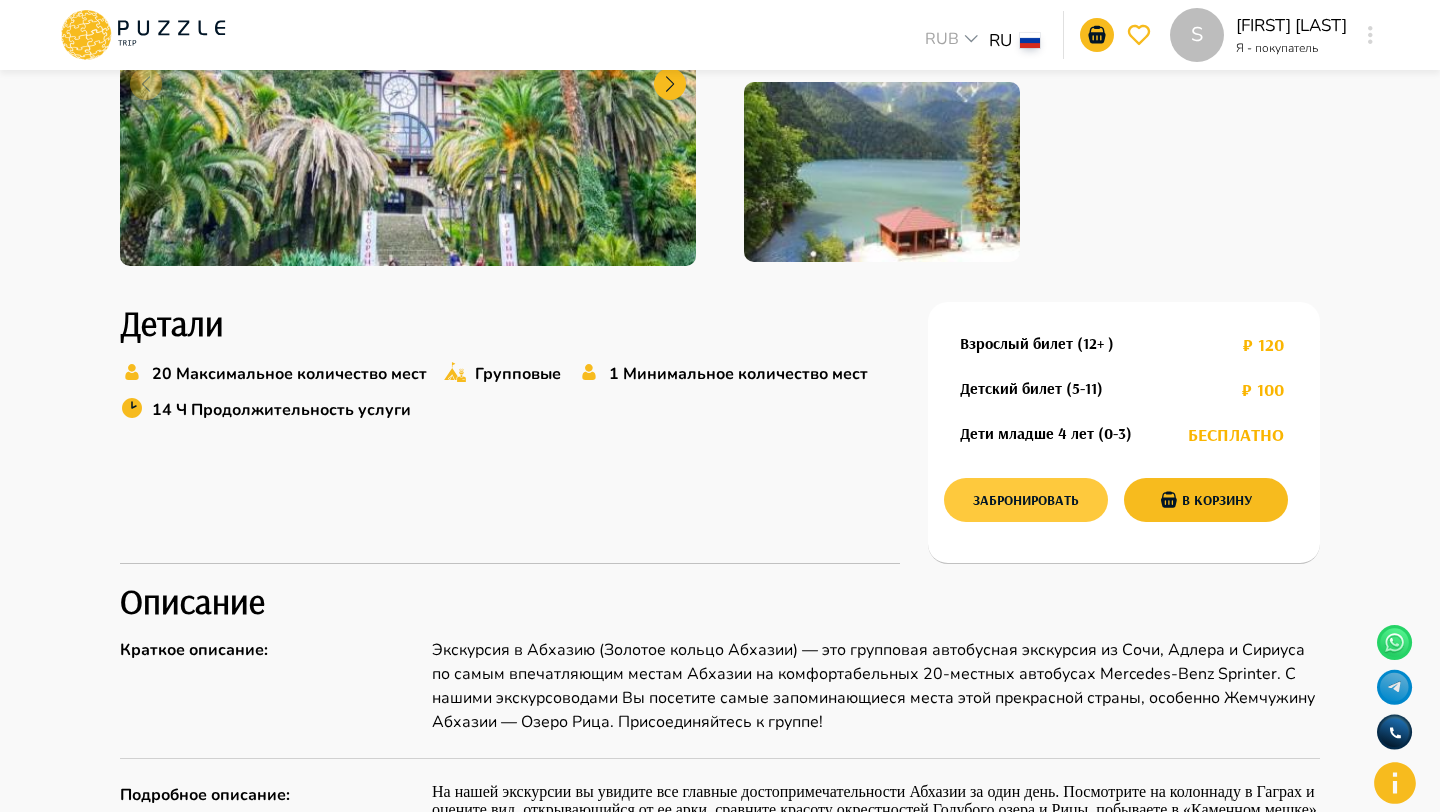 click on "Забронировать" at bounding box center (1026, 500) 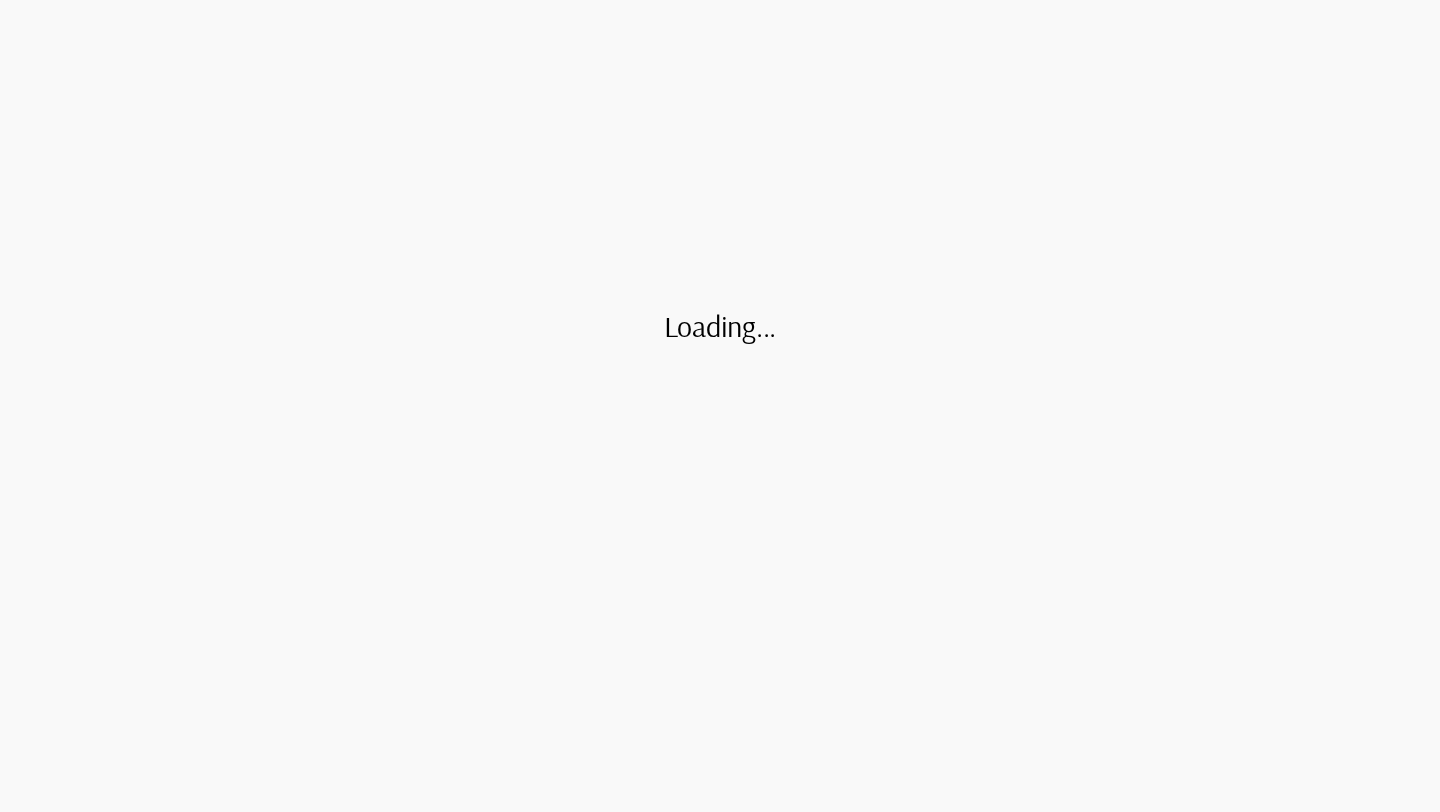 scroll, scrollTop: 0, scrollLeft: 0, axis: both 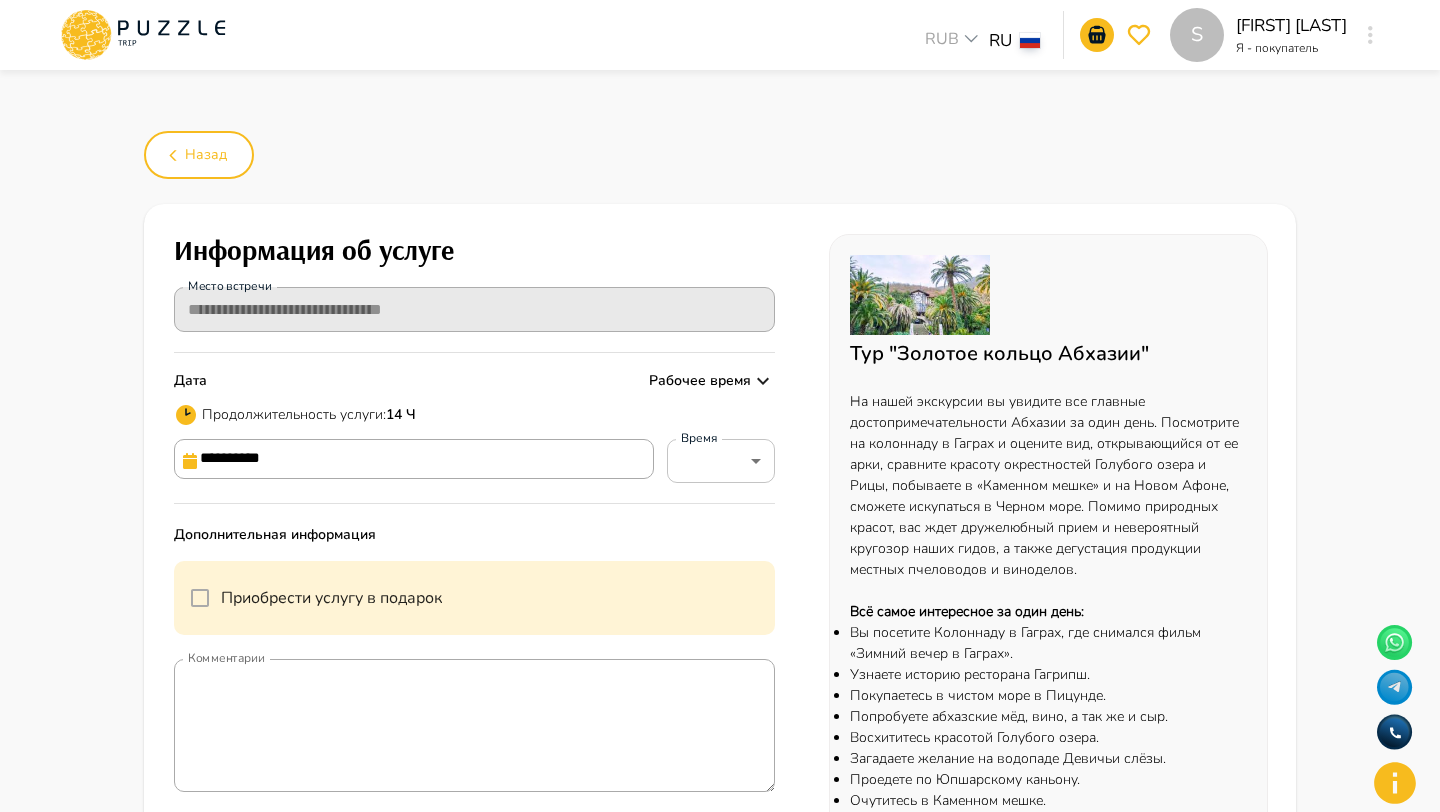click on "**********" at bounding box center [720, 831] 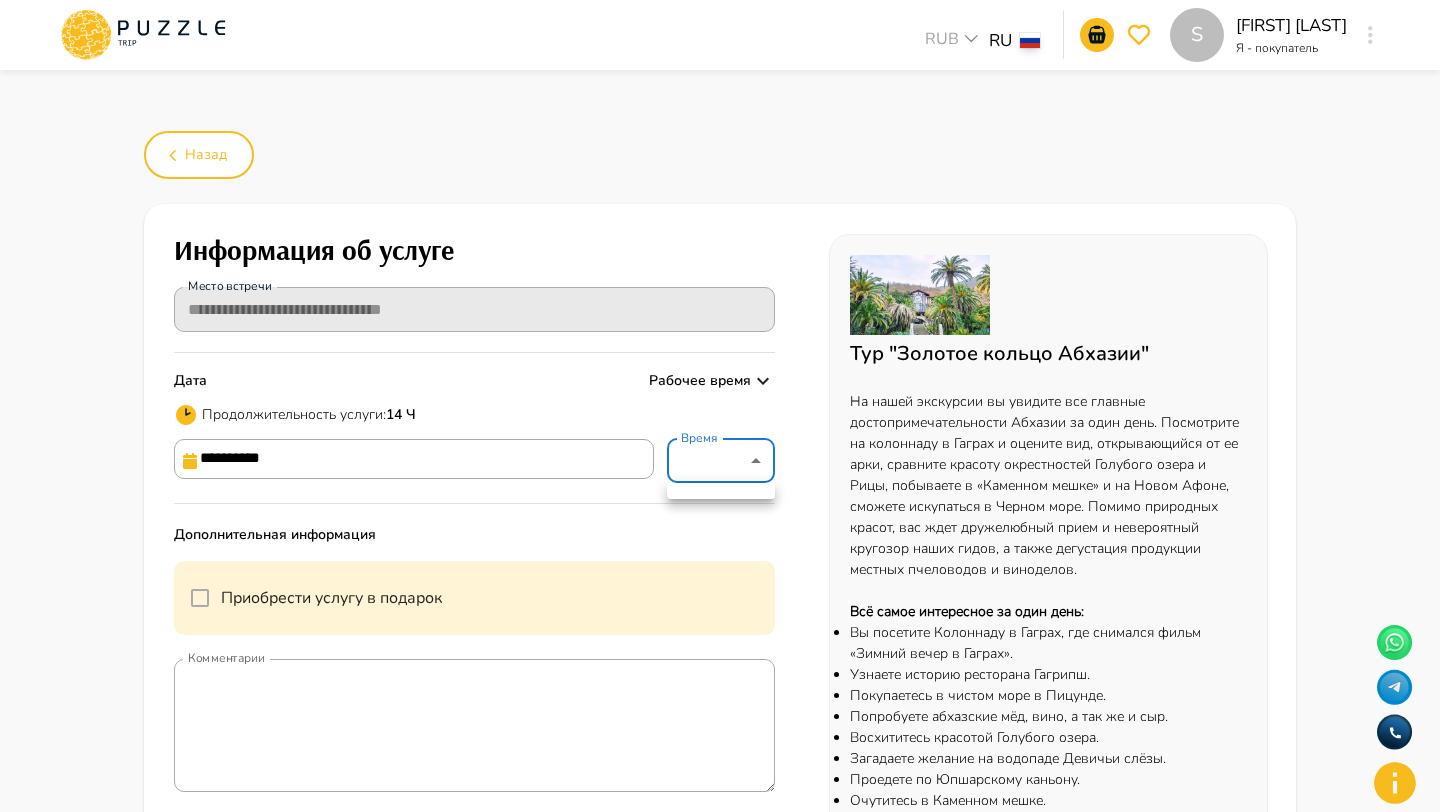 click at bounding box center [720, 406] 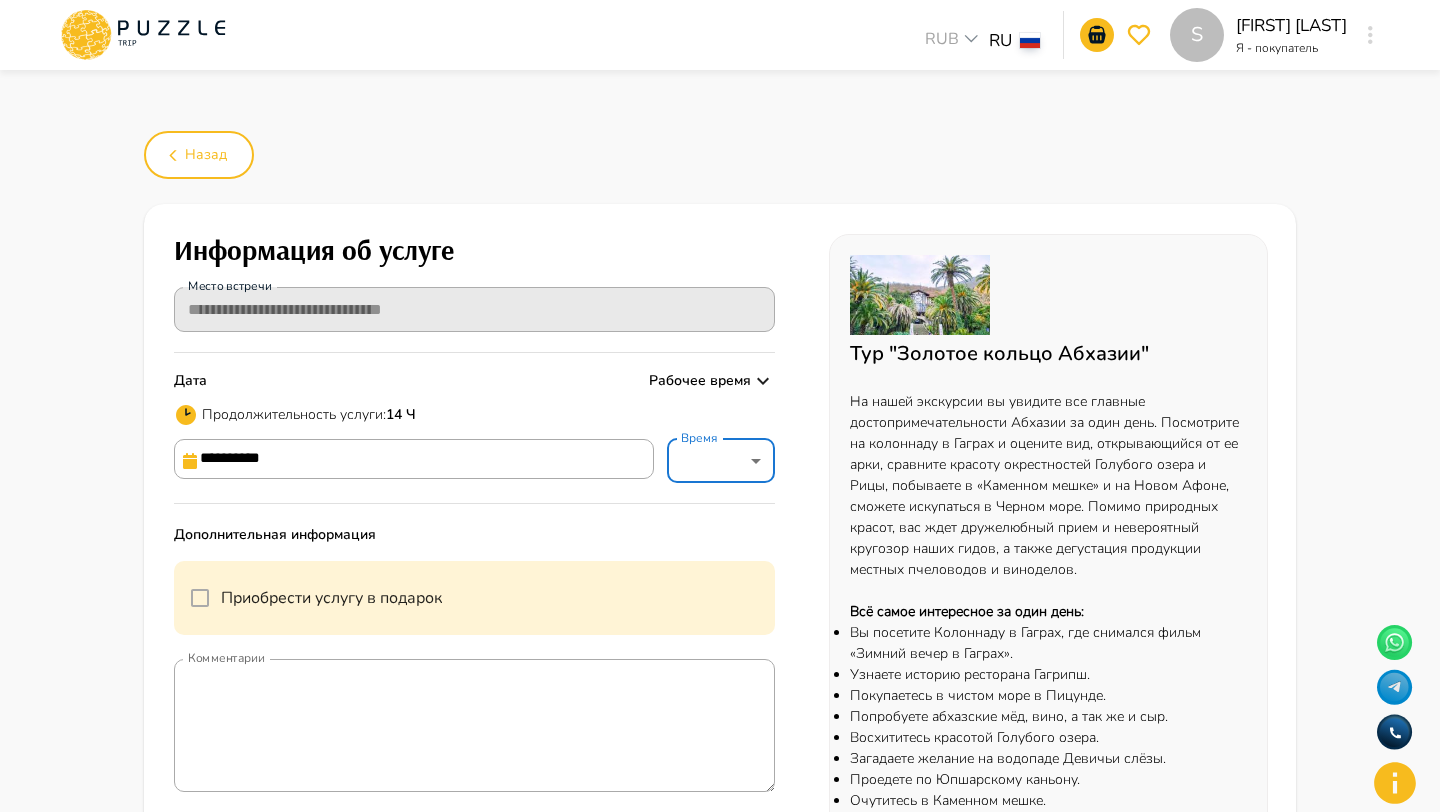 click on "**********" at bounding box center [414, 459] 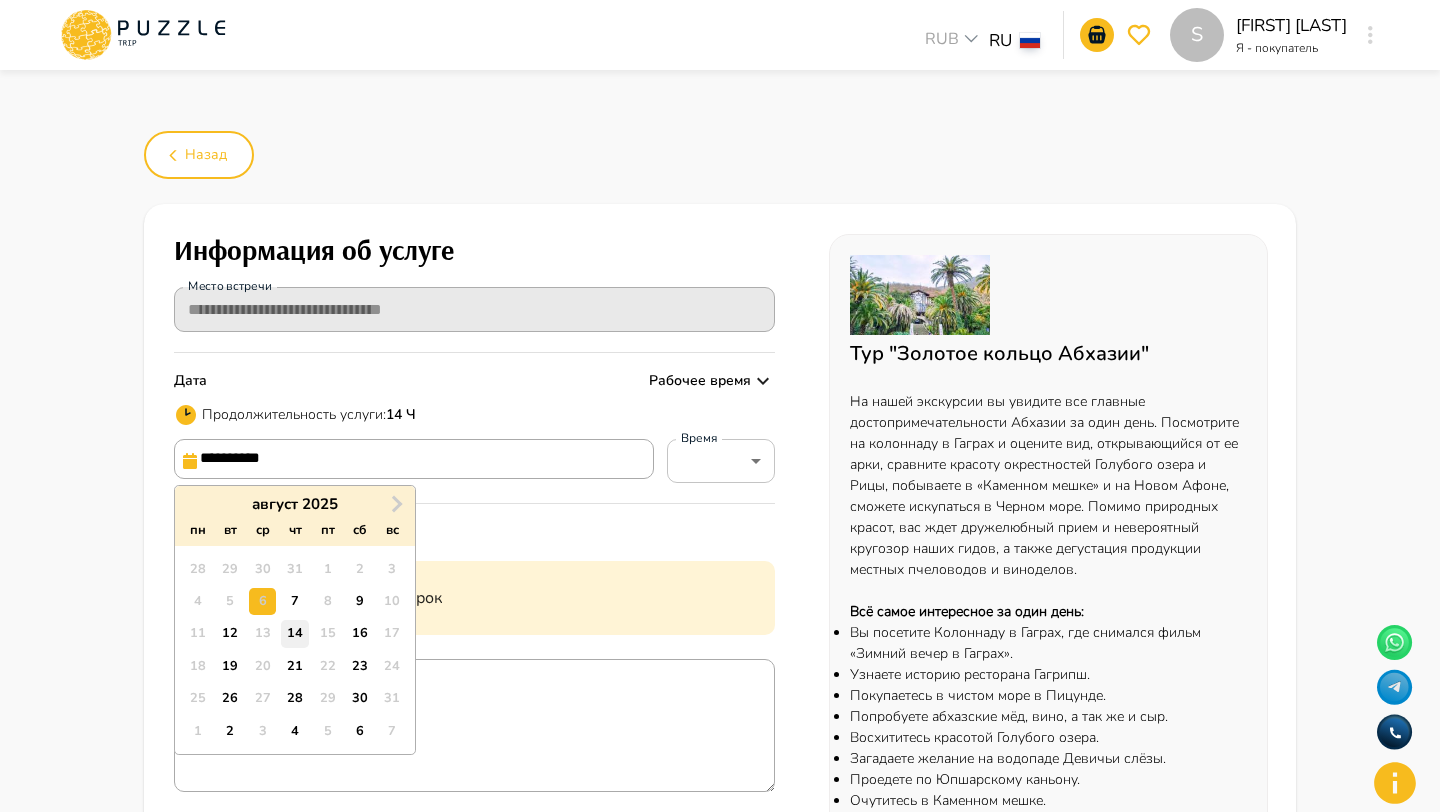 click on "14" at bounding box center [294, 633] 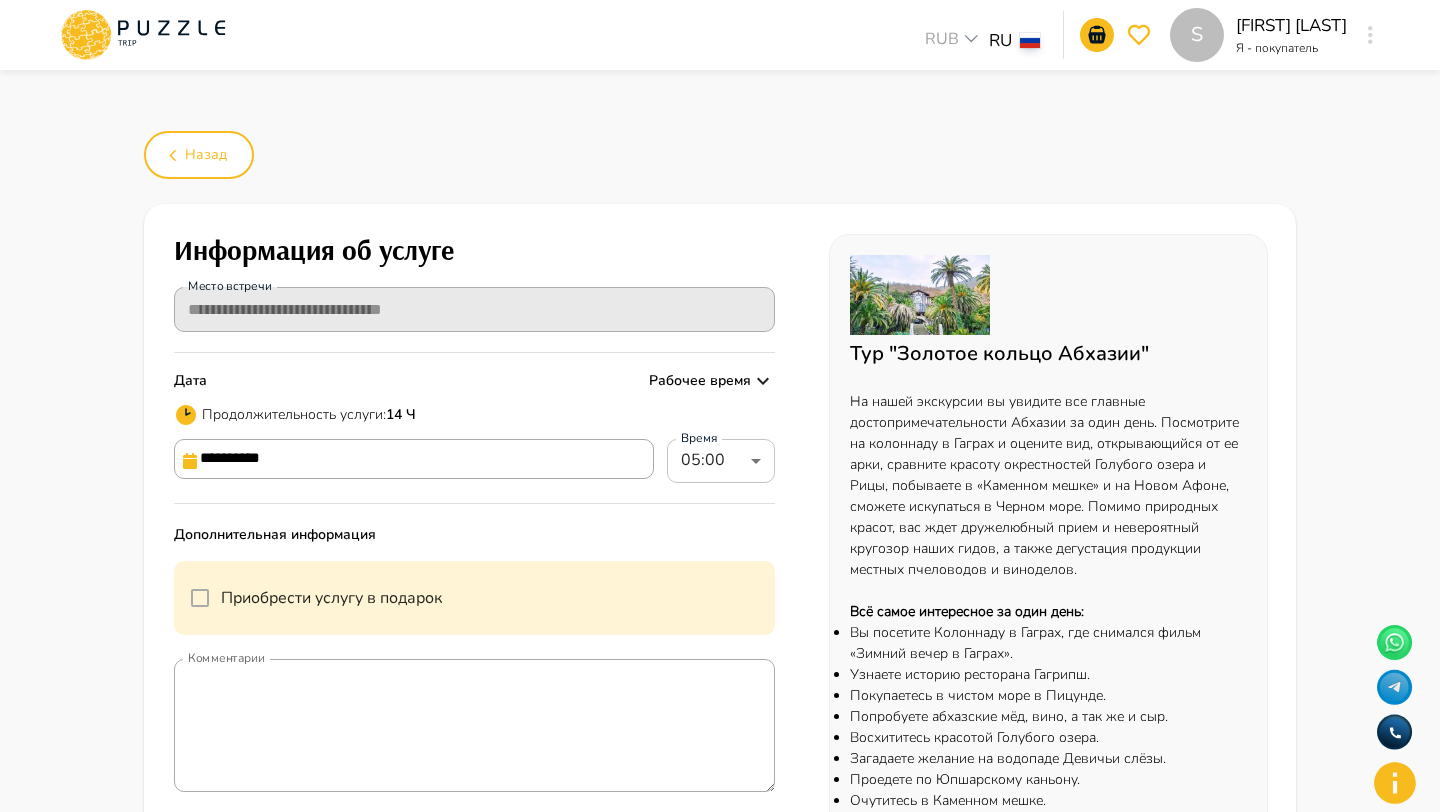 click on "**********" at bounding box center [720, 831] 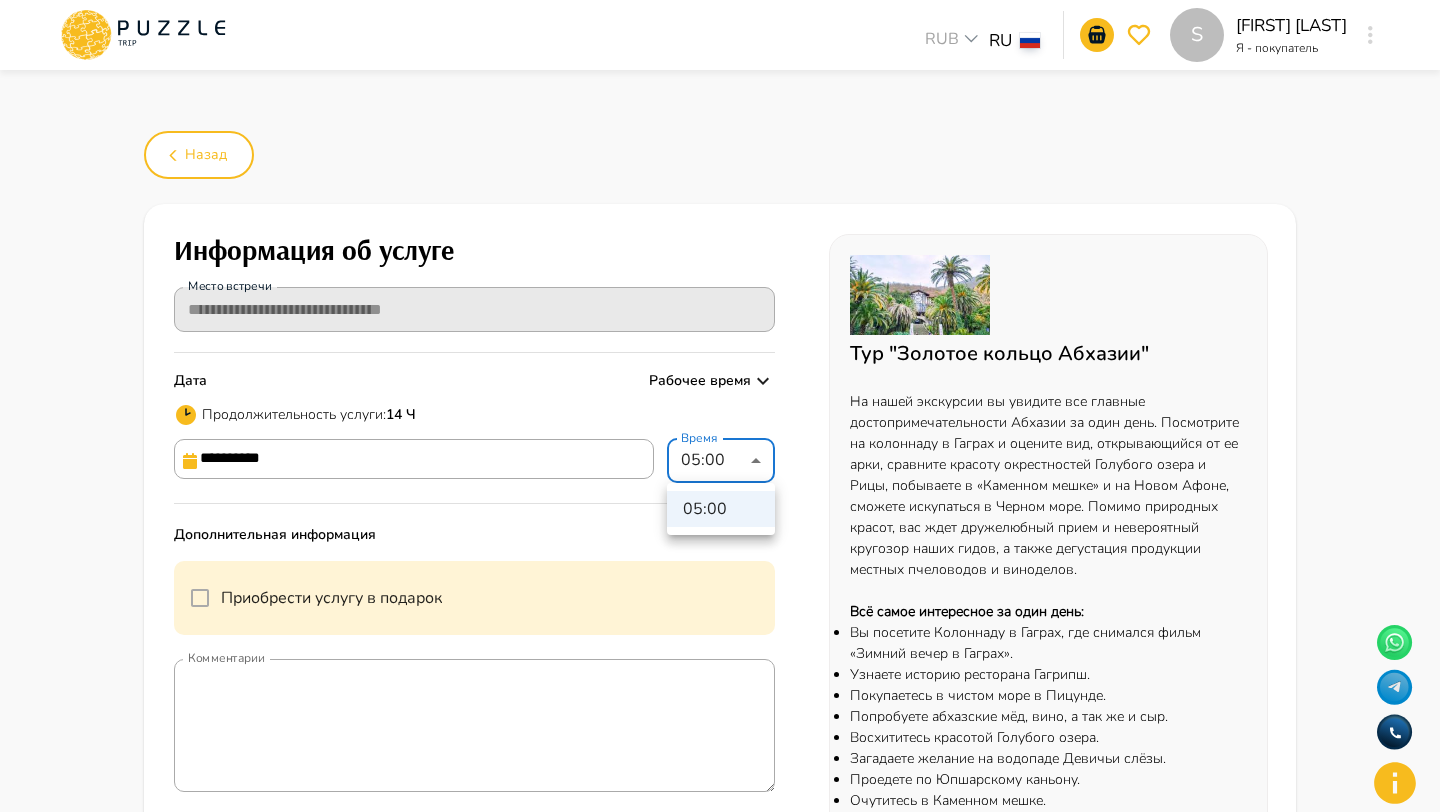 click at bounding box center (720, 406) 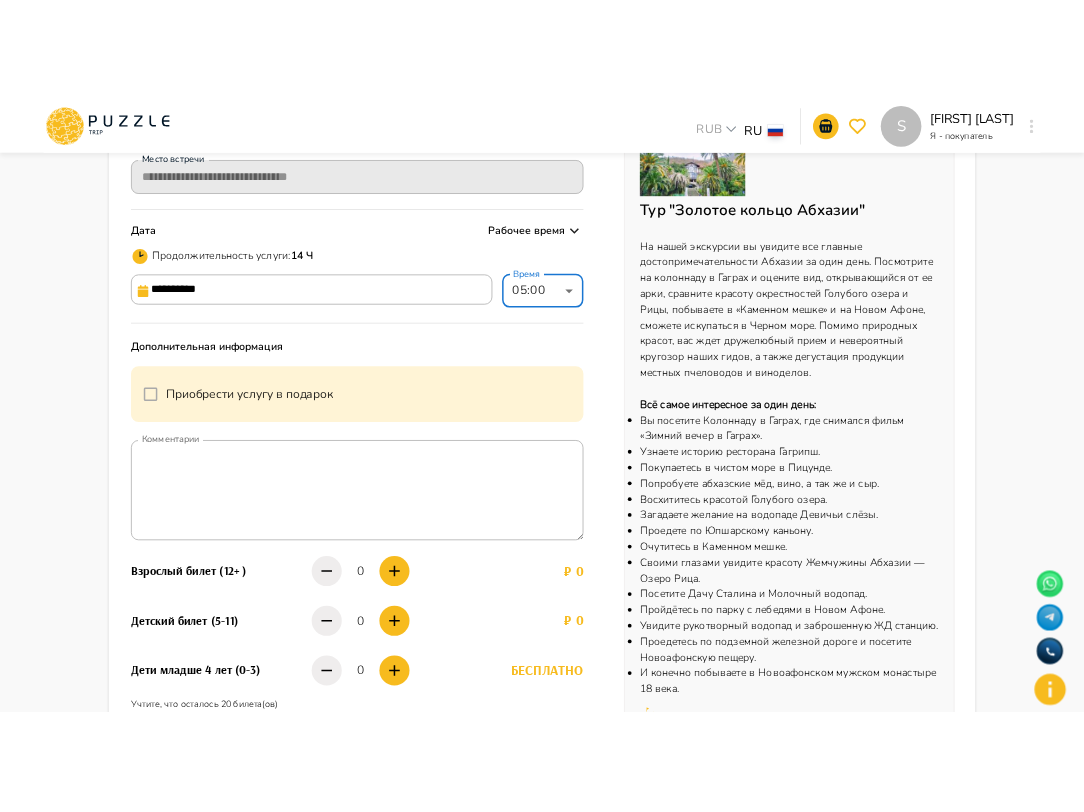 scroll, scrollTop: 454, scrollLeft: 0, axis: vertical 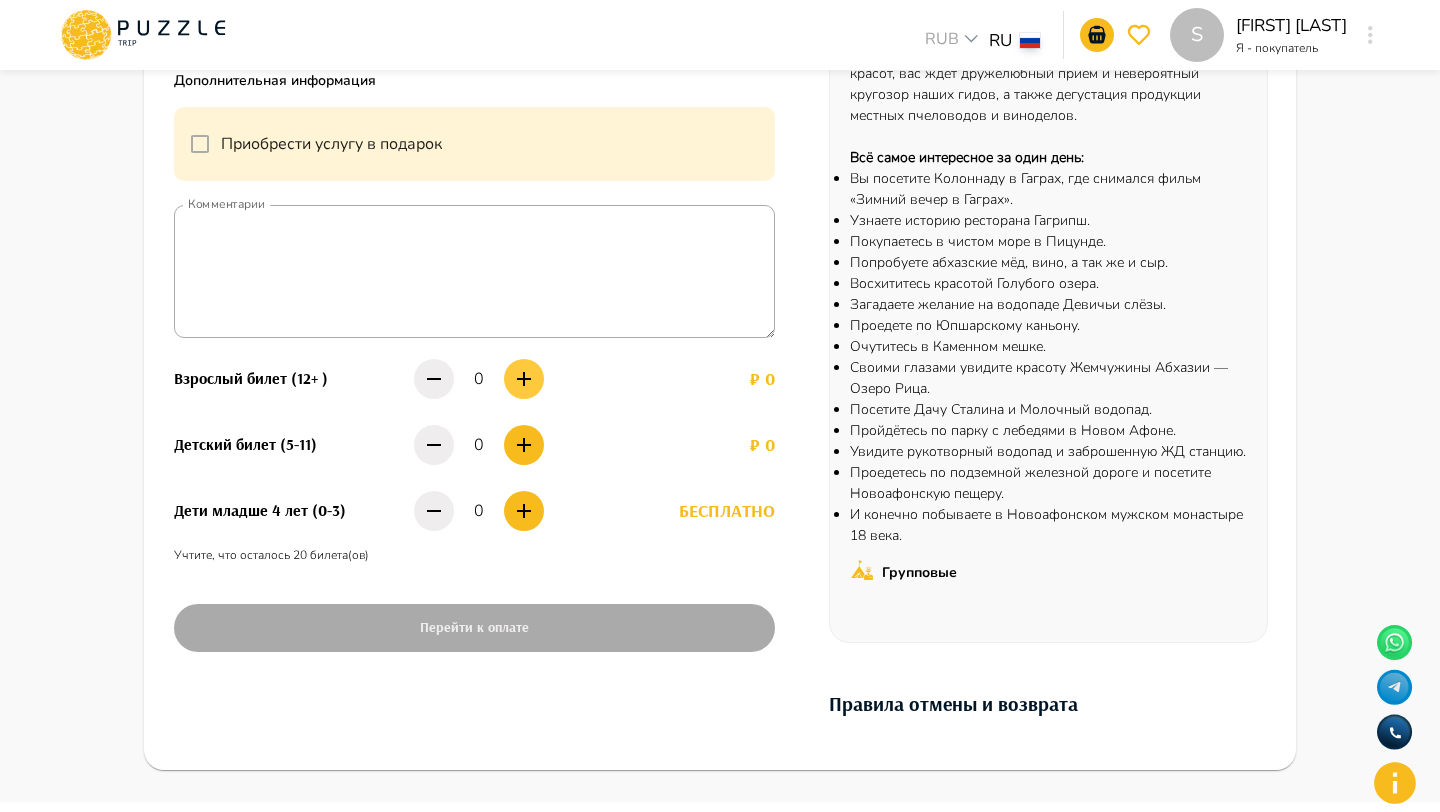 click 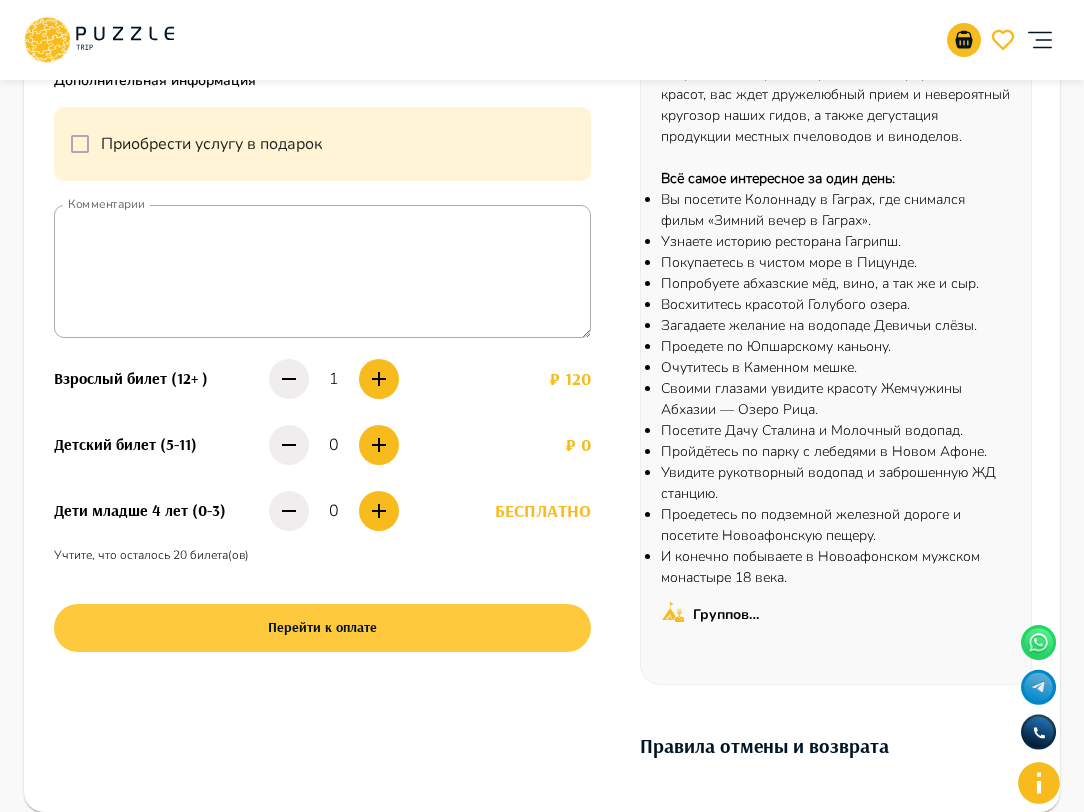 click on "Перейти к оплате" at bounding box center (322, 628) 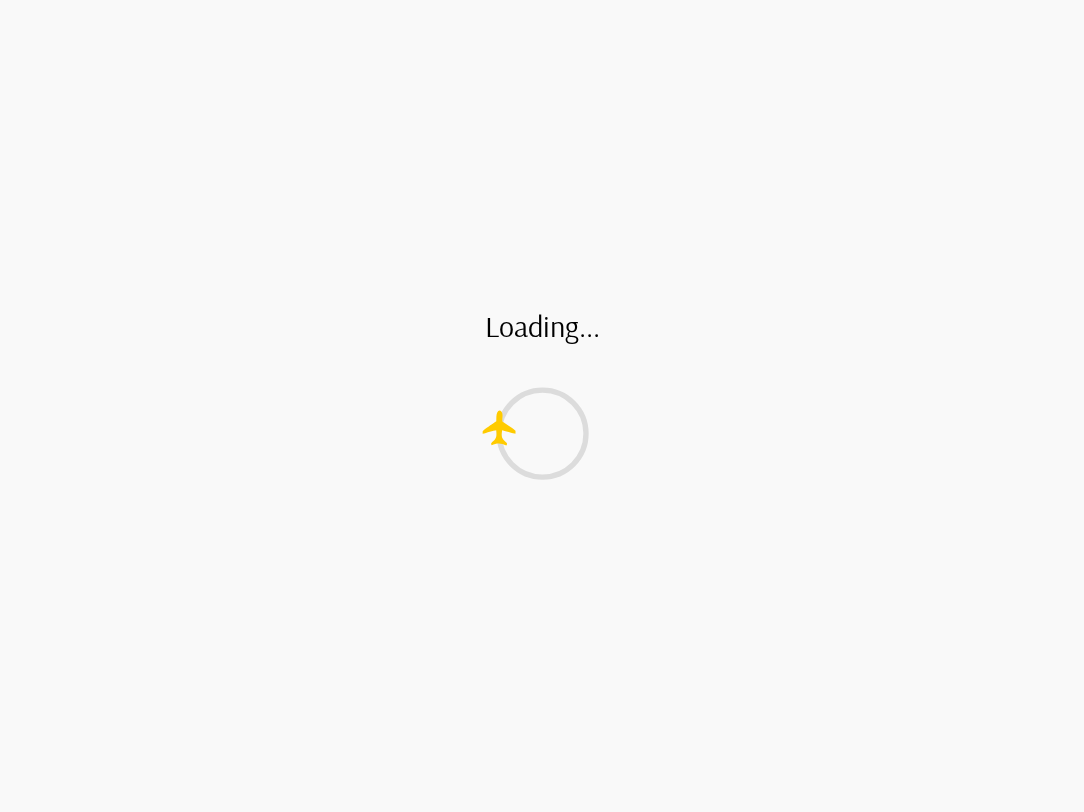 scroll, scrollTop: 0, scrollLeft: 0, axis: both 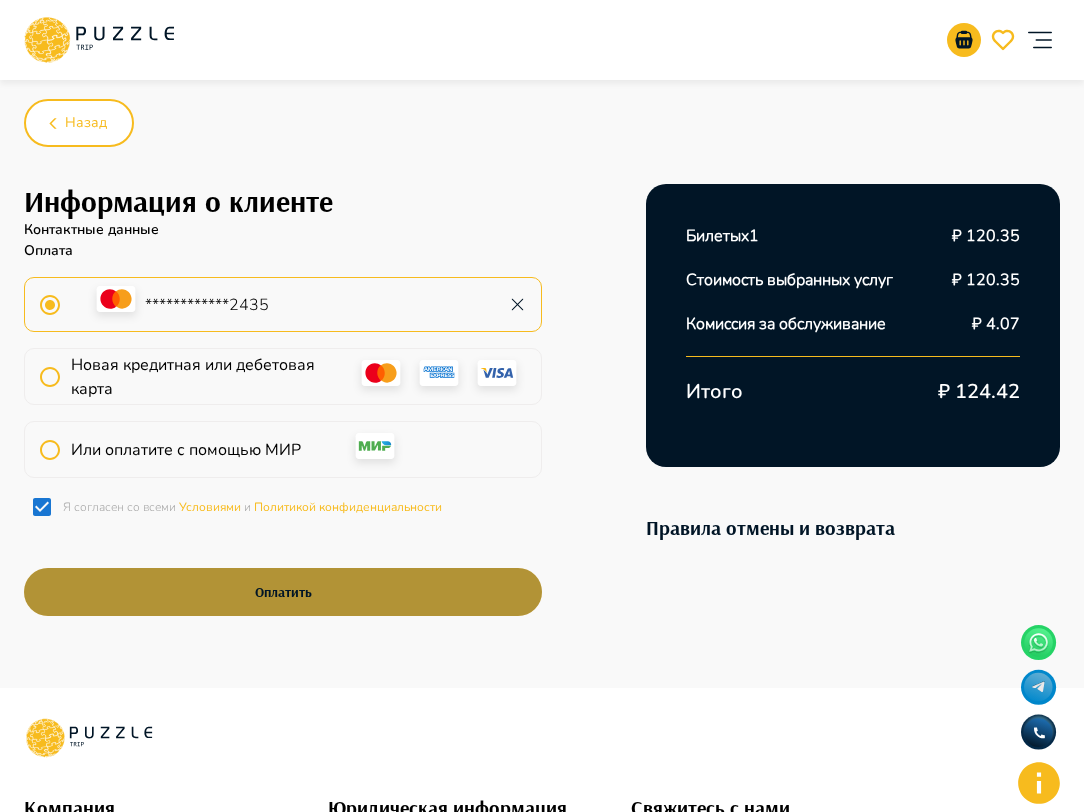 click on "Оплатить" at bounding box center [283, 592] 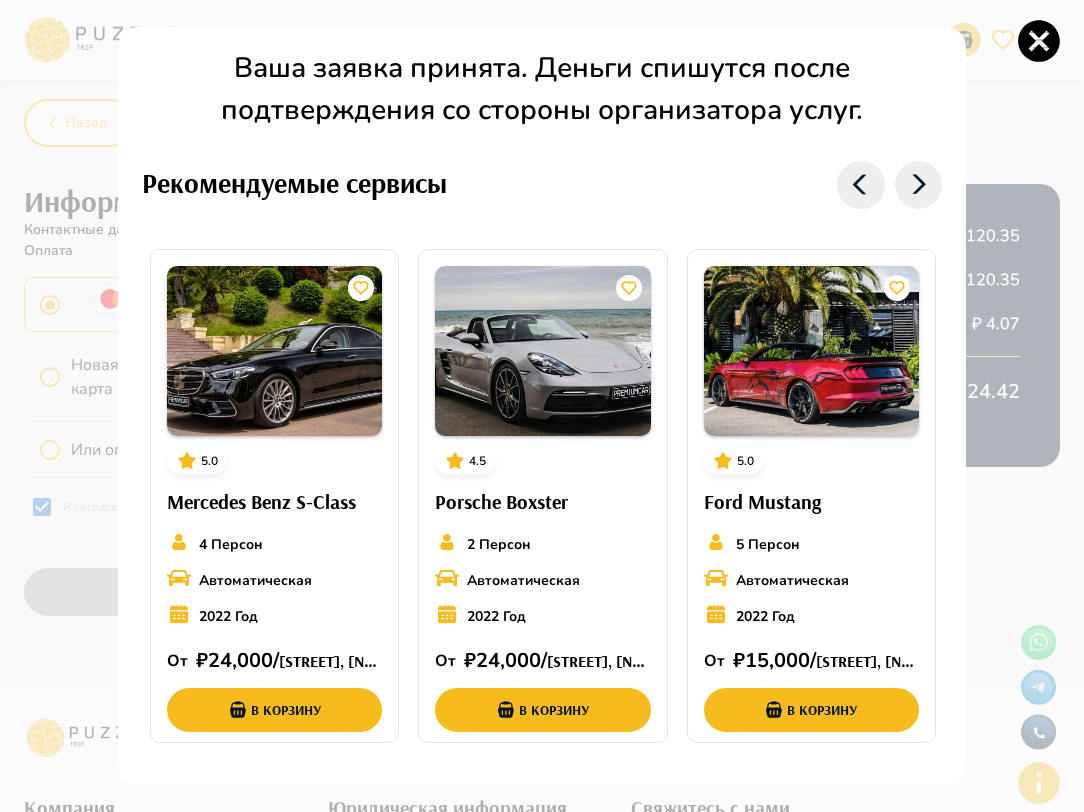 click 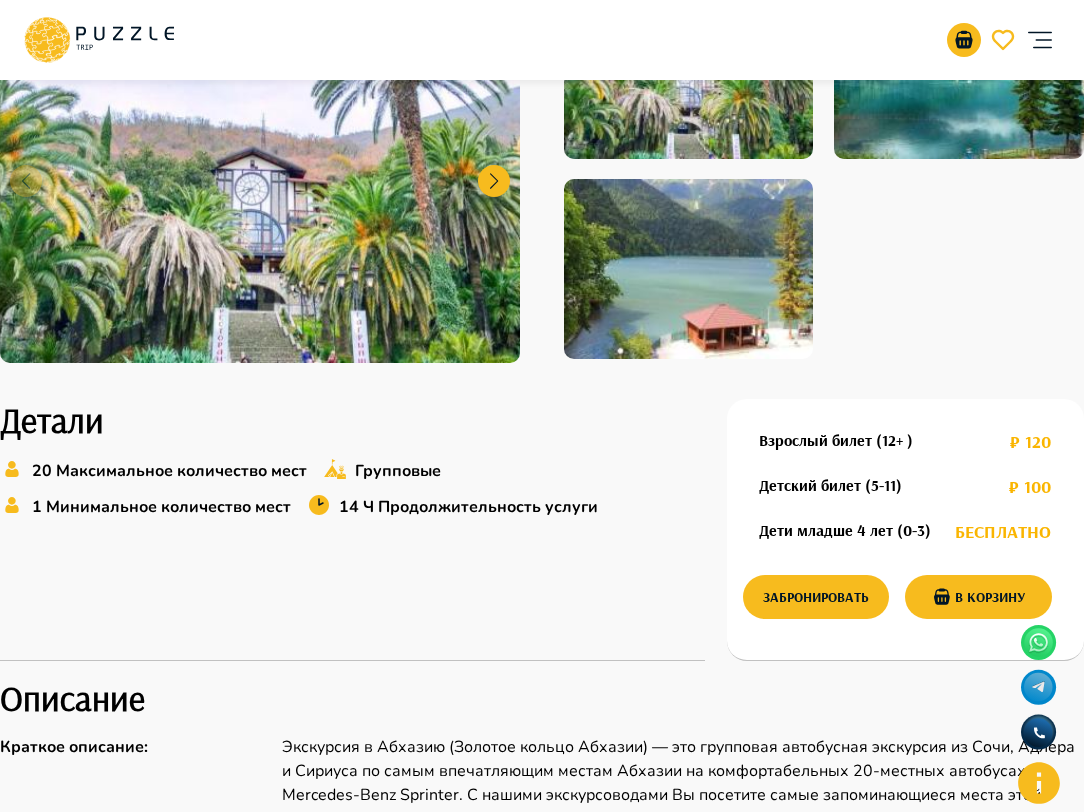 scroll, scrollTop: 0, scrollLeft: 0, axis: both 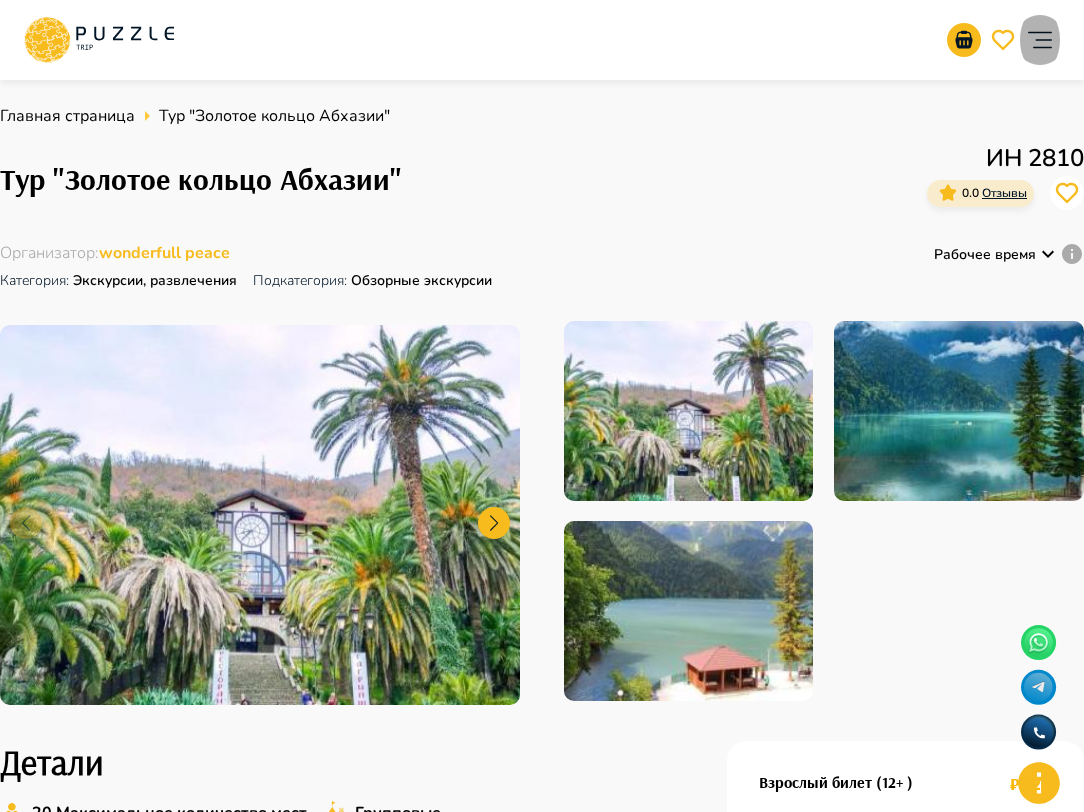 click 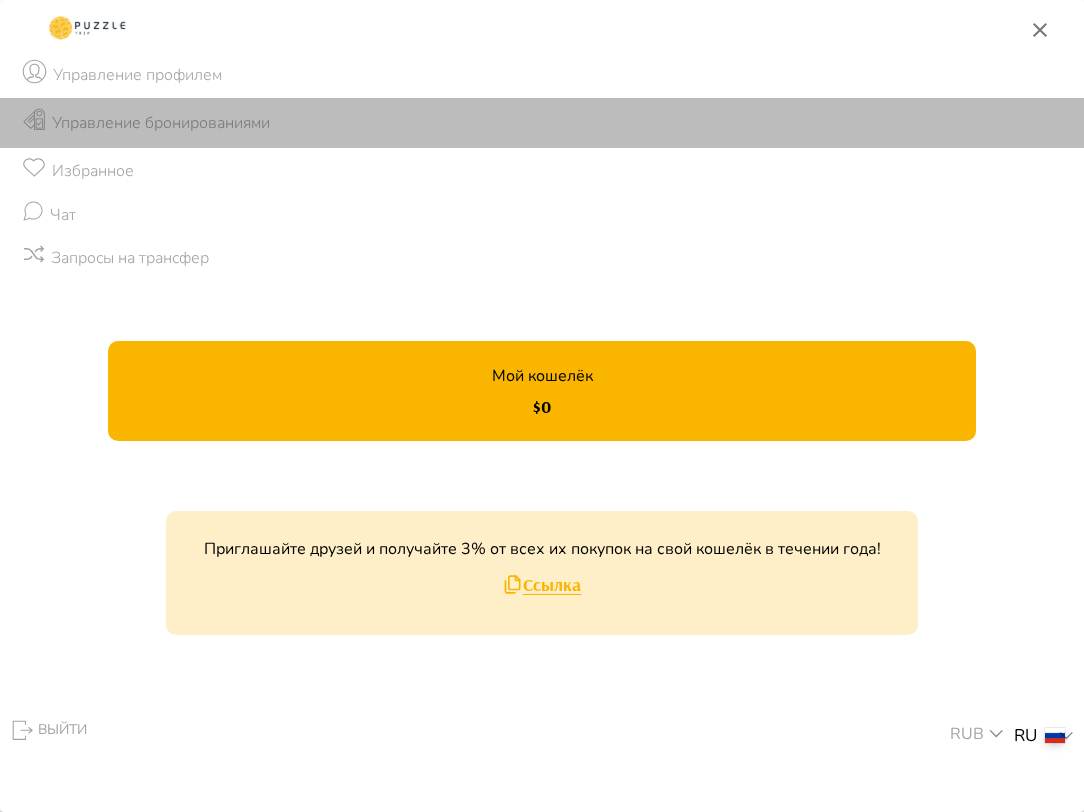click on "Управление бронированиями" at bounding box center (161, 123) 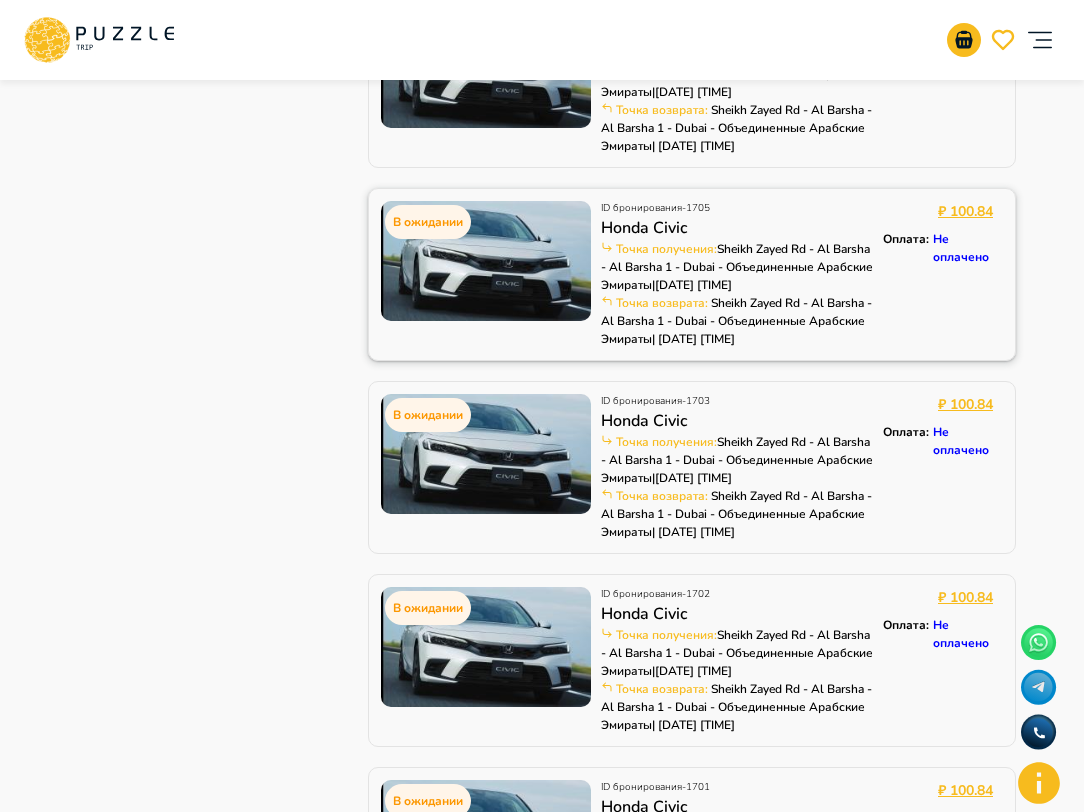 scroll, scrollTop: 0, scrollLeft: 0, axis: both 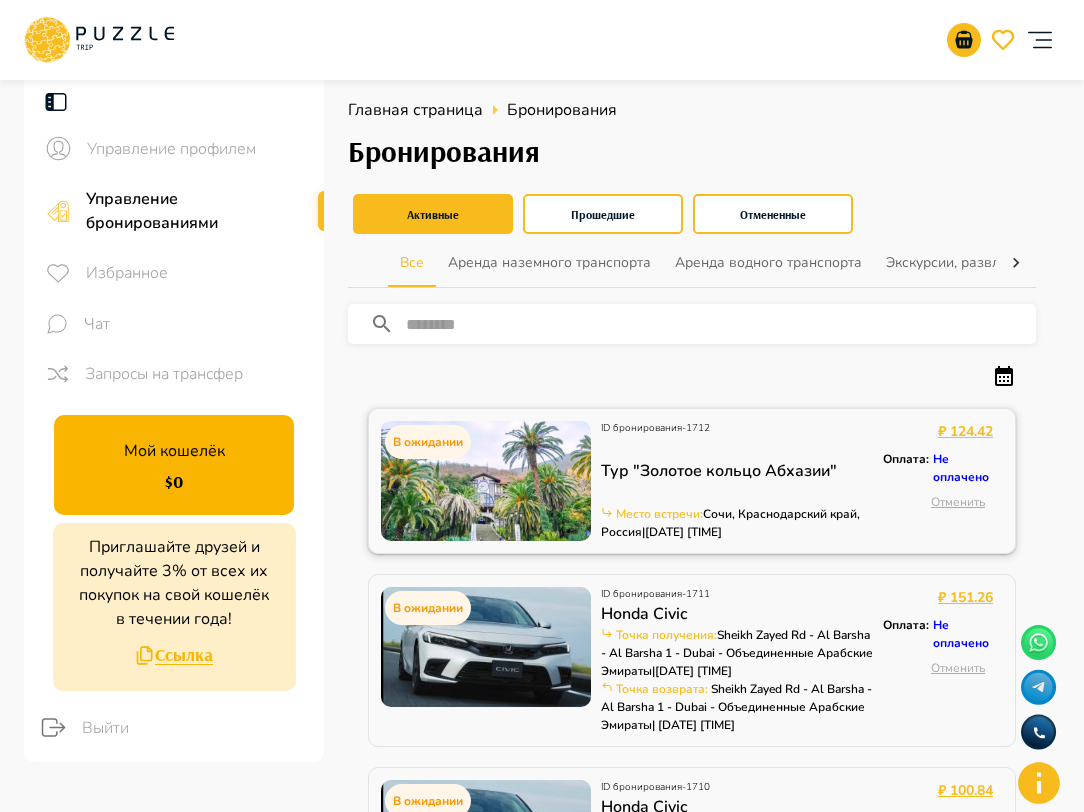 click on "ID бронирования  -  1712 Тур "Золотое кольцо Абхазии"   Место встречи :  Сочи, Краснодарский край, Россия  |  14/08/2025 05:00" at bounding box center (737, 481) 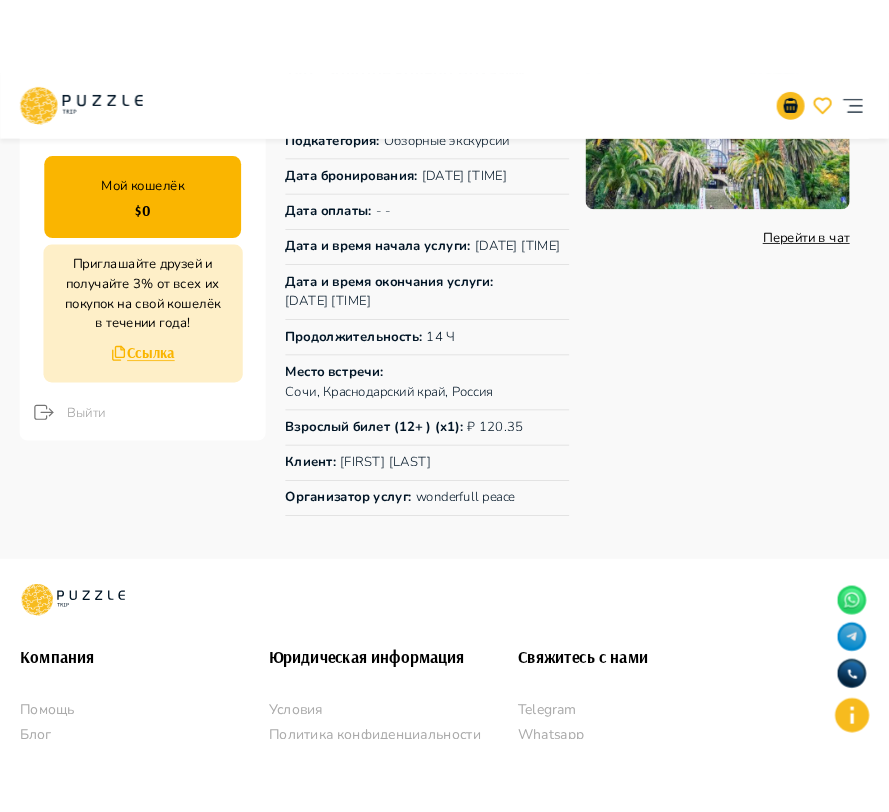 scroll, scrollTop: 0, scrollLeft: 0, axis: both 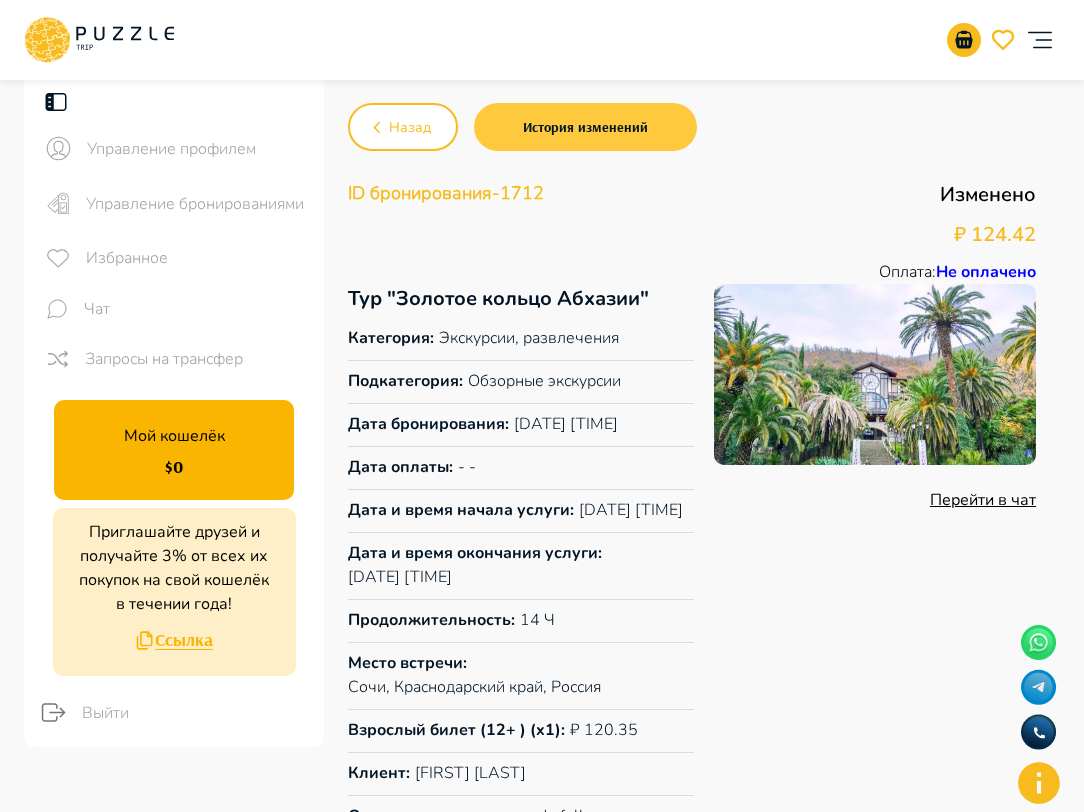 click on "История изменений" at bounding box center (585, 127) 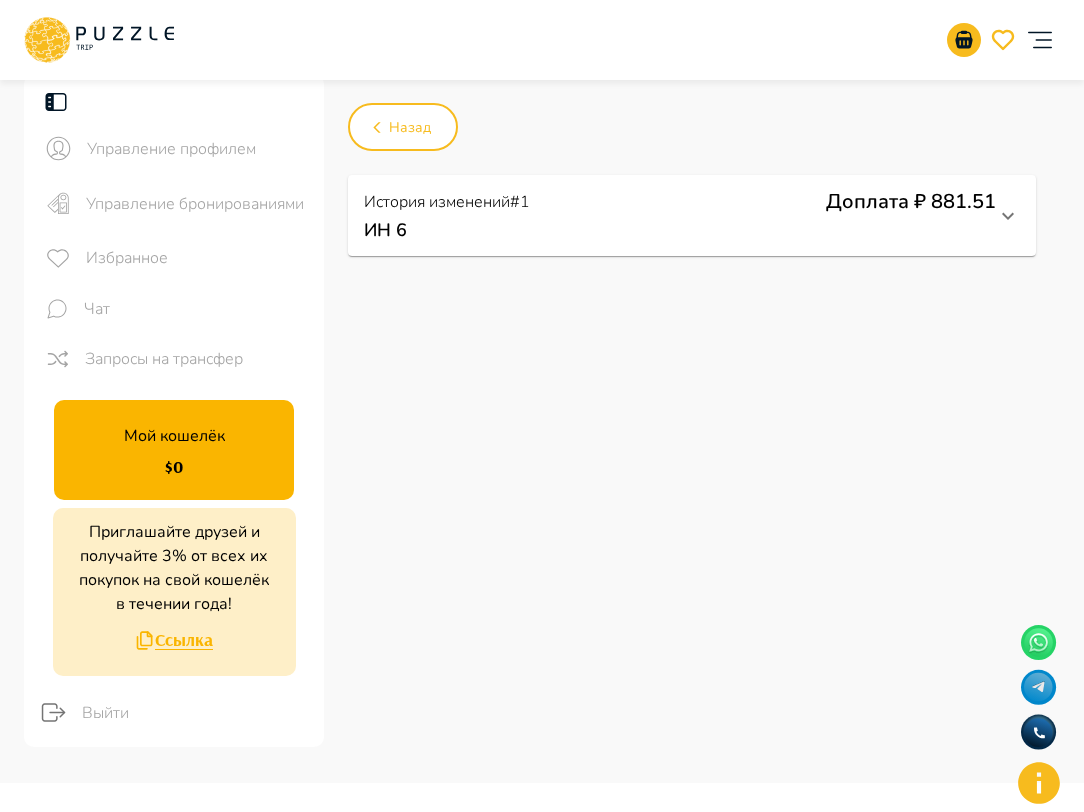 click on "Доплата     ₽       881.51" at bounding box center (911, 202) 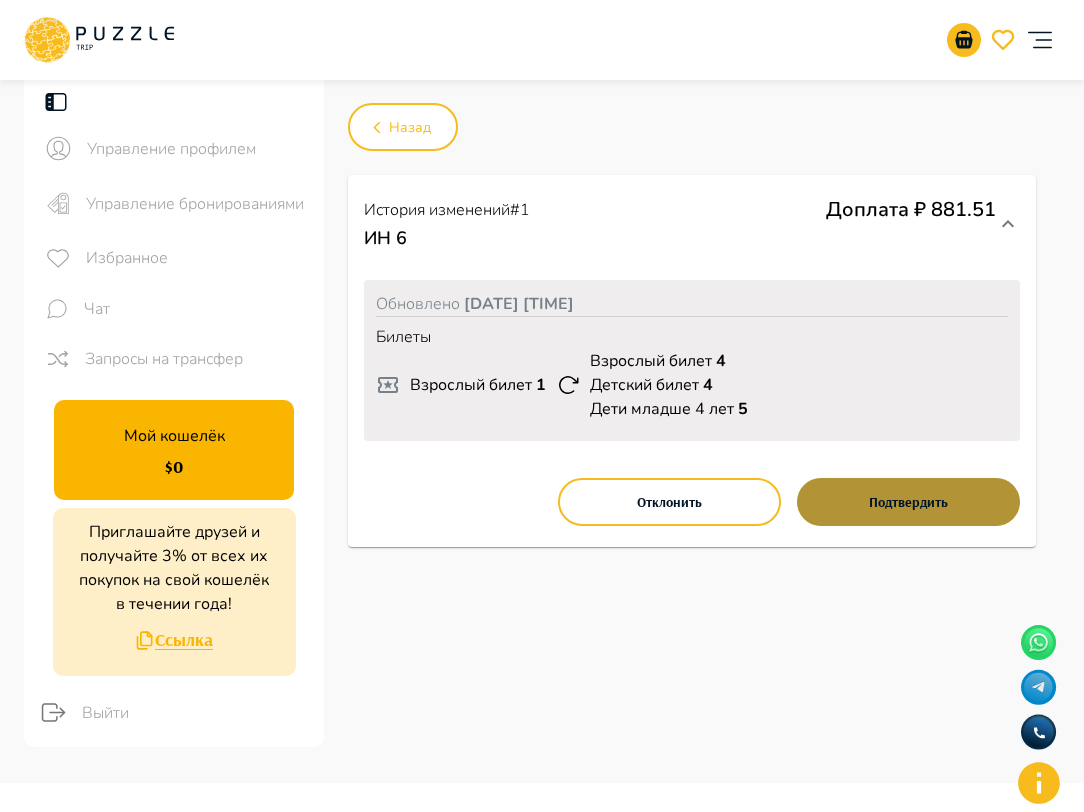 click on "Подтвердить" at bounding box center (908, 502) 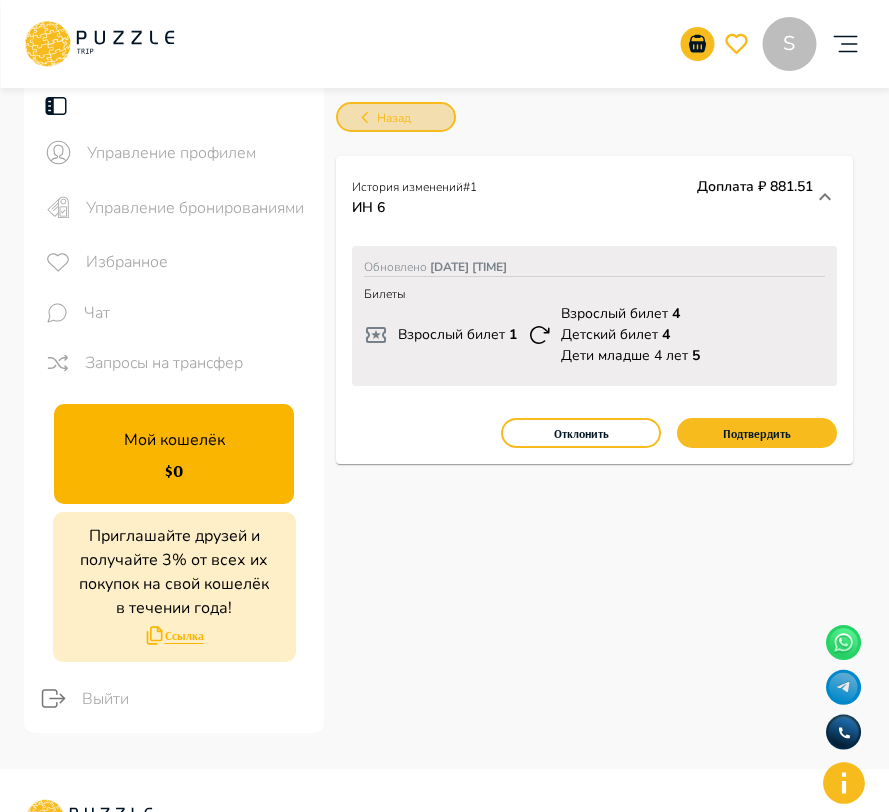 click on "Назад" at bounding box center [396, 117] 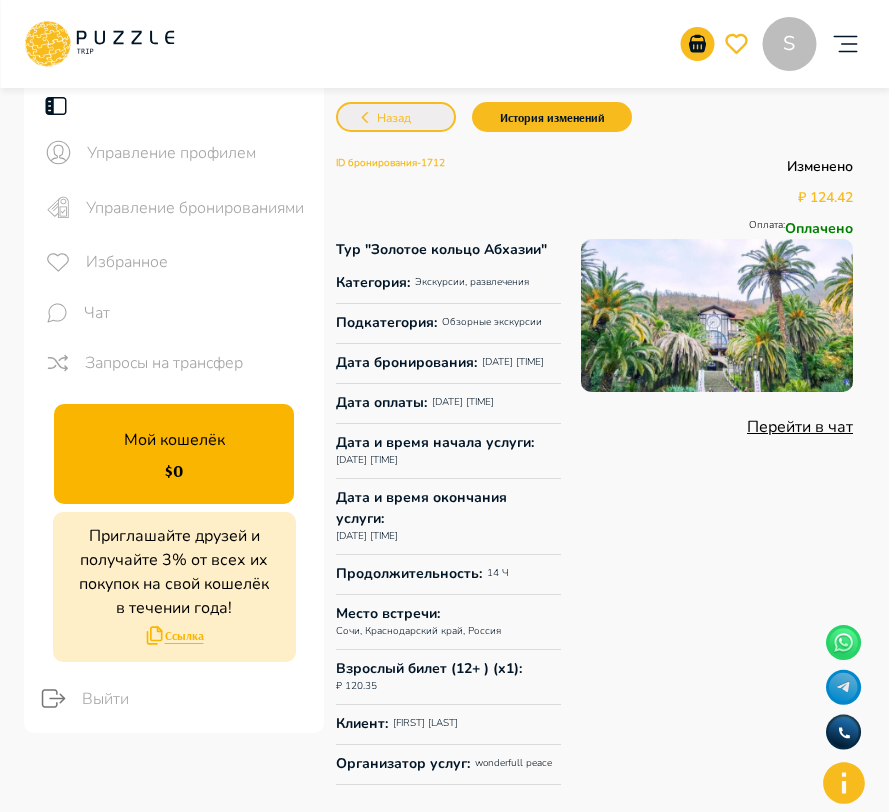 click on "Назад" at bounding box center (396, 117) 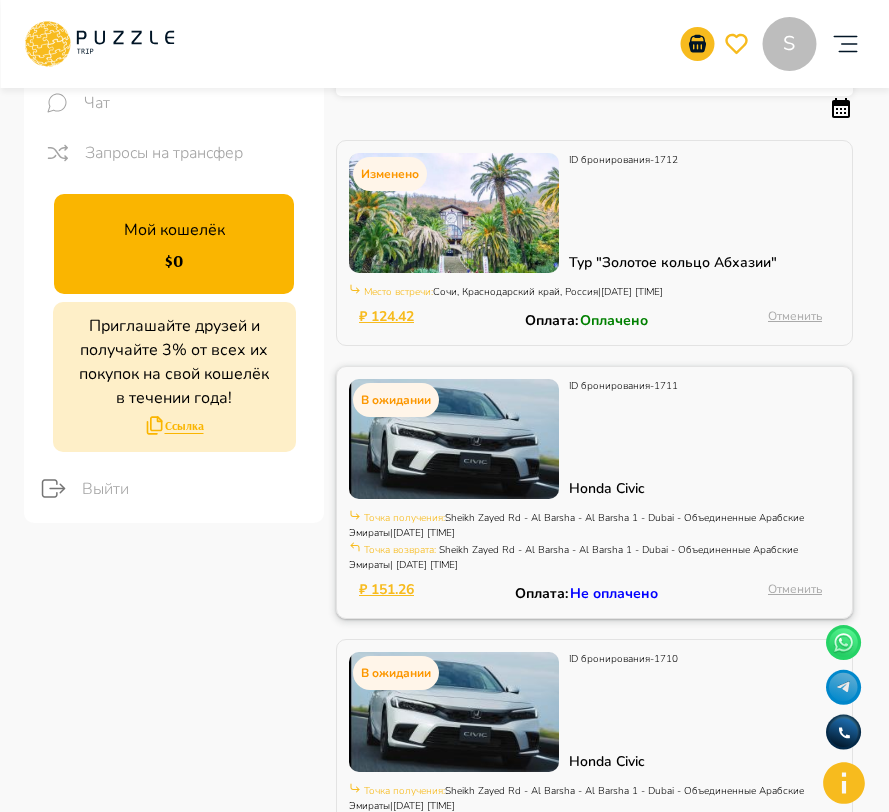 scroll, scrollTop: 231, scrollLeft: 0, axis: vertical 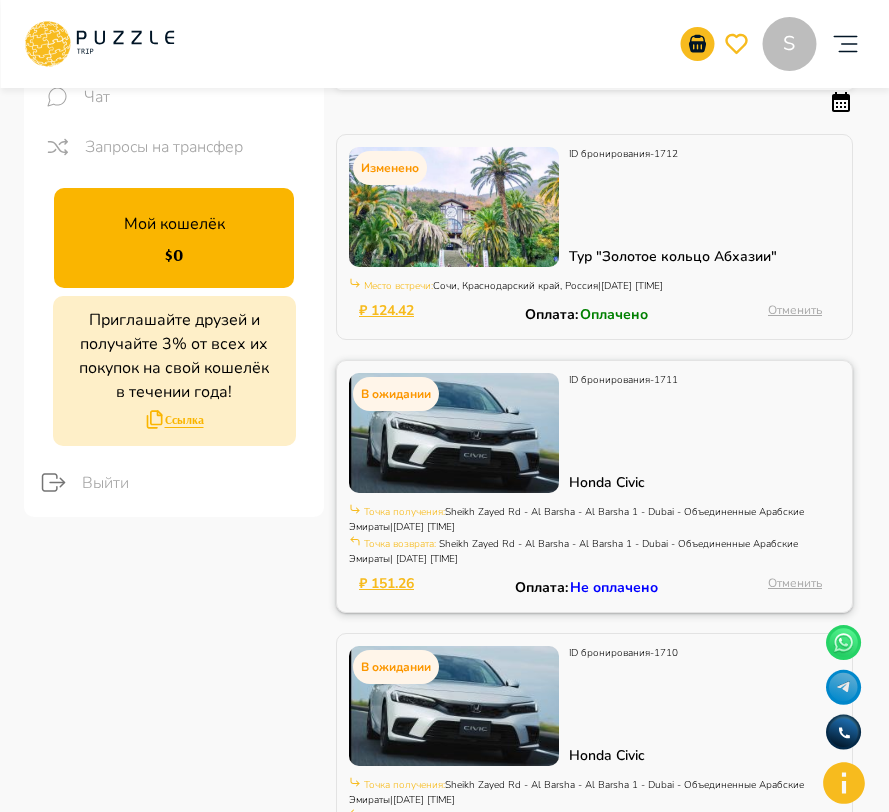 click on "ID бронирования  -  1711 Honda Civic   Точка получения :  Sheikh Zayed Rd - Al Barsha - Al Barsha 1 - Dubai - Объединенные Арабские Эмираты  |  16/08/2025 15:00   Точка возврата :   Sheikh Zayed Rd - Al Barsha - Al Barsha 1 - Dubai - Объединенные Арабские Эмираты  |
19/08/2025 15:00" at bounding box center (623, 433) 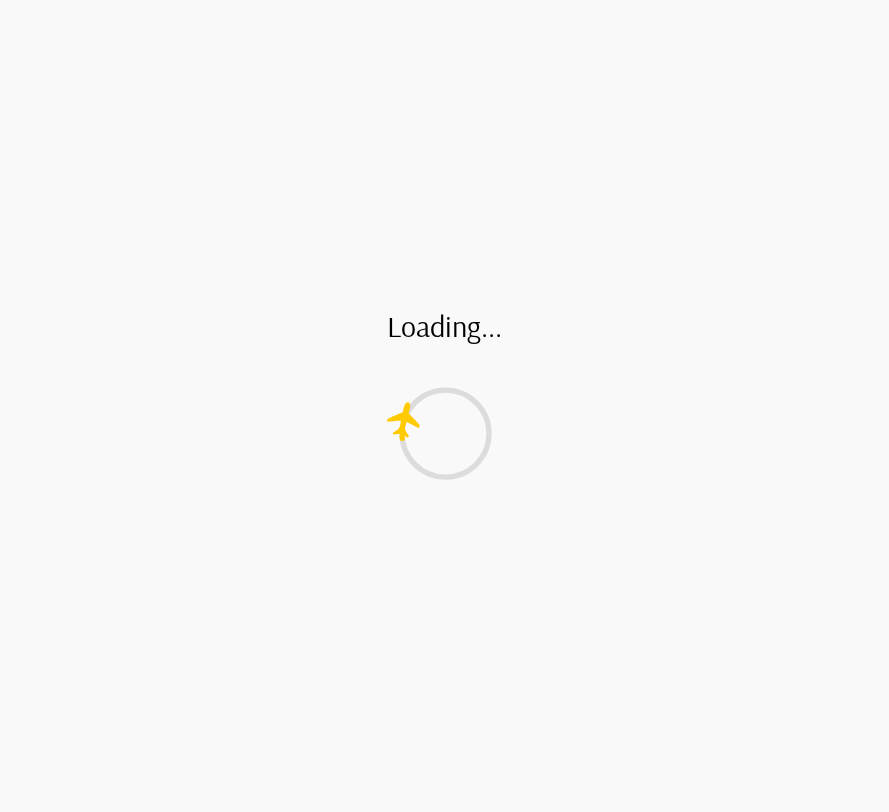 scroll, scrollTop: 0, scrollLeft: 0, axis: both 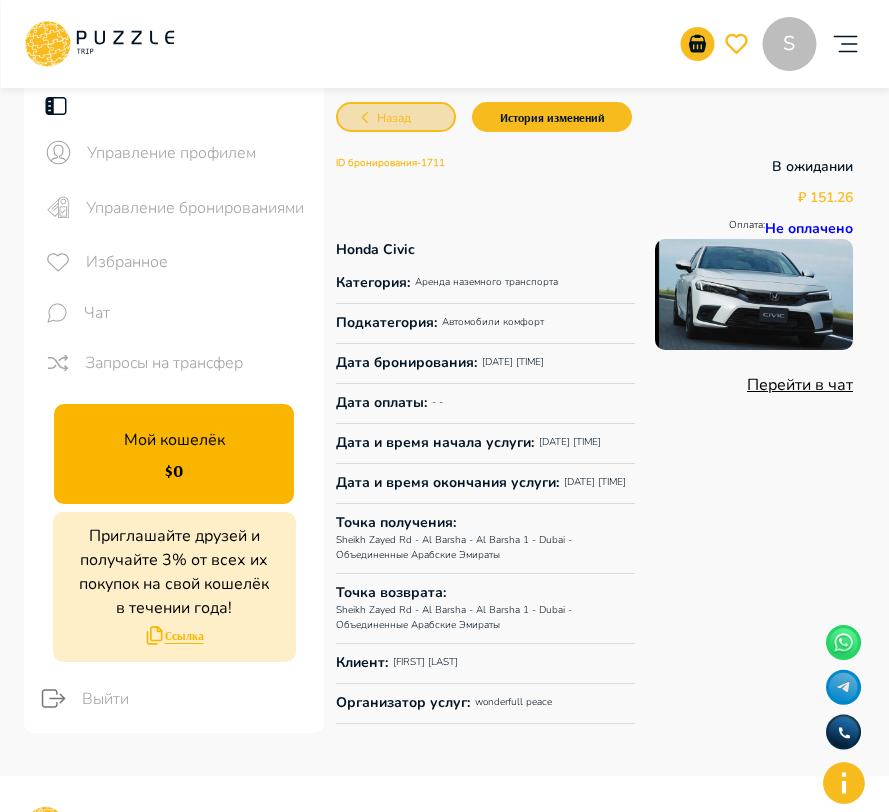 click on "Назад" at bounding box center [394, 118] 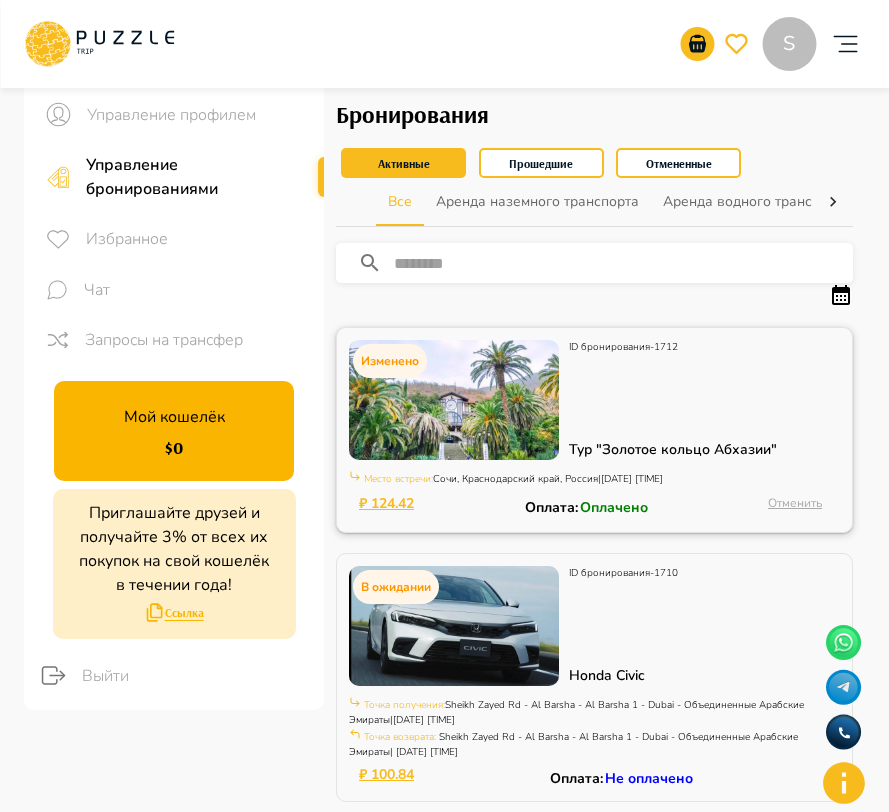 scroll, scrollTop: 79, scrollLeft: 0, axis: vertical 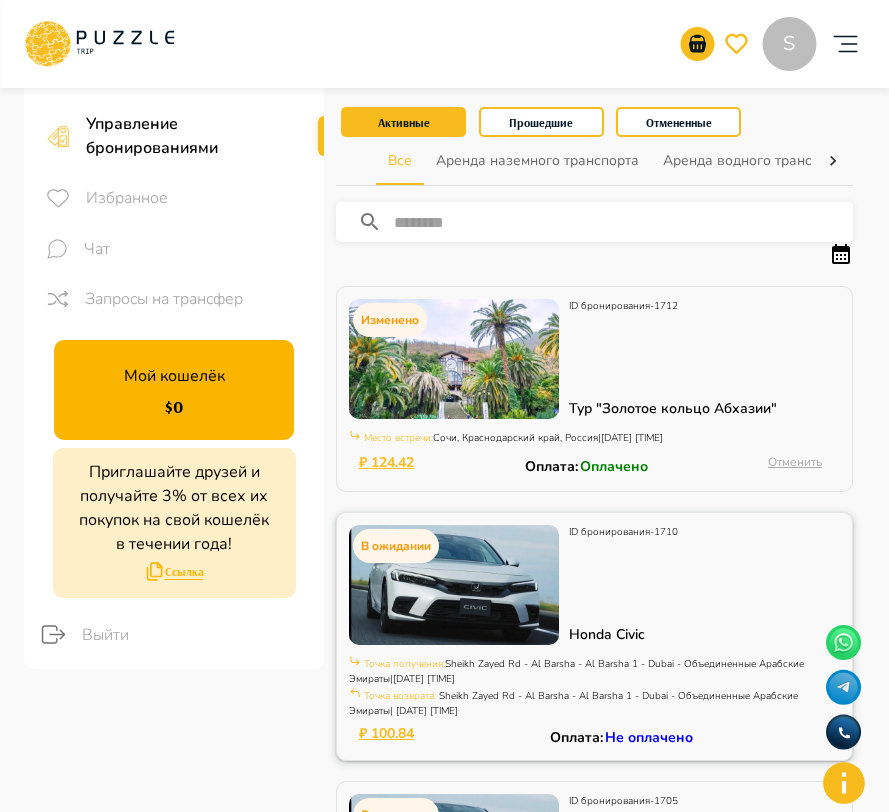click on "ID бронирования  -  1710 Honda Civic   Точка получения :  Sheikh Zayed Rd - Al Barsha - Al Barsha 1 - Dubai - Объединенные Арабские Эмираты  |  07/08/2025 15:17   Точка возврата :   Sheikh Zayed Rd - Al Barsha - Al Barsha 1 - Dubai - Объединенные Арабские Эмираты  |
09/08/2025 15:17" at bounding box center [623, 585] 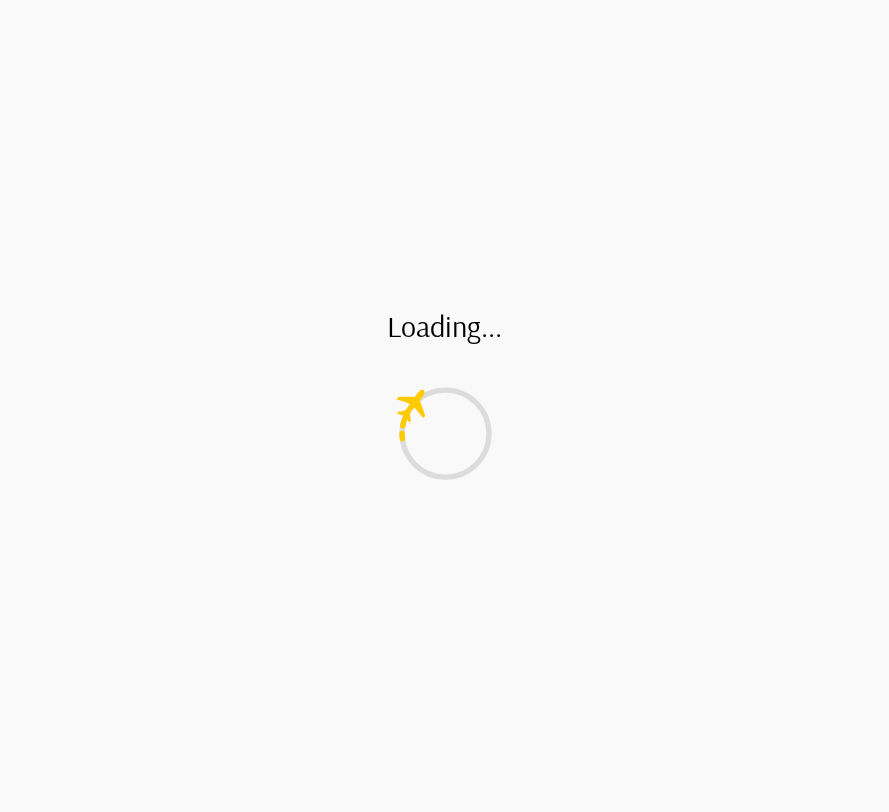 scroll, scrollTop: 0, scrollLeft: 0, axis: both 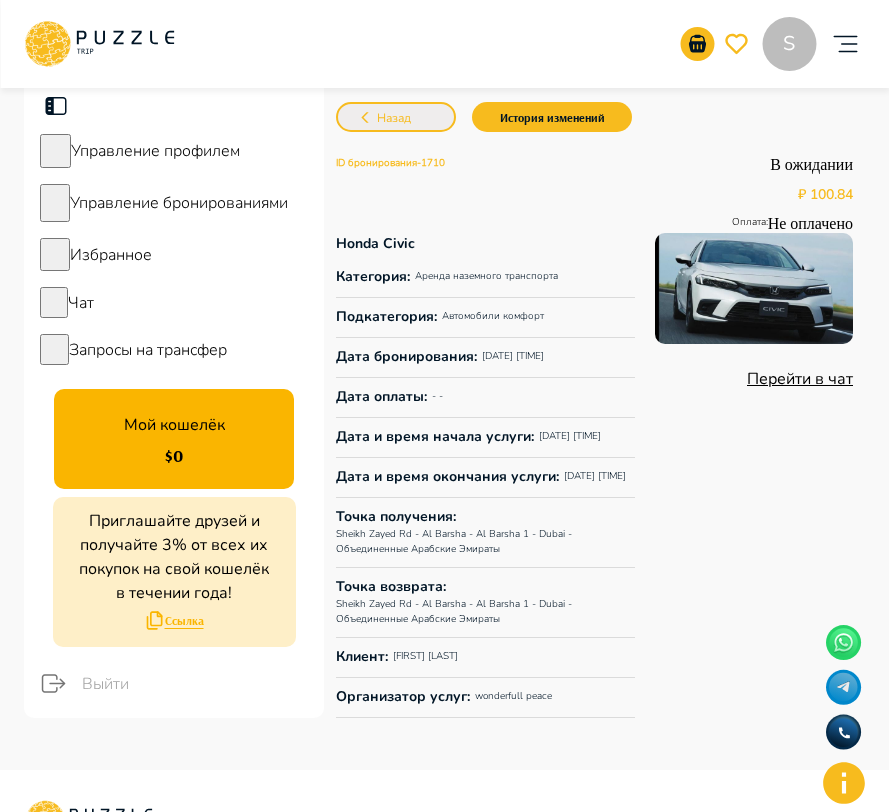 click on "Назад" at bounding box center (396, 117) 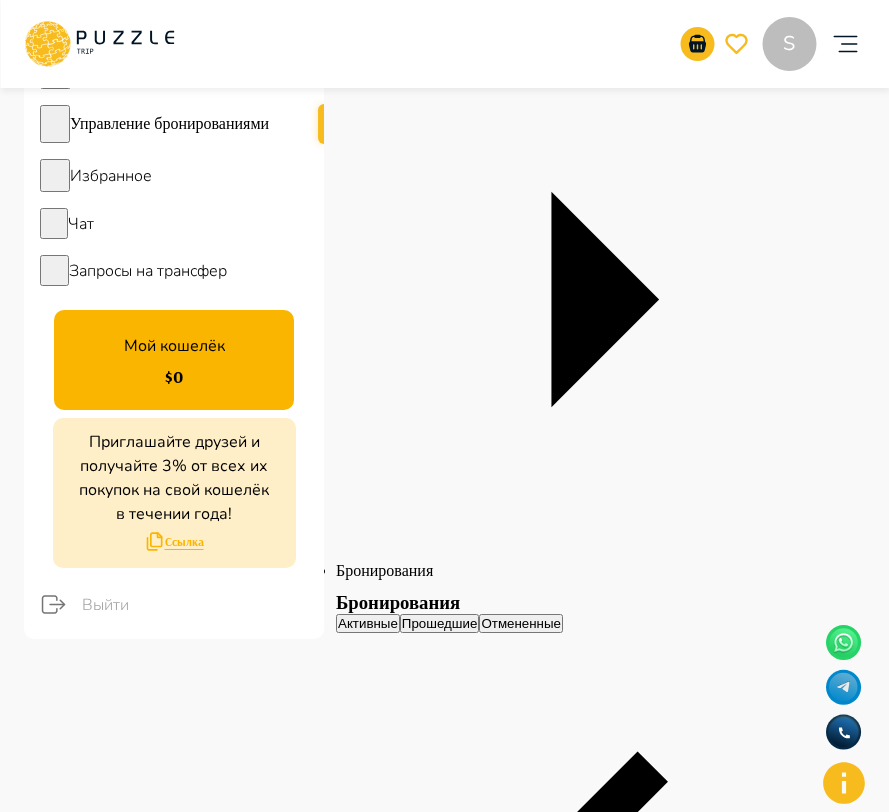 scroll, scrollTop: 0, scrollLeft: 0, axis: both 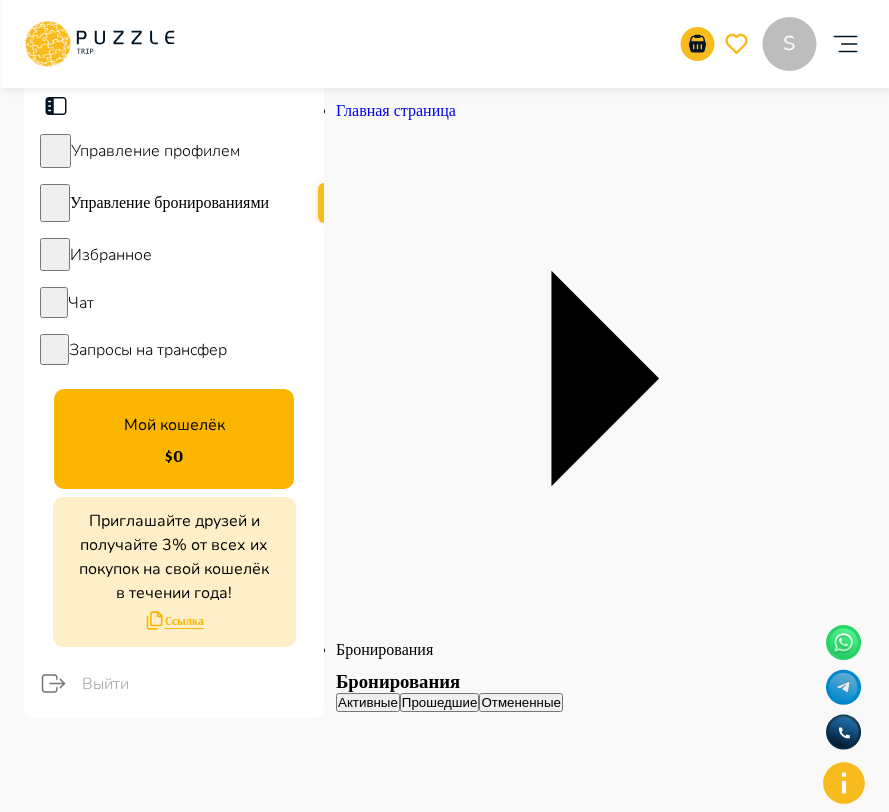 drag, startPoint x: 775, startPoint y: 490, endPoint x: 572, endPoint y: 484, distance: 203.08865 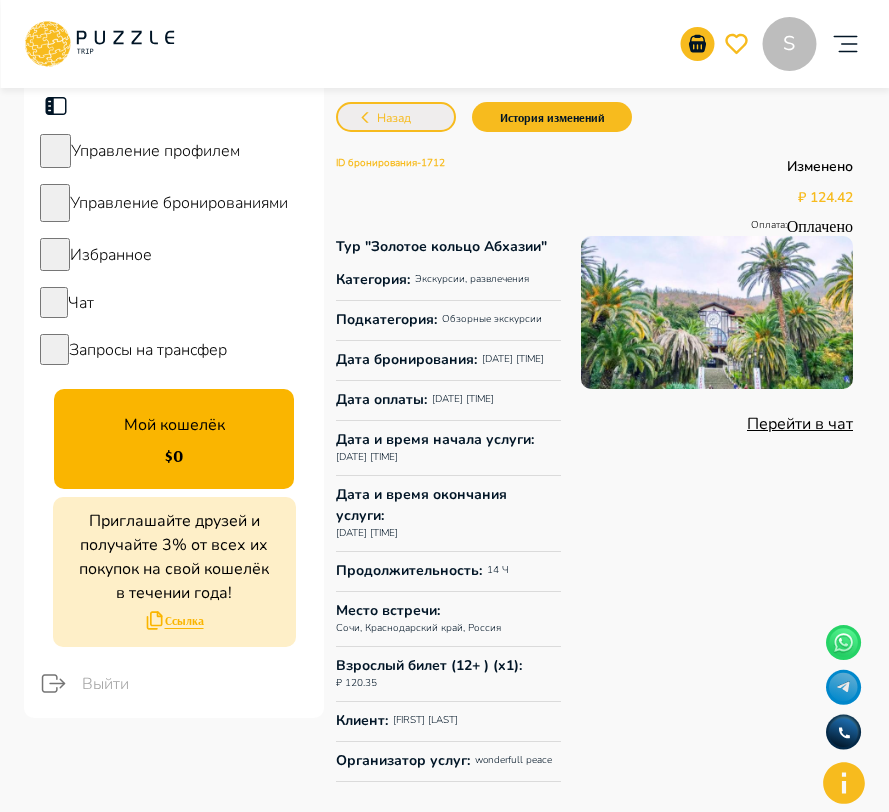 click on "Назад" at bounding box center (396, 117) 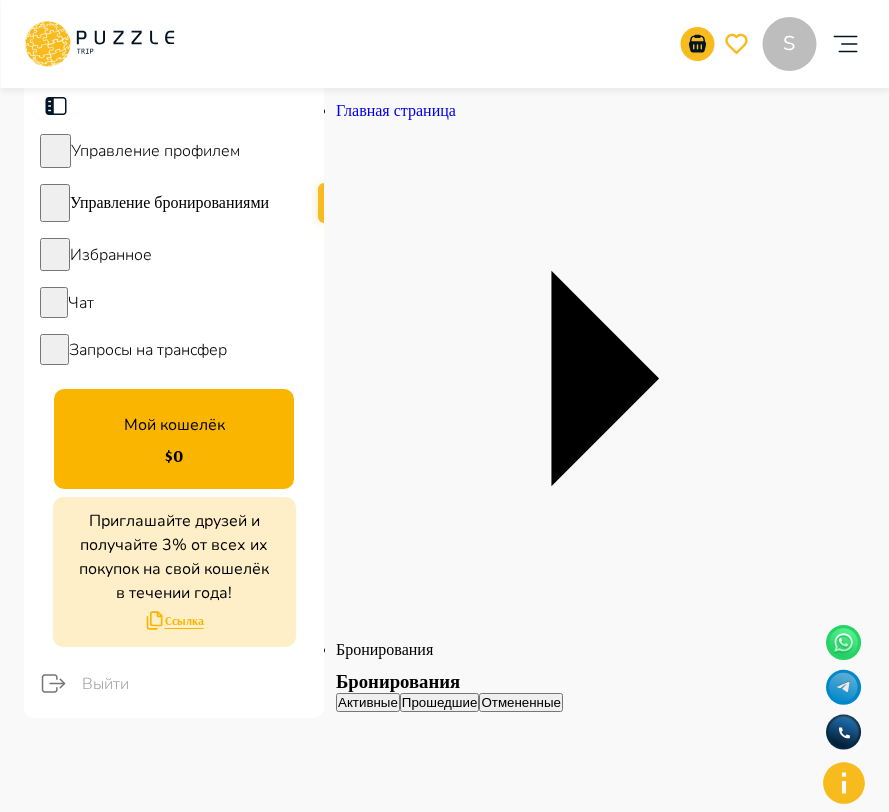 click 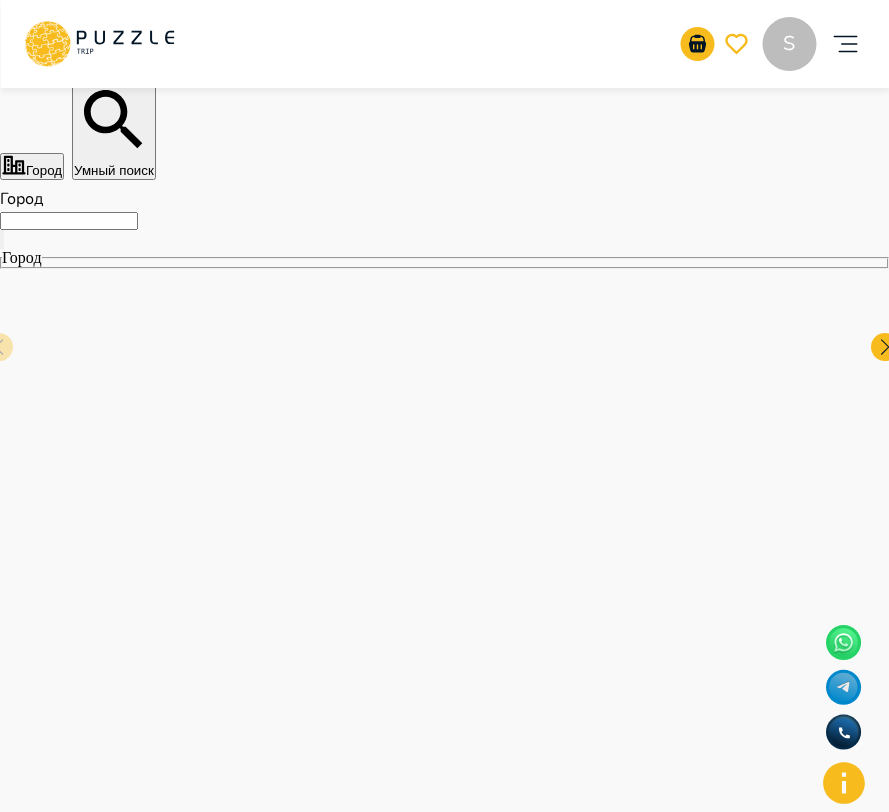 click on "Умный поиск" at bounding box center [114, 129] 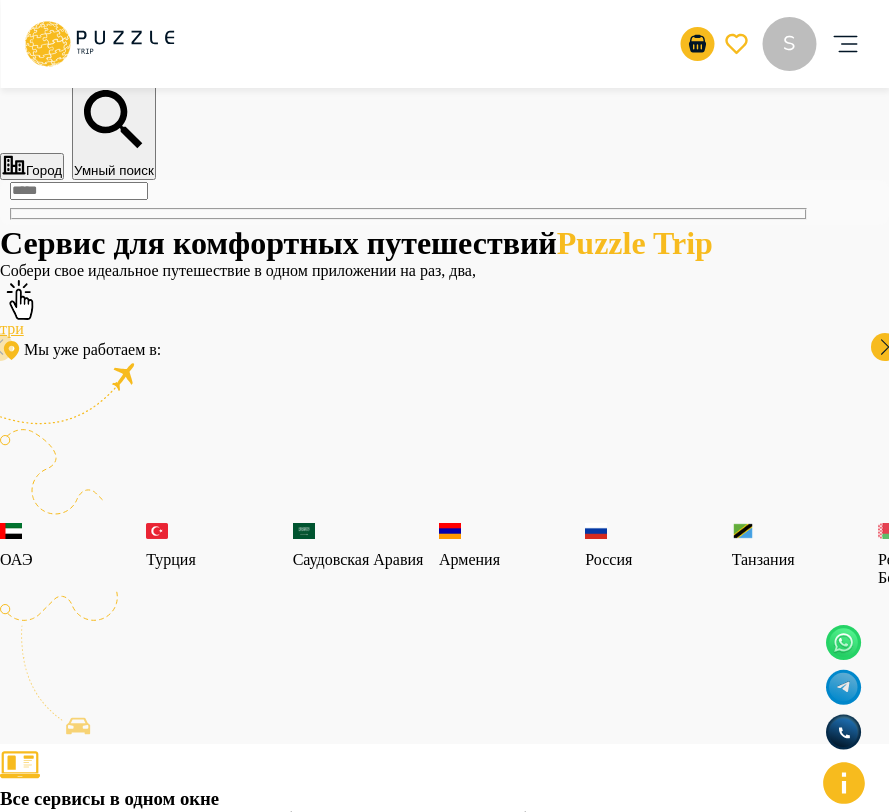 click on "Город Умный поиск ​" at bounding box center [444, 151] 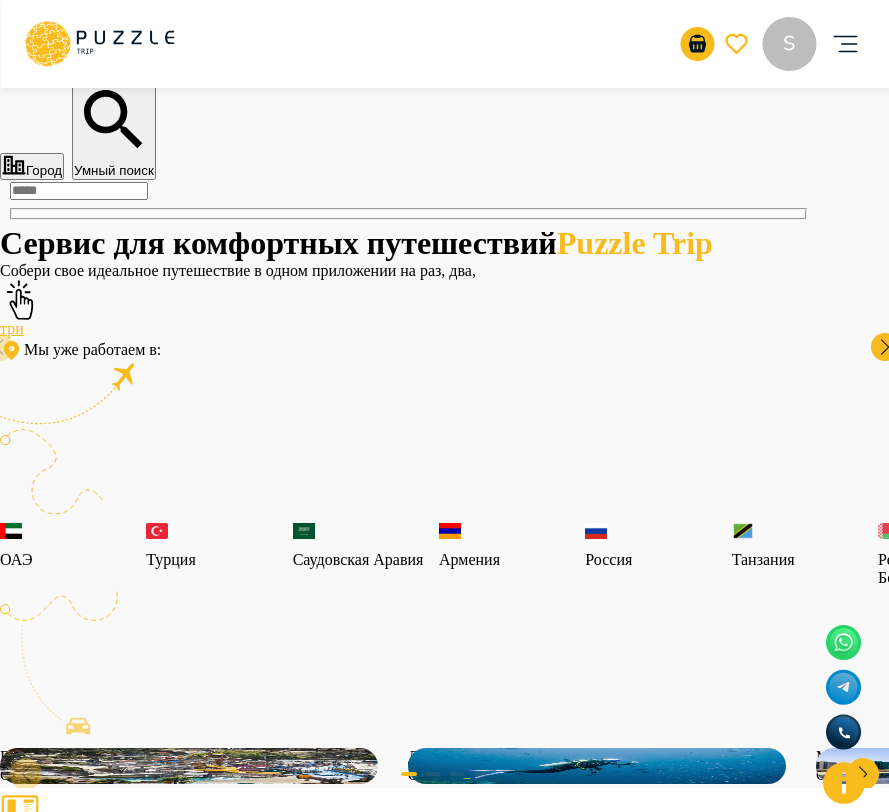 click at bounding box center [79, 191] 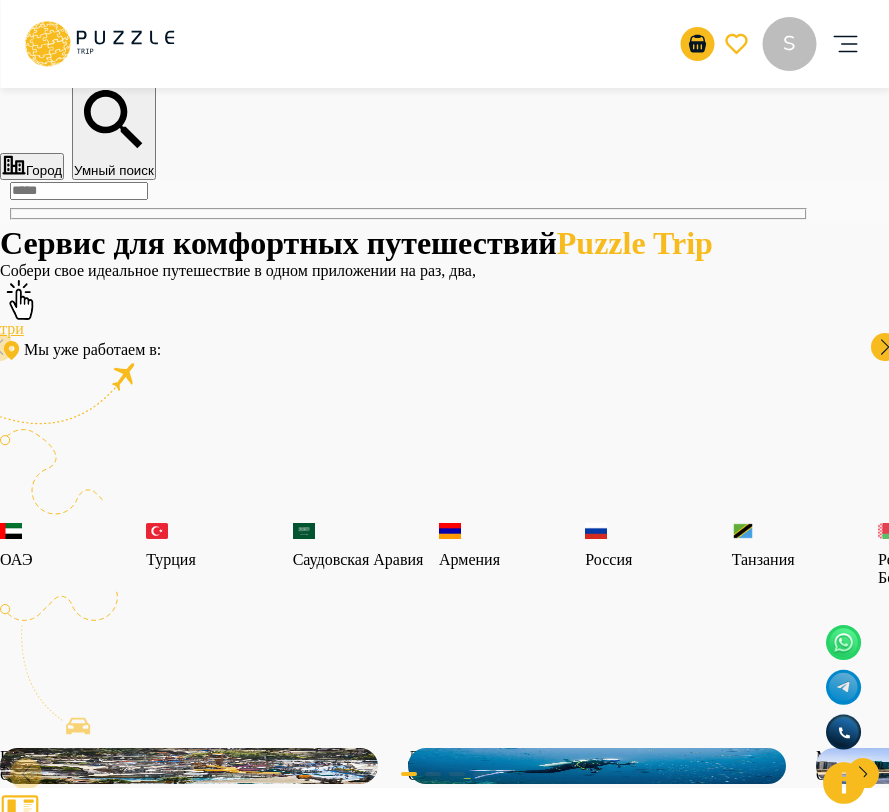 paste on "**********" 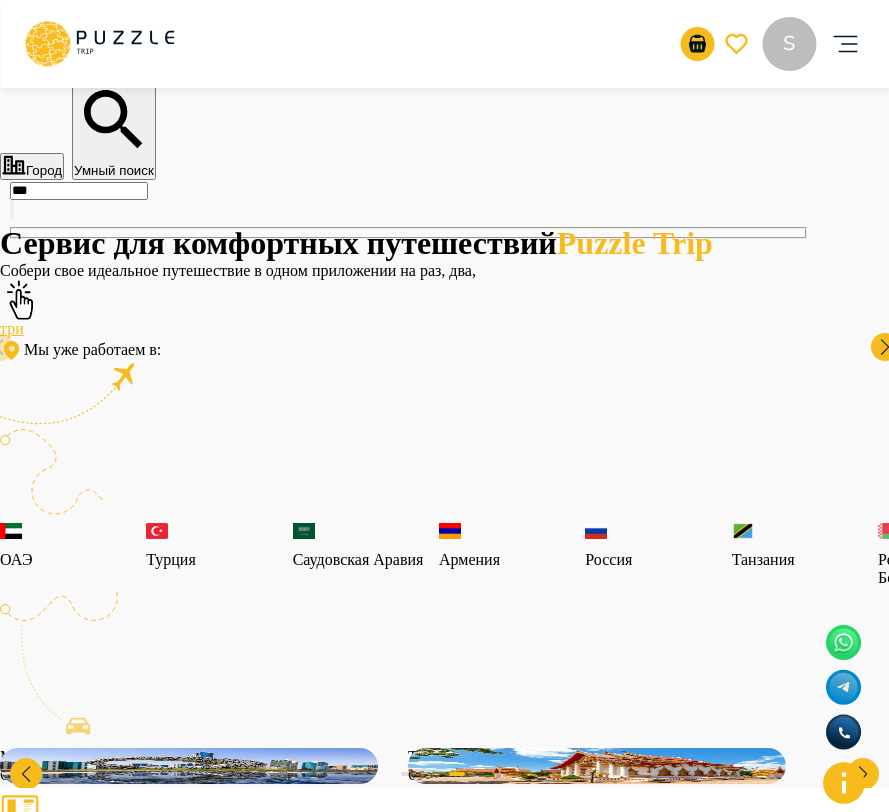 type on "*" 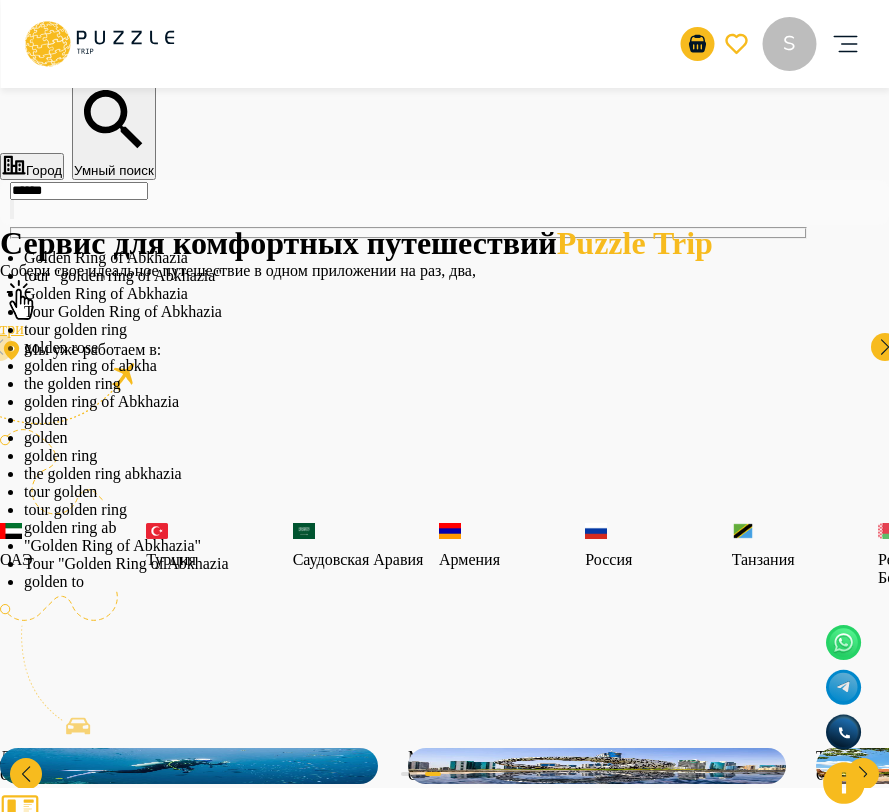 click on "tour "golden ring of Abkhazia"" at bounding box center (444, 276) 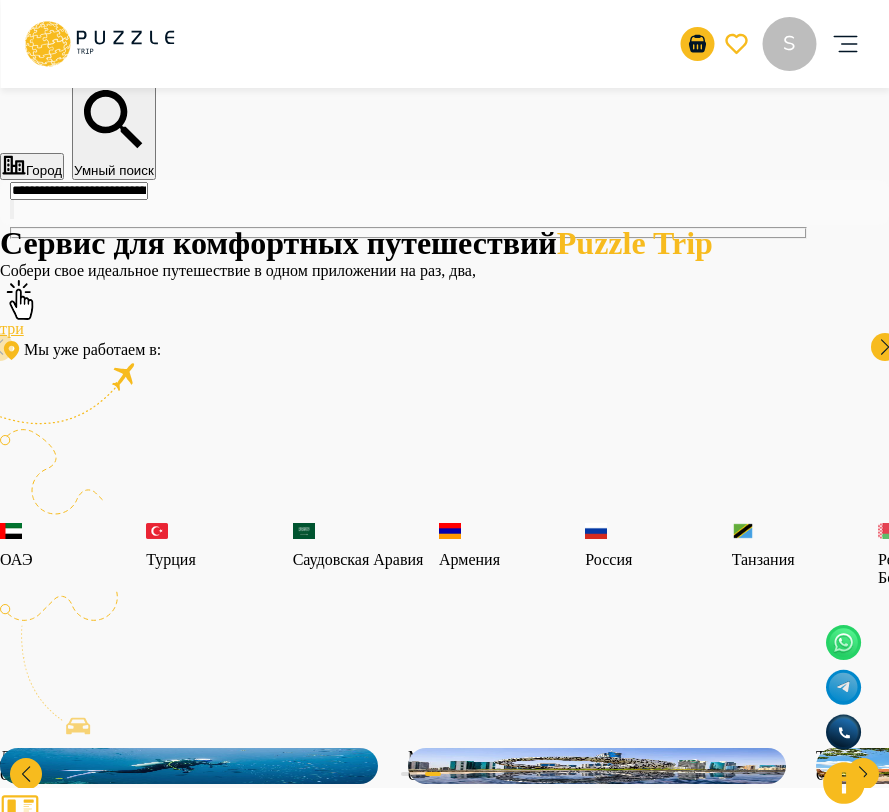 type on "**********" 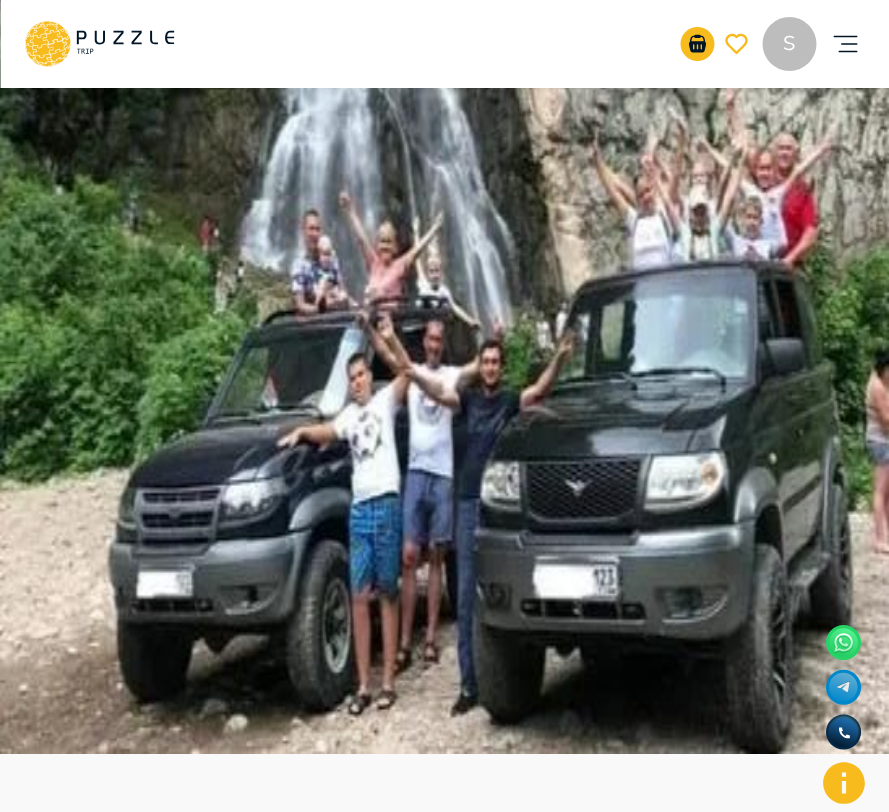 scroll, scrollTop: 0, scrollLeft: 0, axis: both 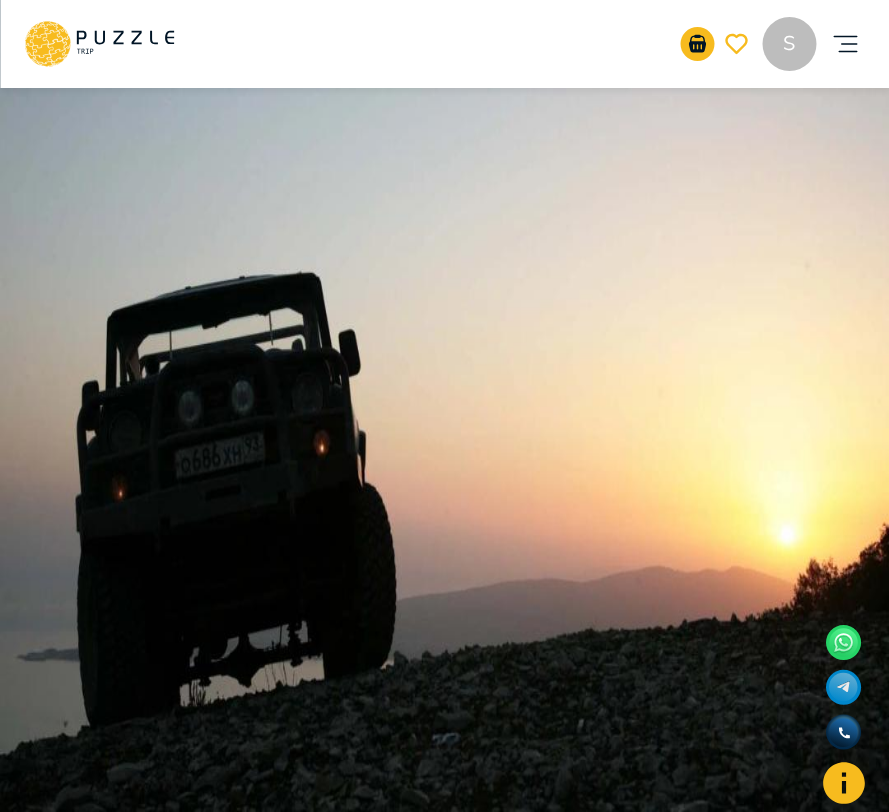 click on "**********" at bounding box center [69, 13328] 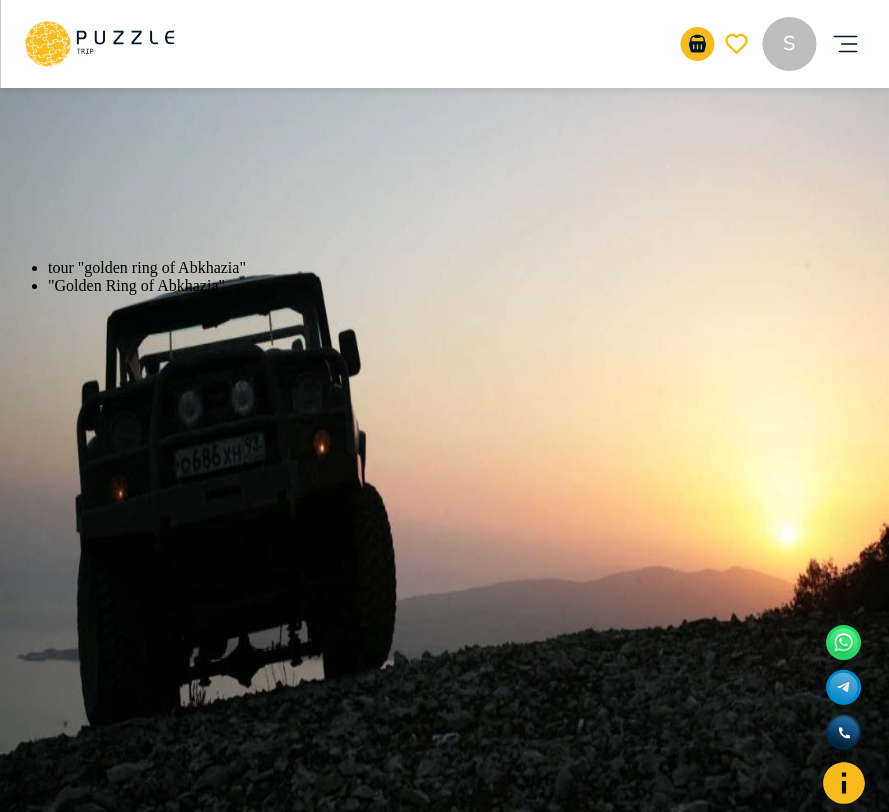 click on ""Golden Ring of Abkhazia"" at bounding box center [444, 286] 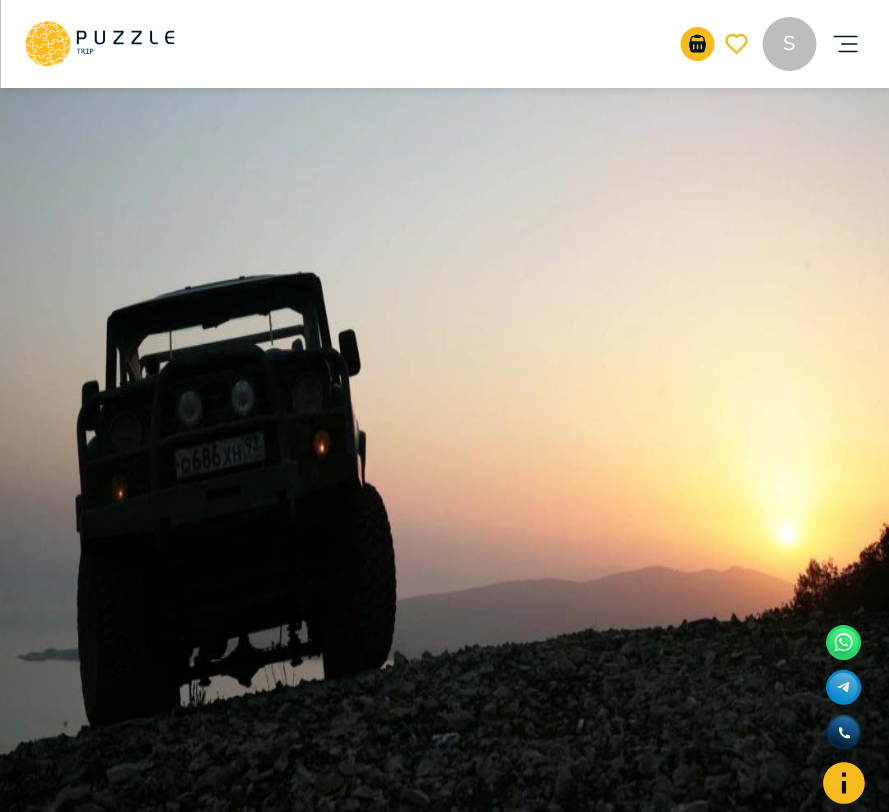 type on "**********" 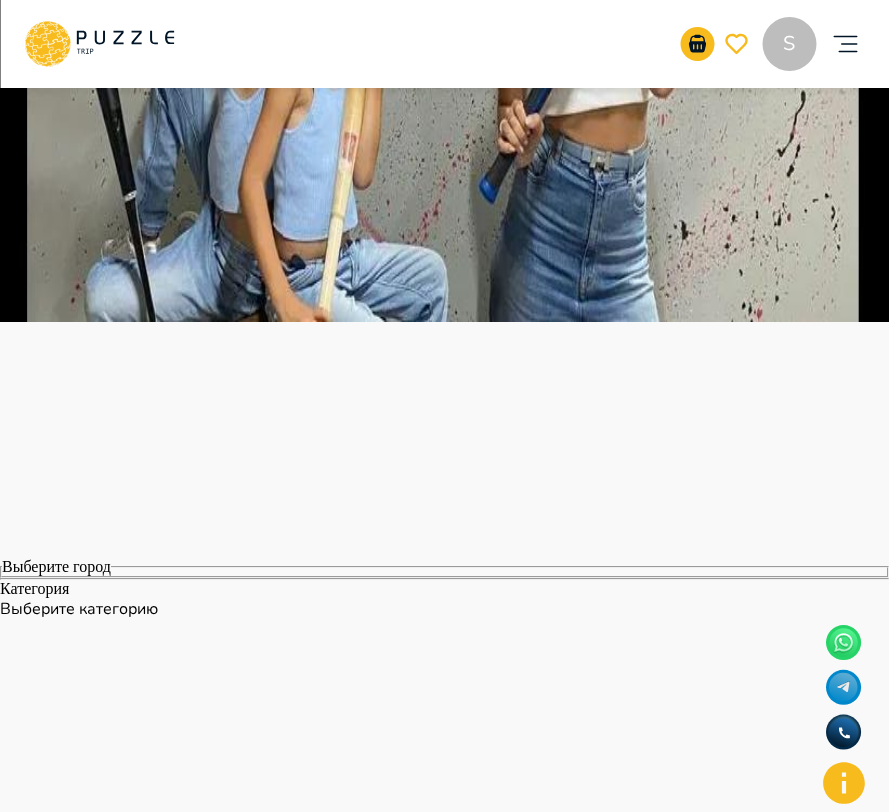 scroll, scrollTop: 0, scrollLeft: 0, axis: both 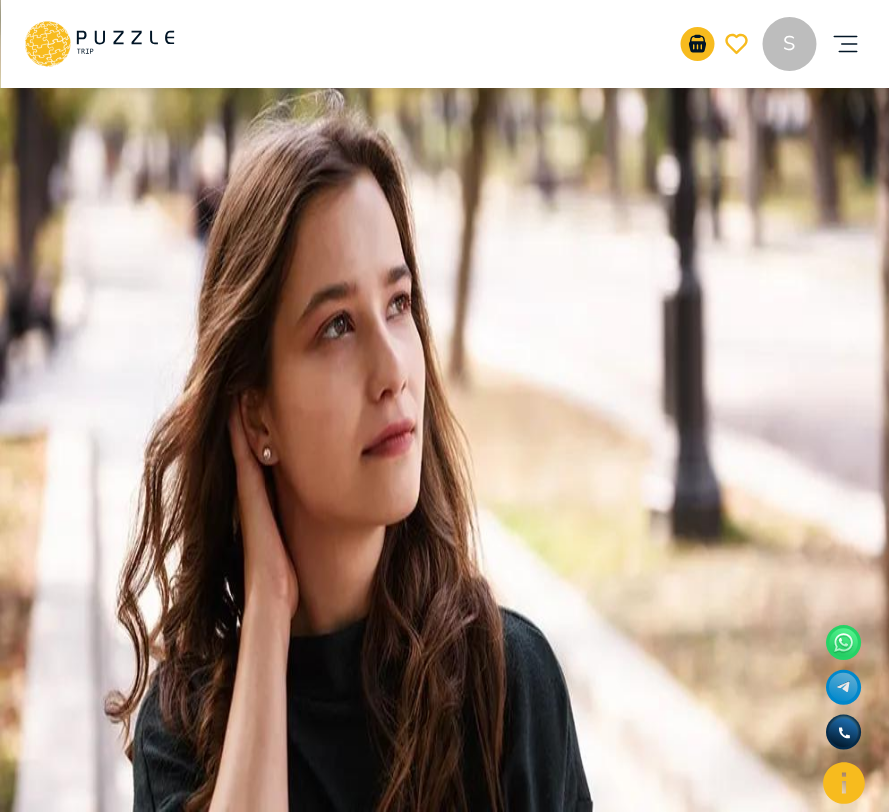 click at bounding box center [444, 406] 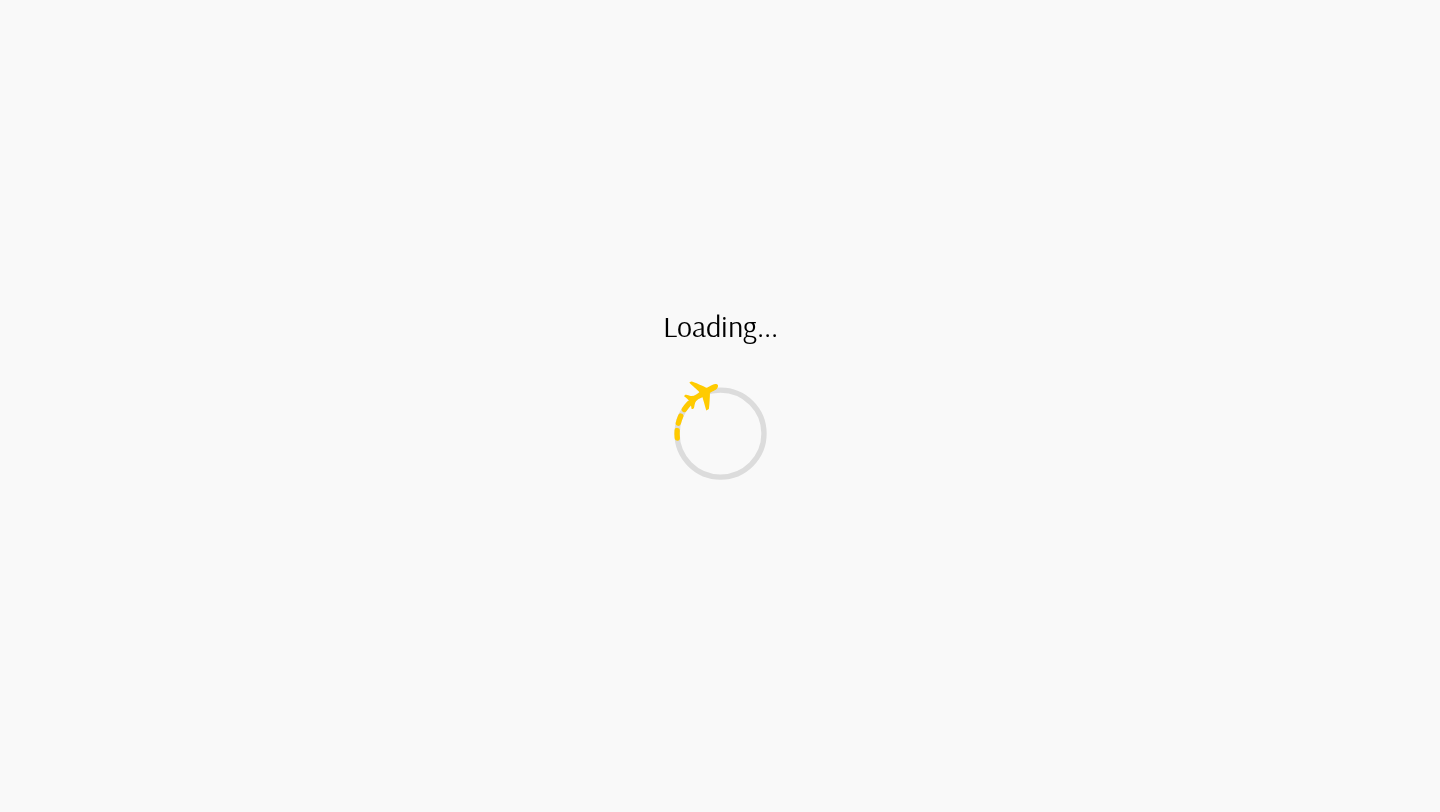scroll, scrollTop: 0, scrollLeft: 0, axis: both 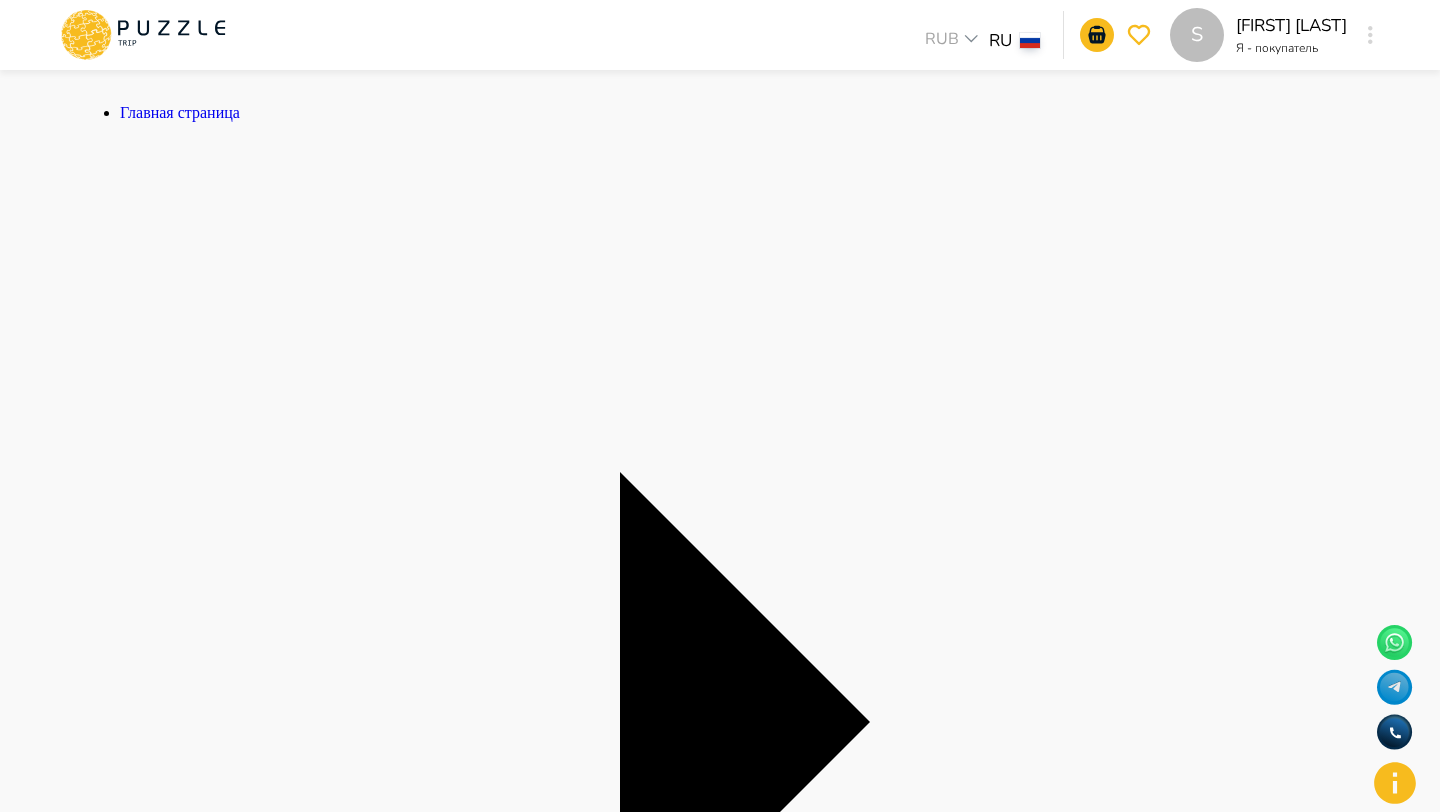 click 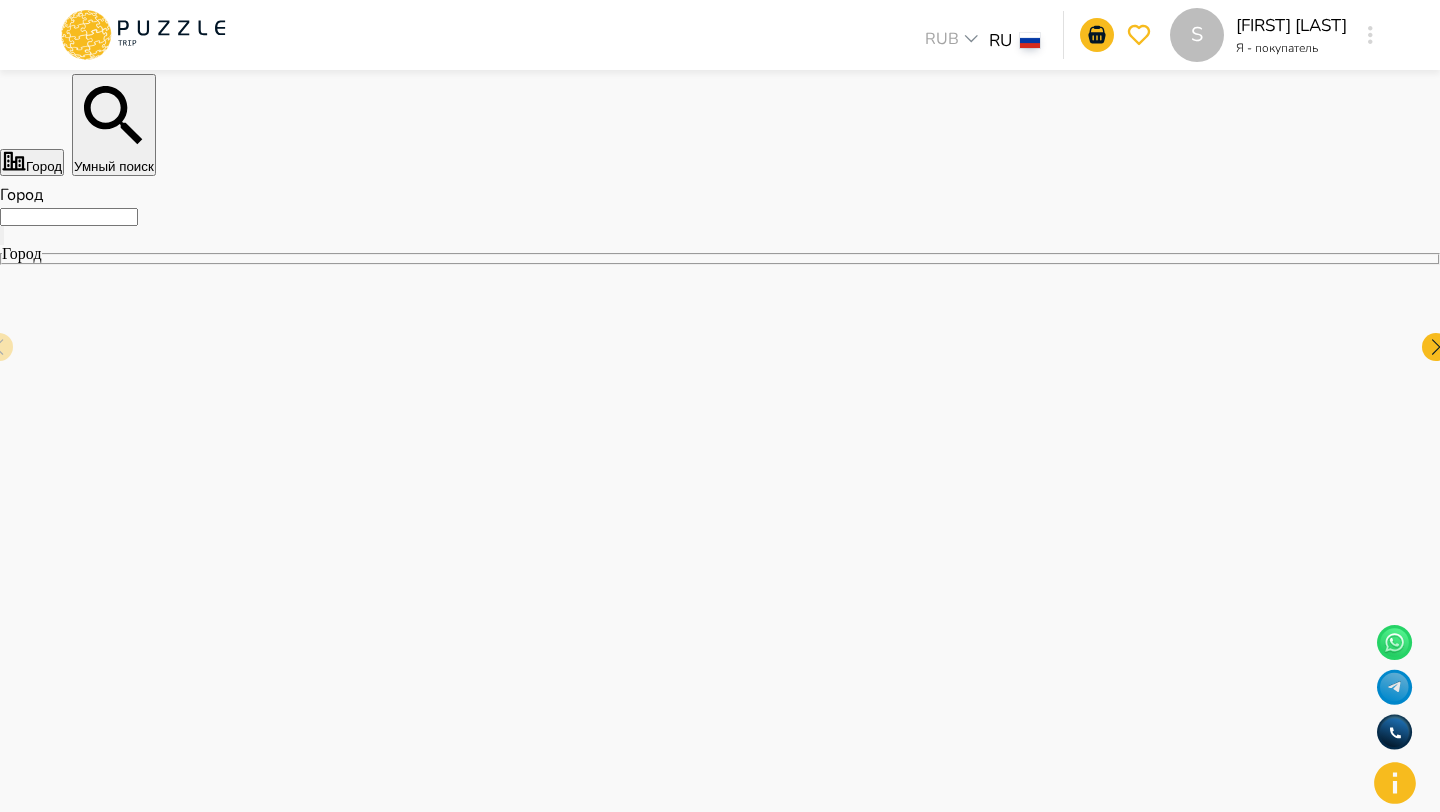 click on "Умный поиск" at bounding box center [114, 125] 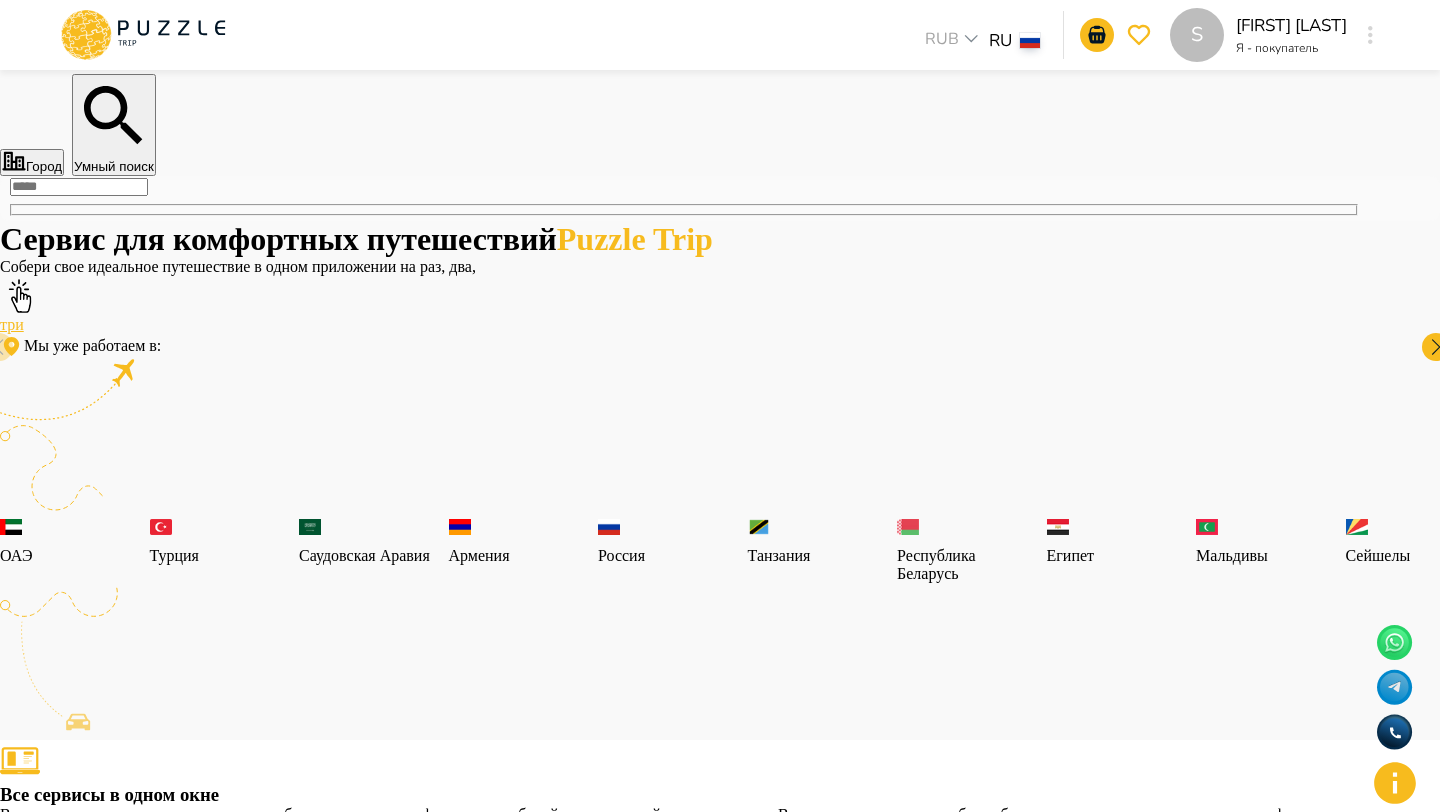 click at bounding box center [79, 187] 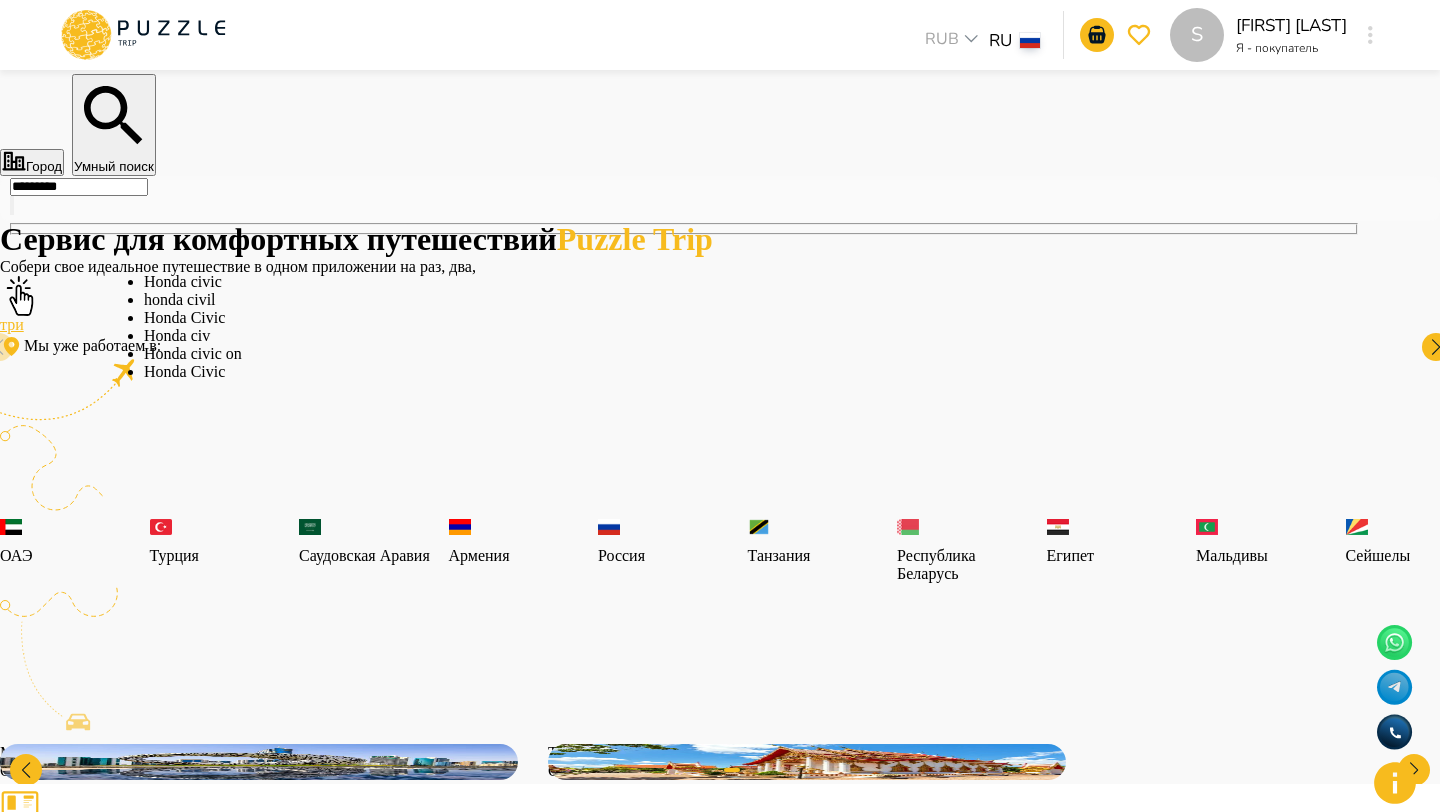 click on "Honda civic" at bounding box center (720, 282) 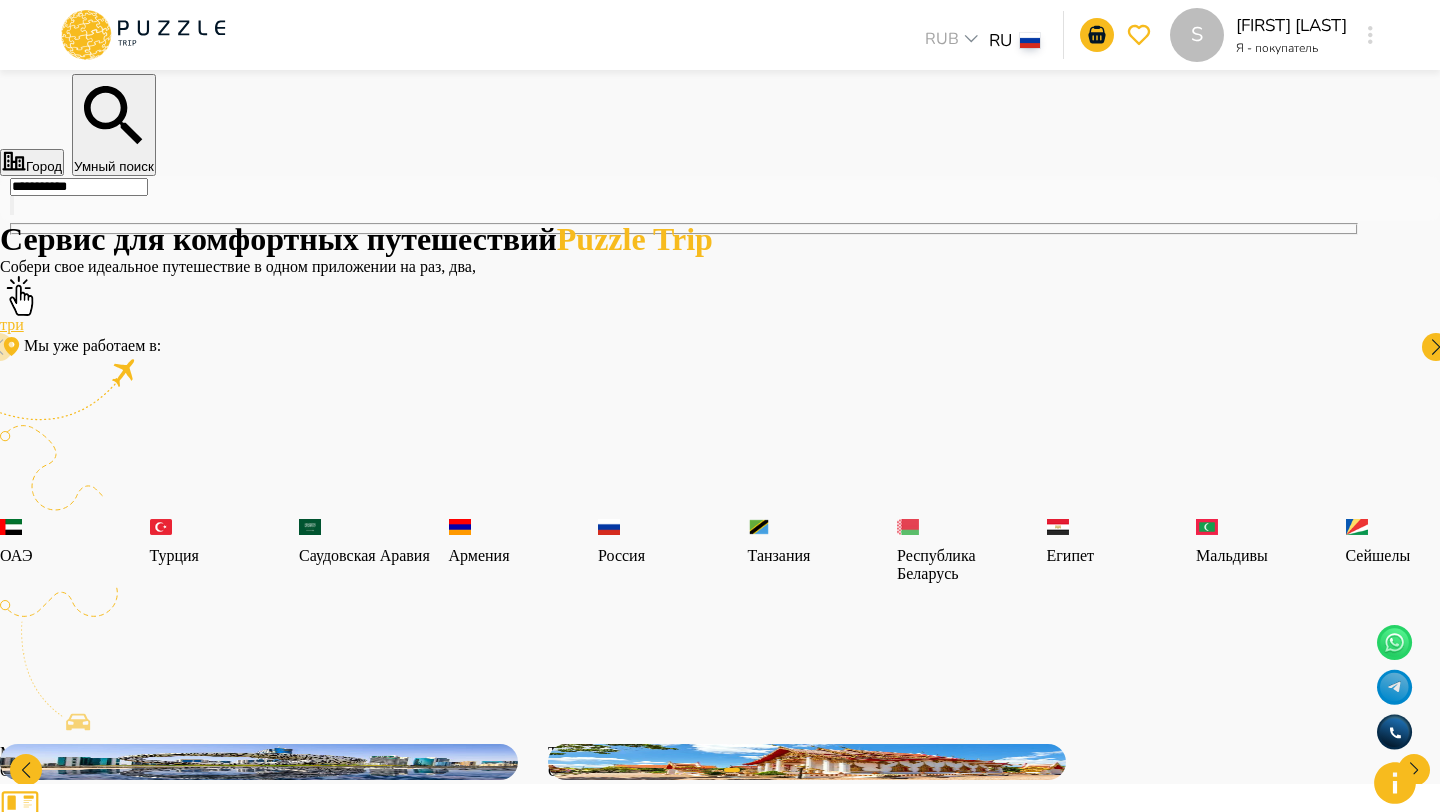 type on "**********" 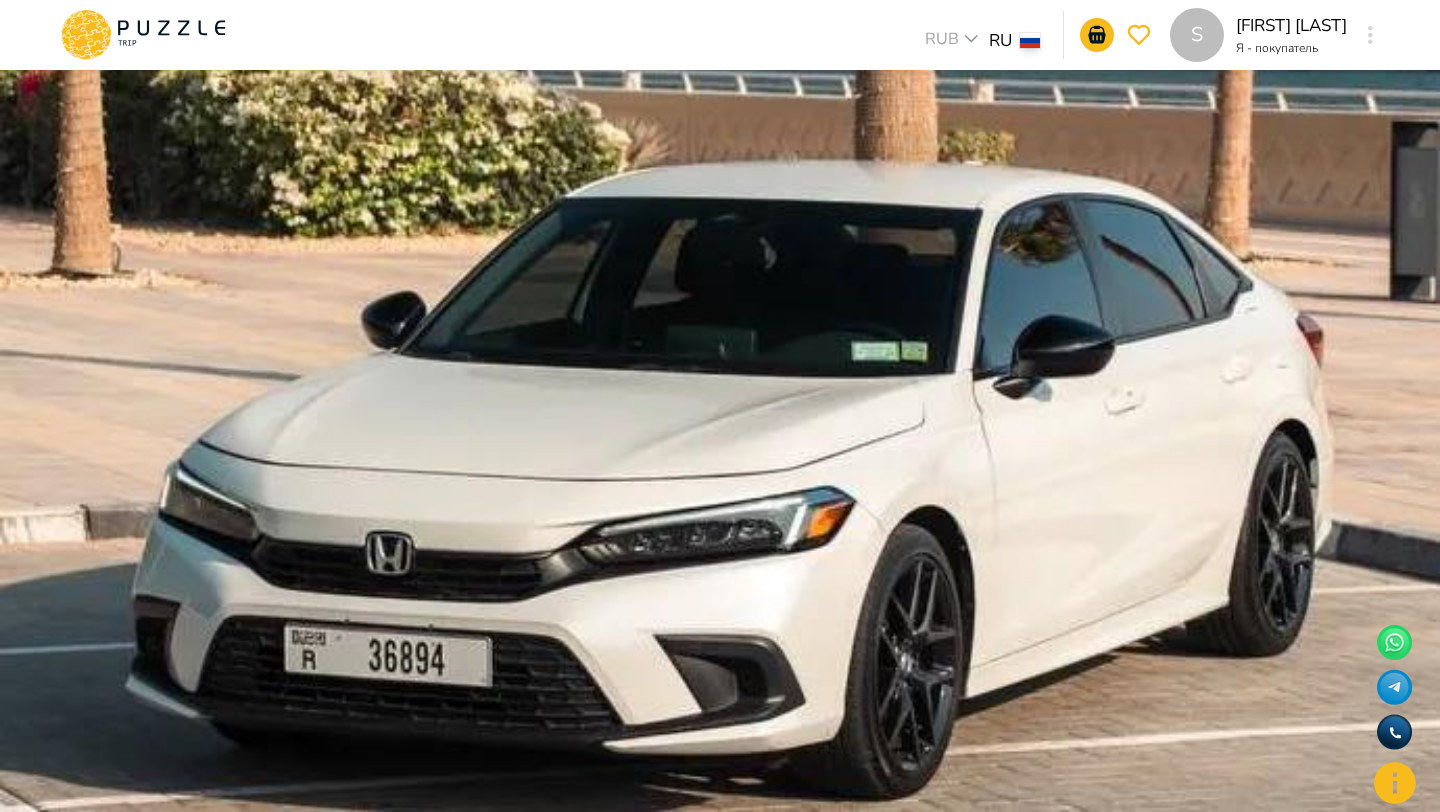 click on "В корзину" at bounding box center (50, 15621) 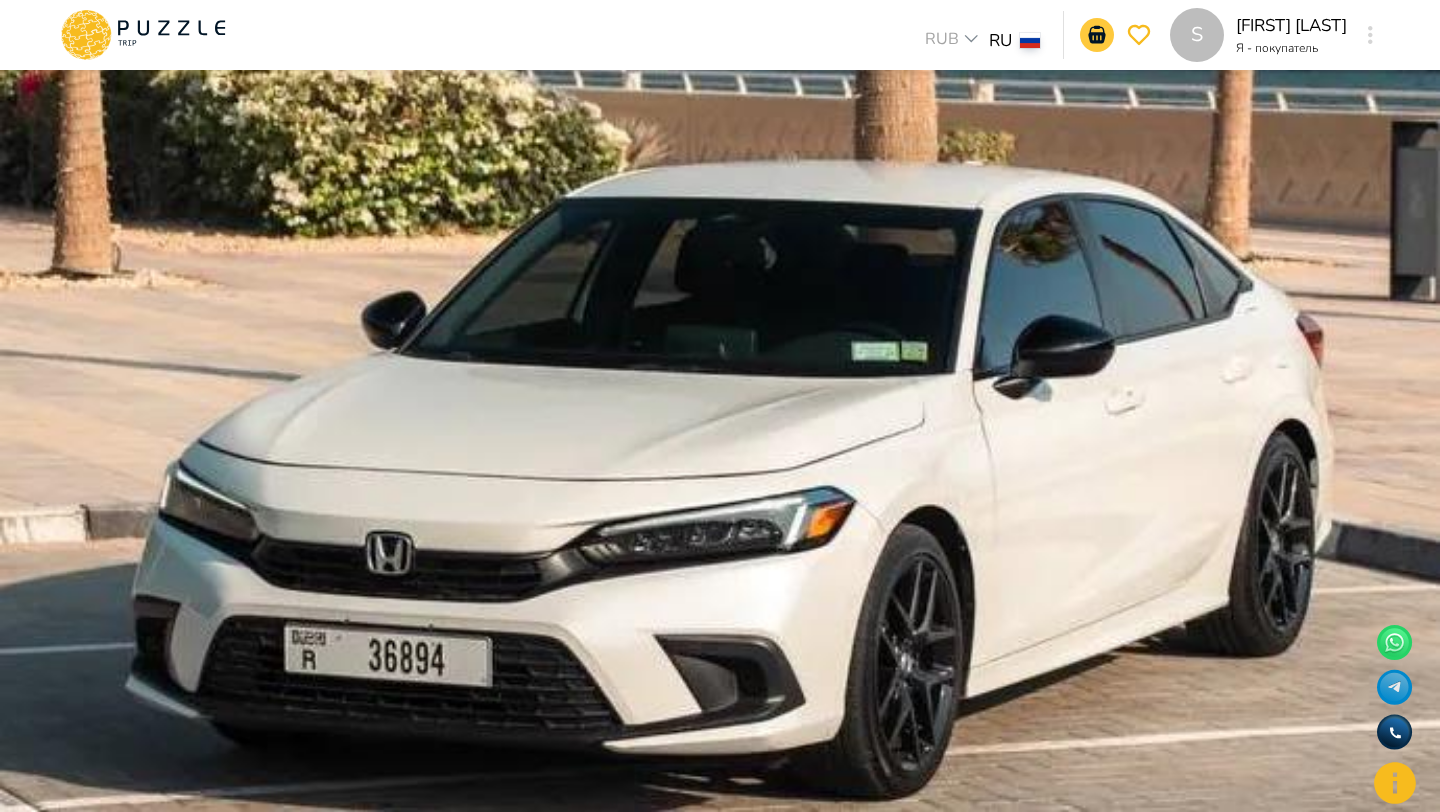 click 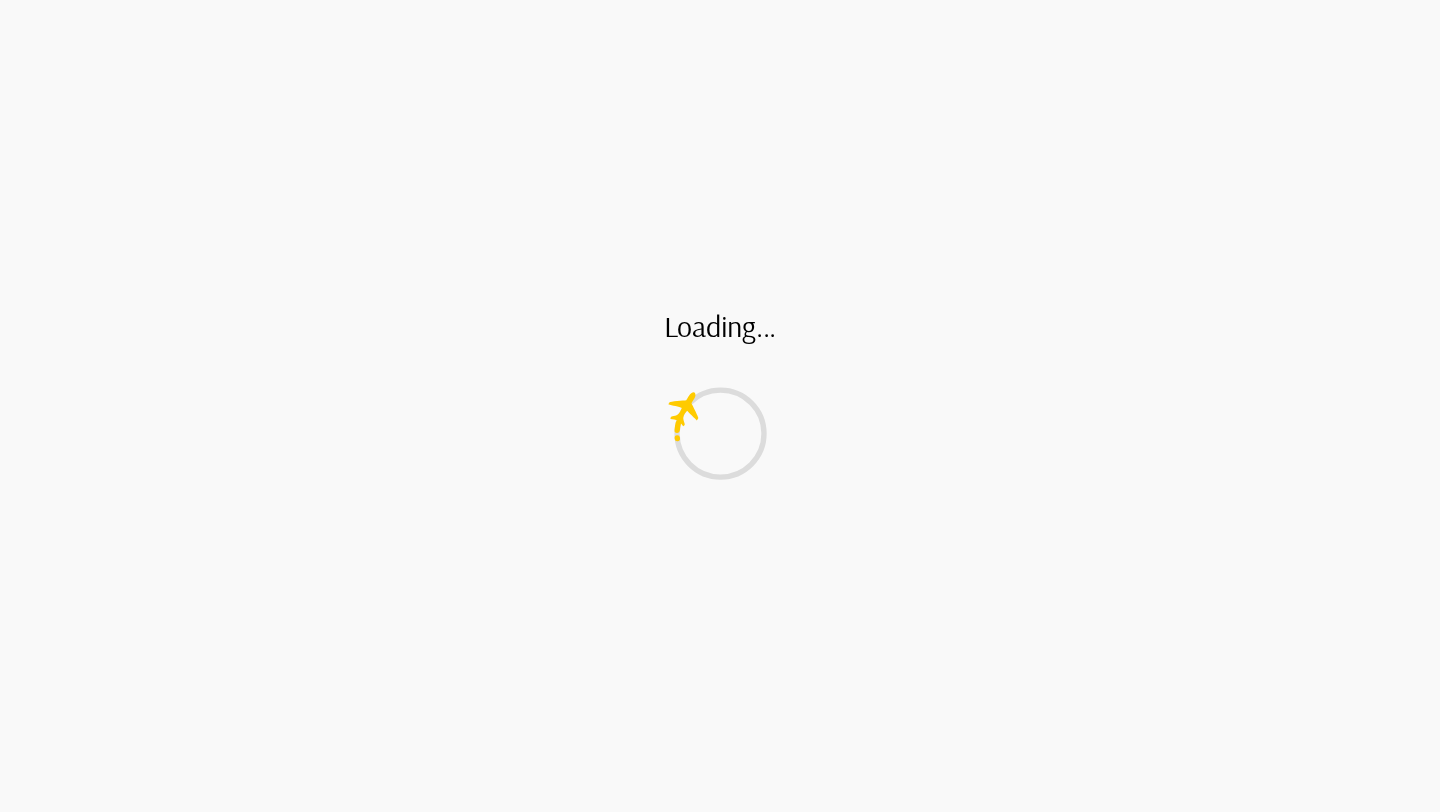 scroll, scrollTop: 0, scrollLeft: 0, axis: both 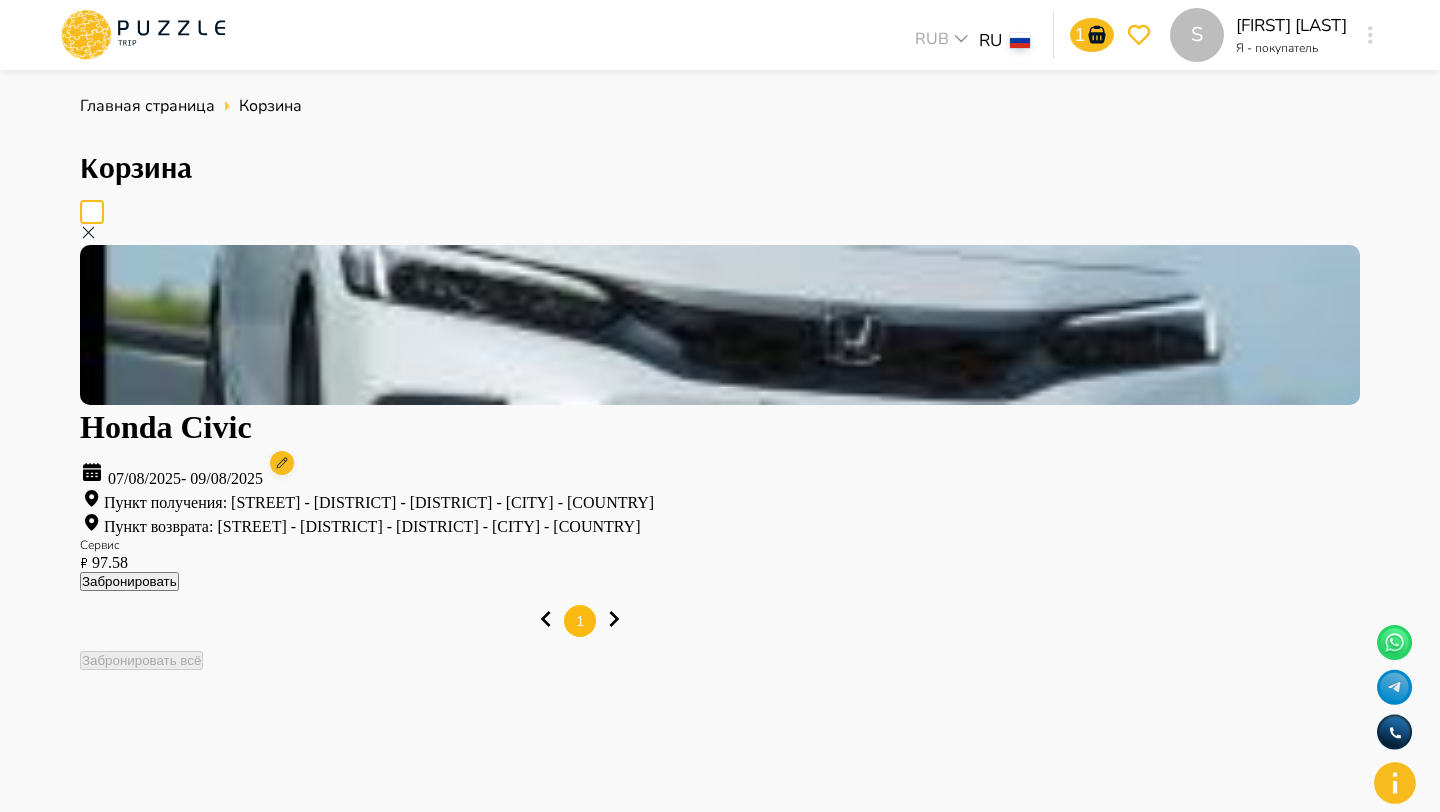 click on "Забронировать" at bounding box center [129, 581] 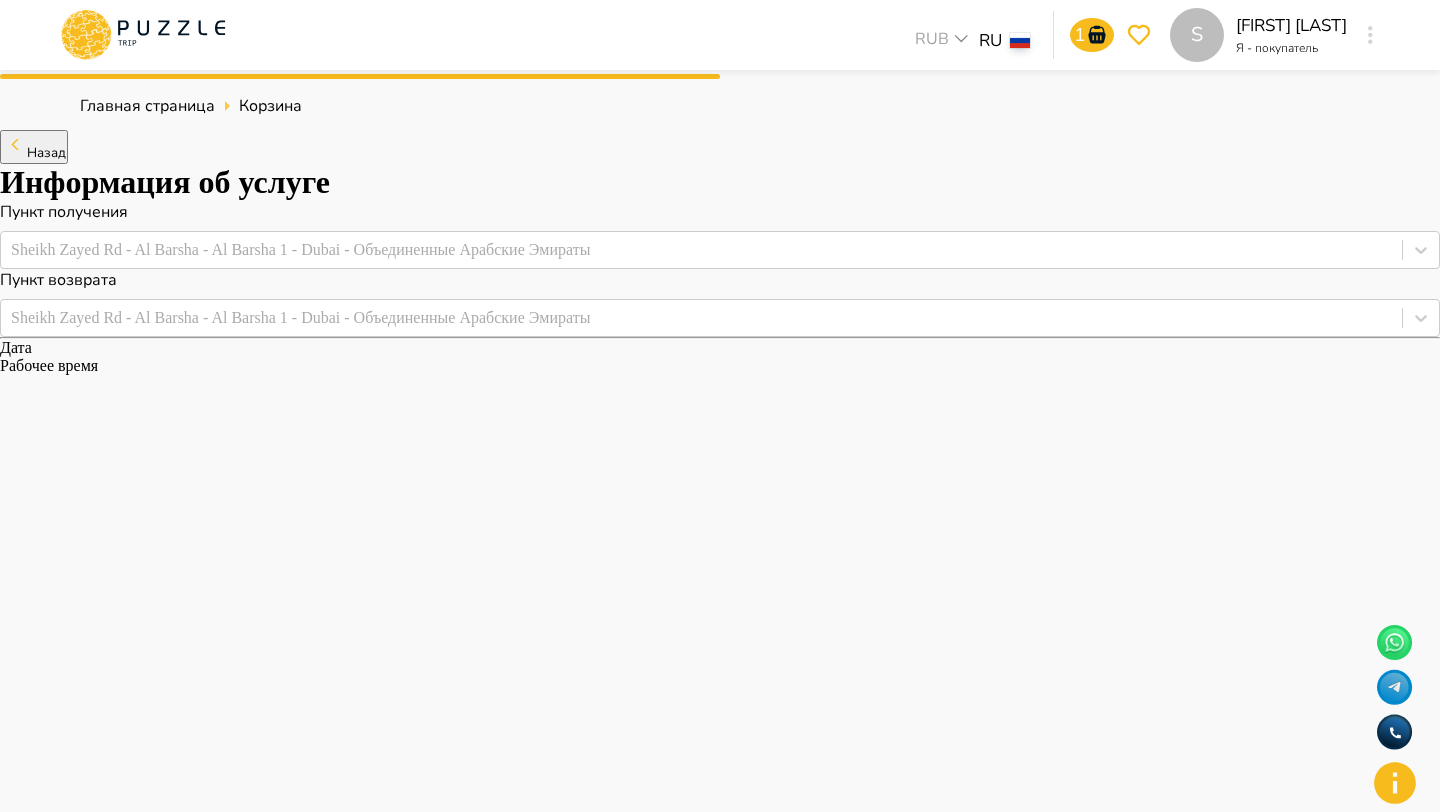 click on "**********" at bounding box center [720, 1900] 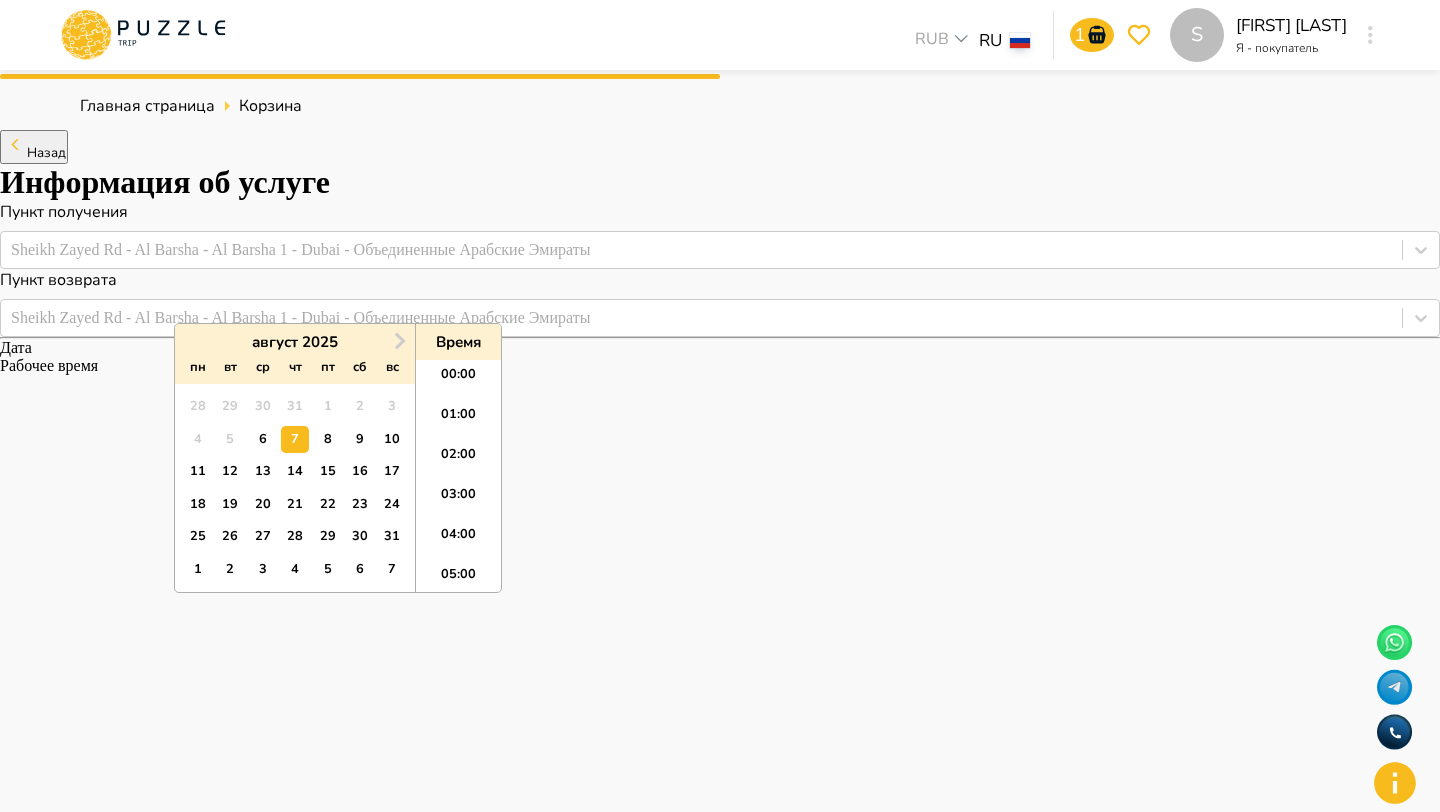 scroll, scrollTop: 504, scrollLeft: 0, axis: vertical 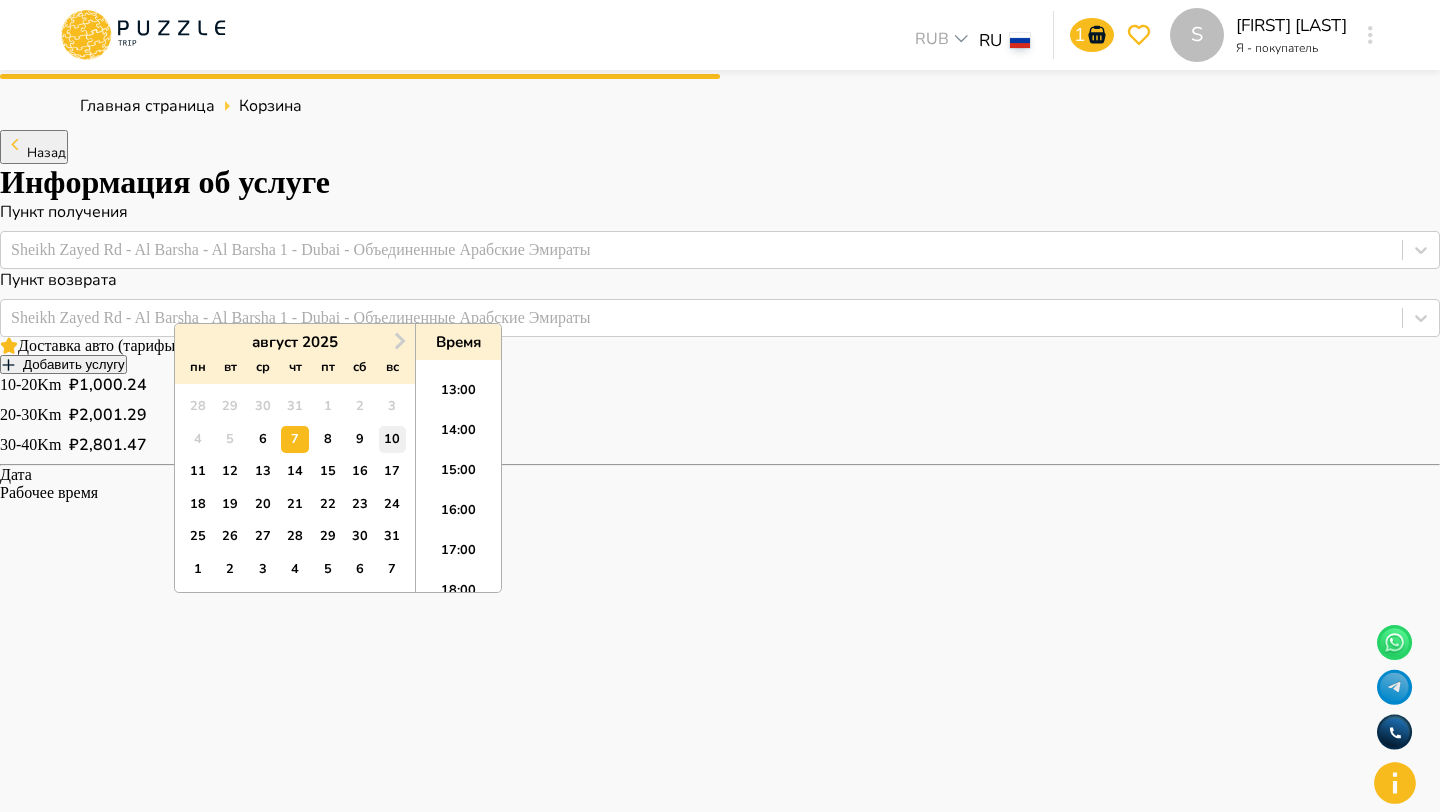 click on "10" at bounding box center [392, 439] 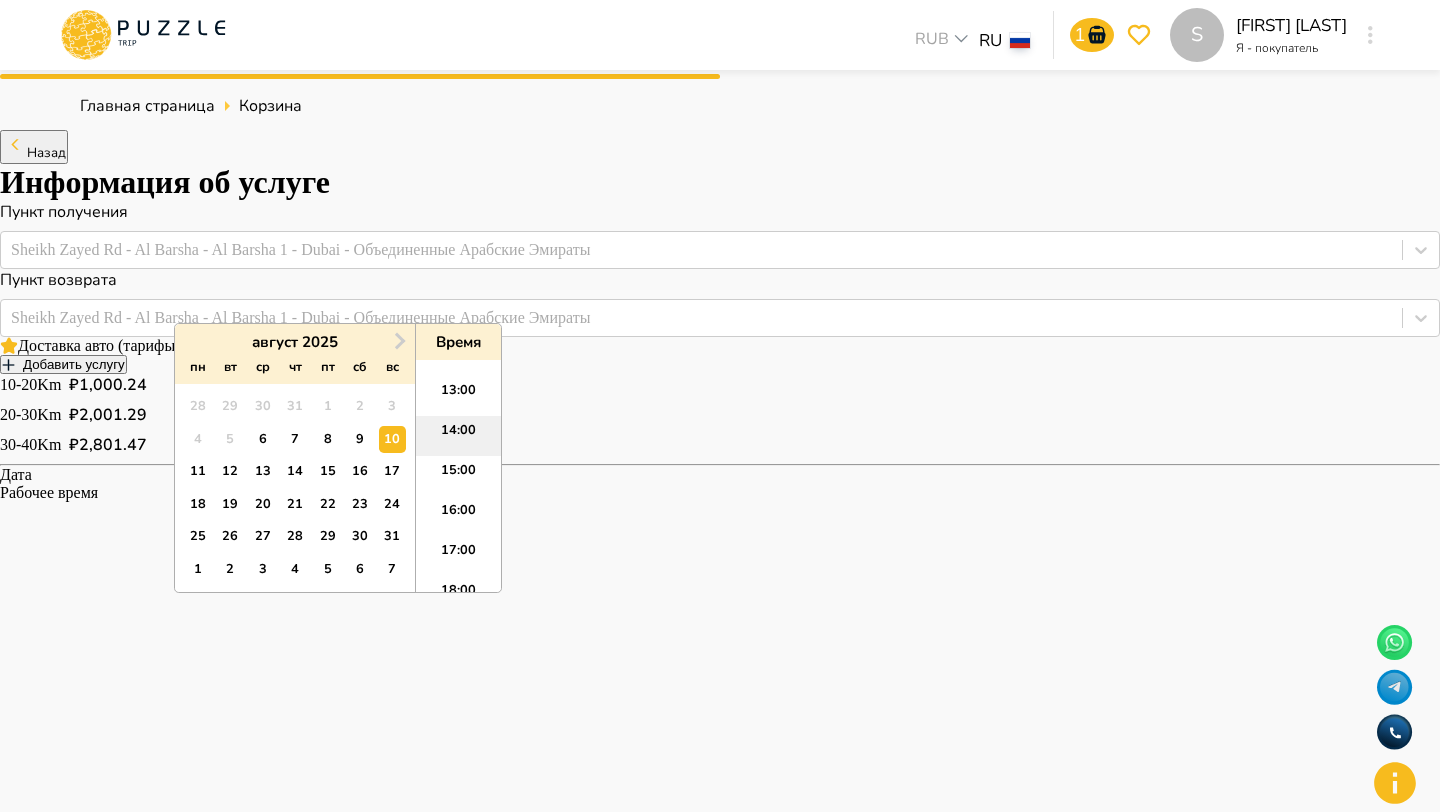 click on "14:00" at bounding box center [458, 436] 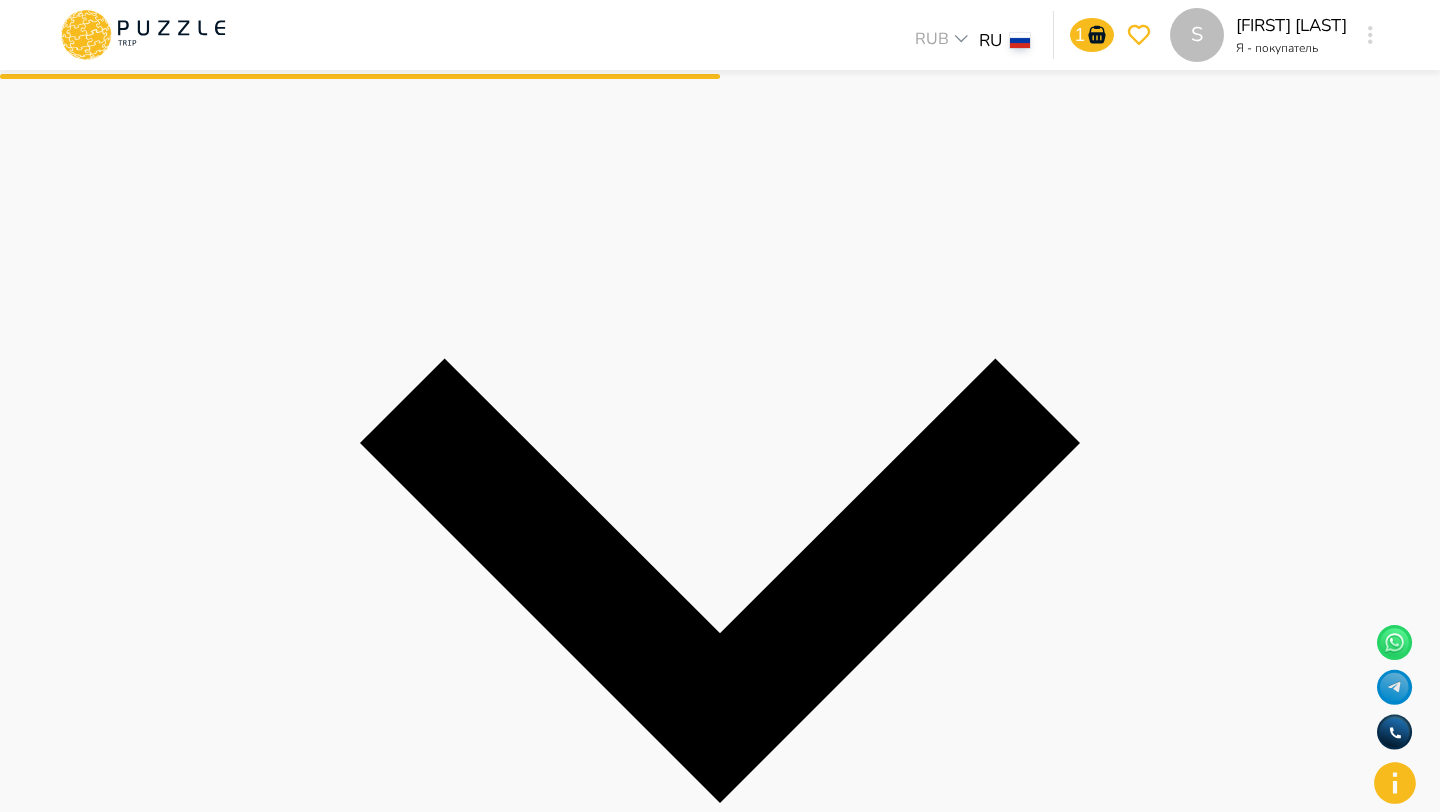 scroll, scrollTop: 739, scrollLeft: 0, axis: vertical 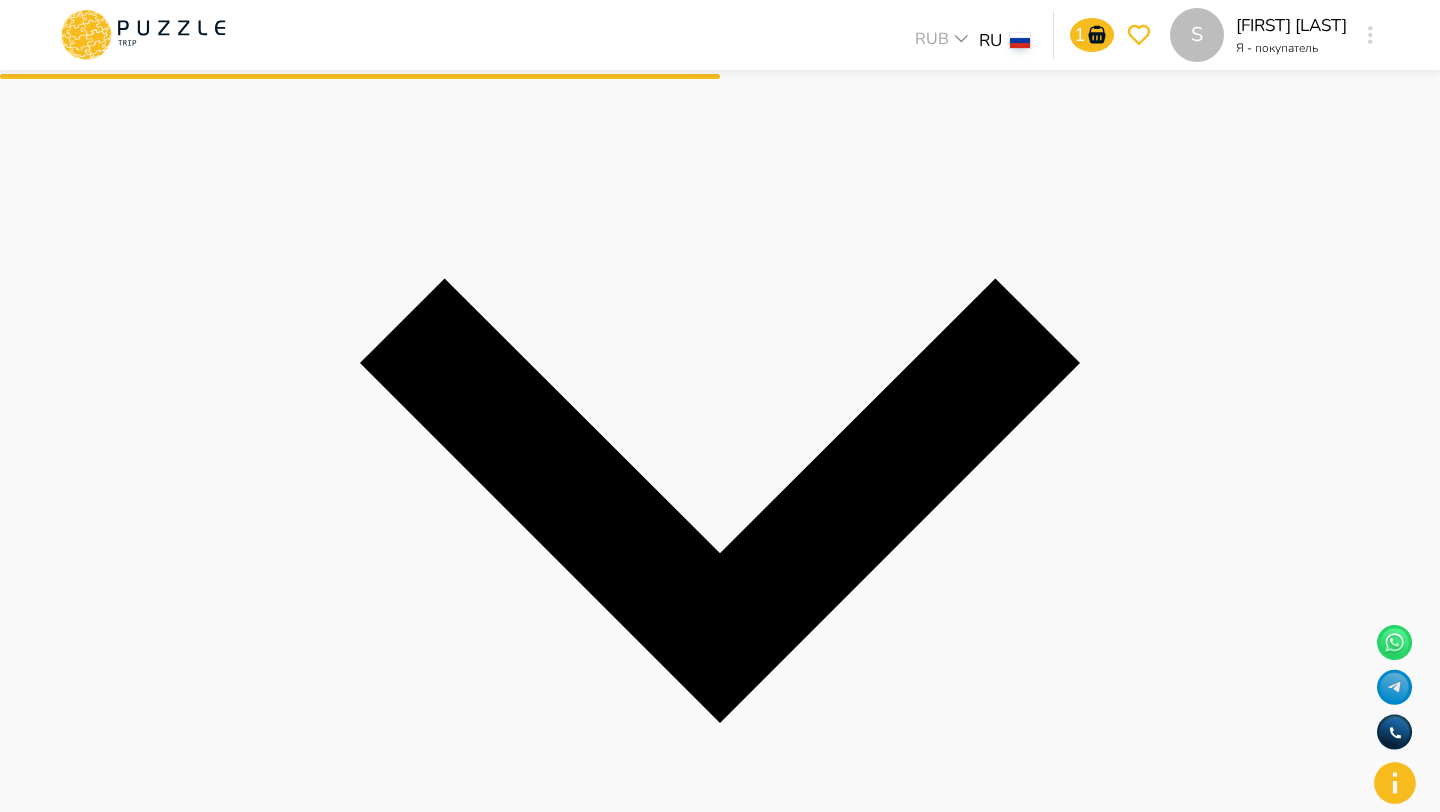 click on "Перейти к оплате" at bounding box center [56, 3097] 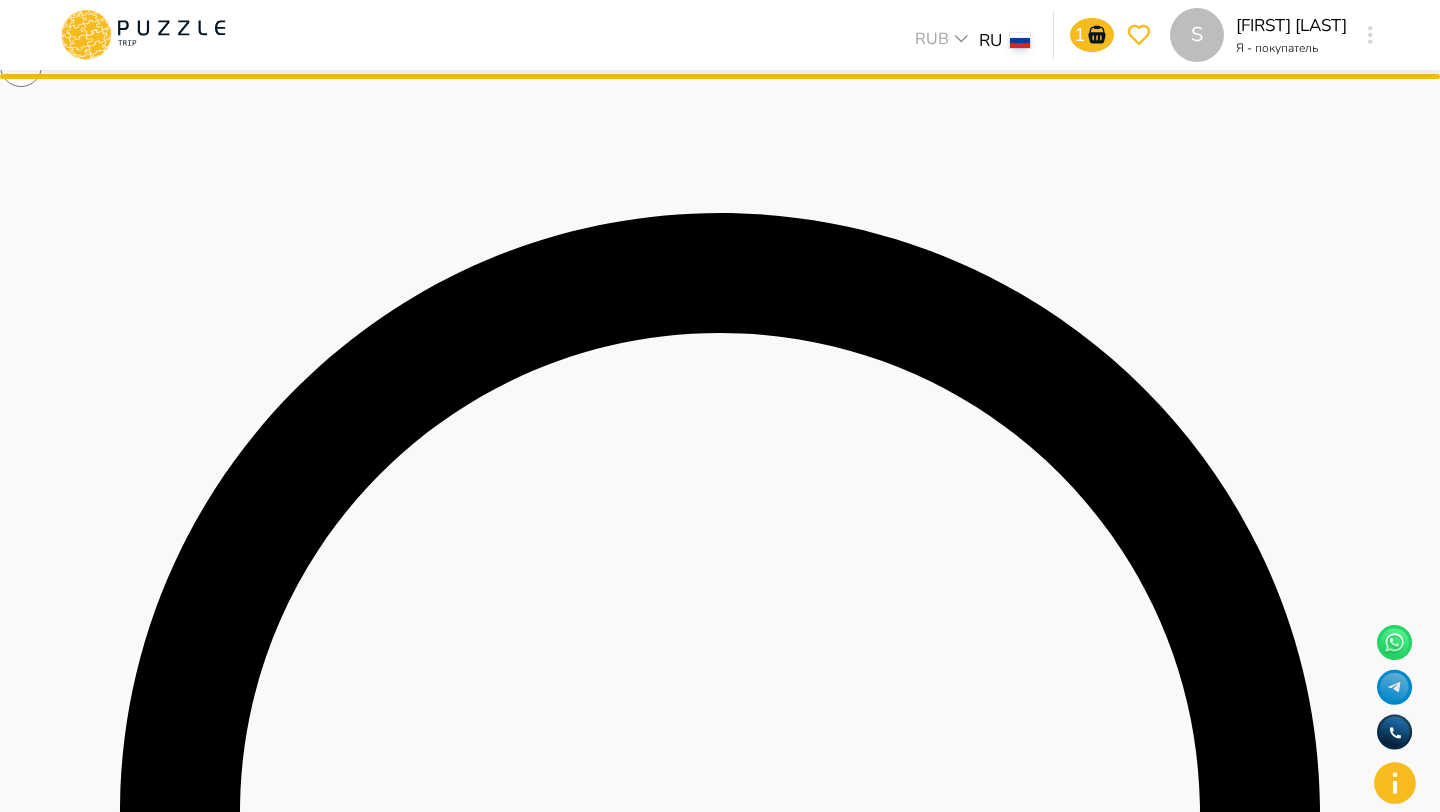 scroll, scrollTop: 536, scrollLeft: 0, axis: vertical 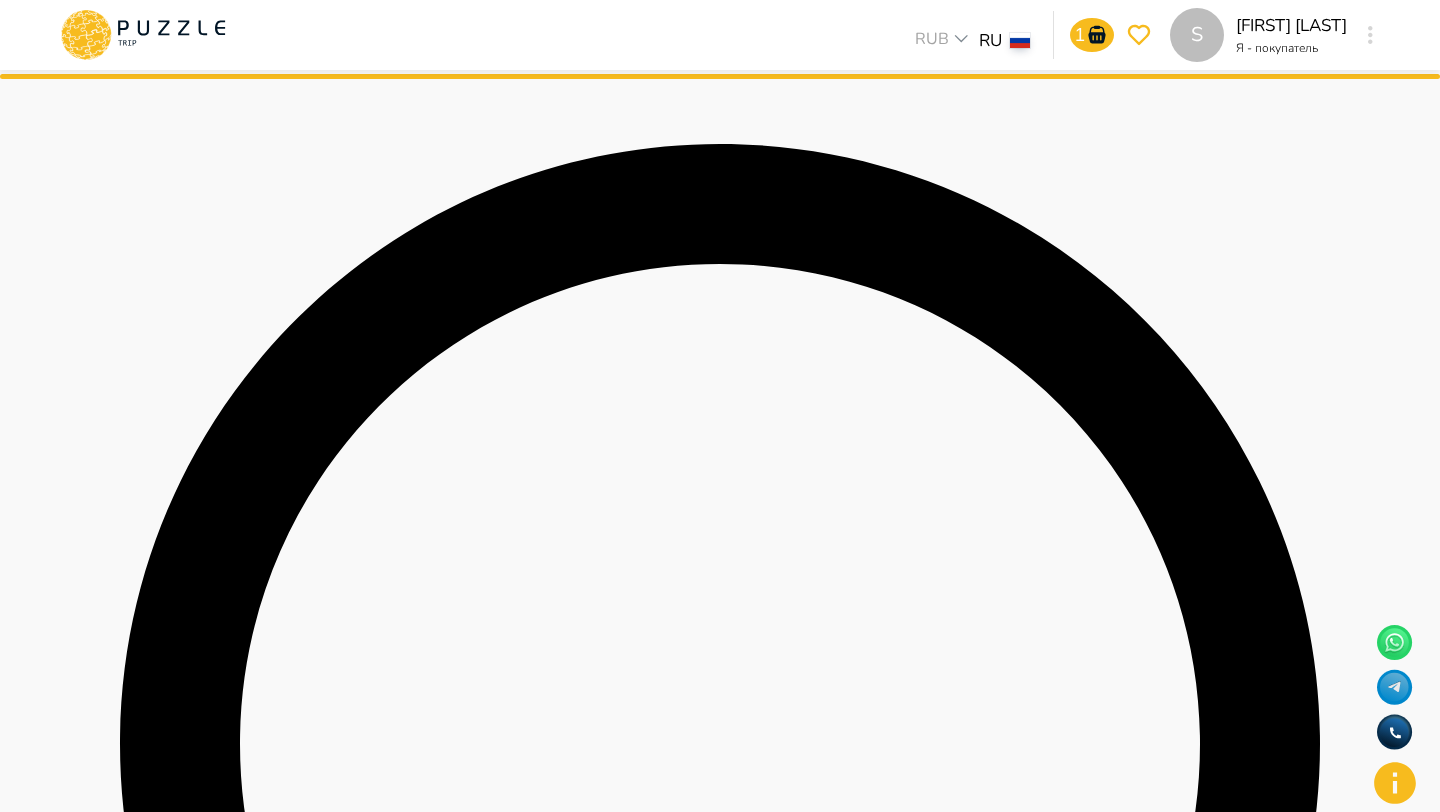click on "Или оплатите с помощью МИР" at bounding box center (720, 4478) 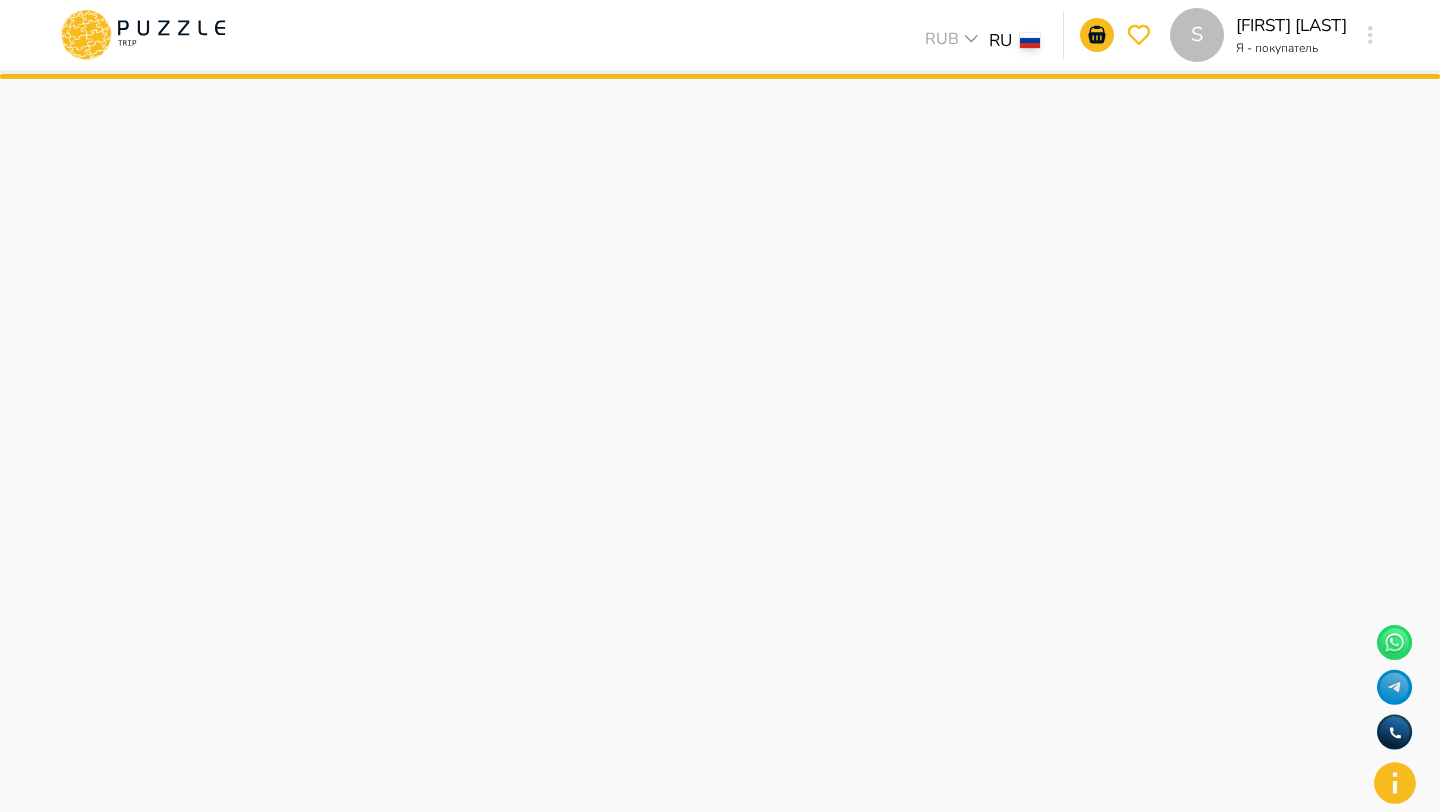 scroll, scrollTop: 843, scrollLeft: 0, axis: vertical 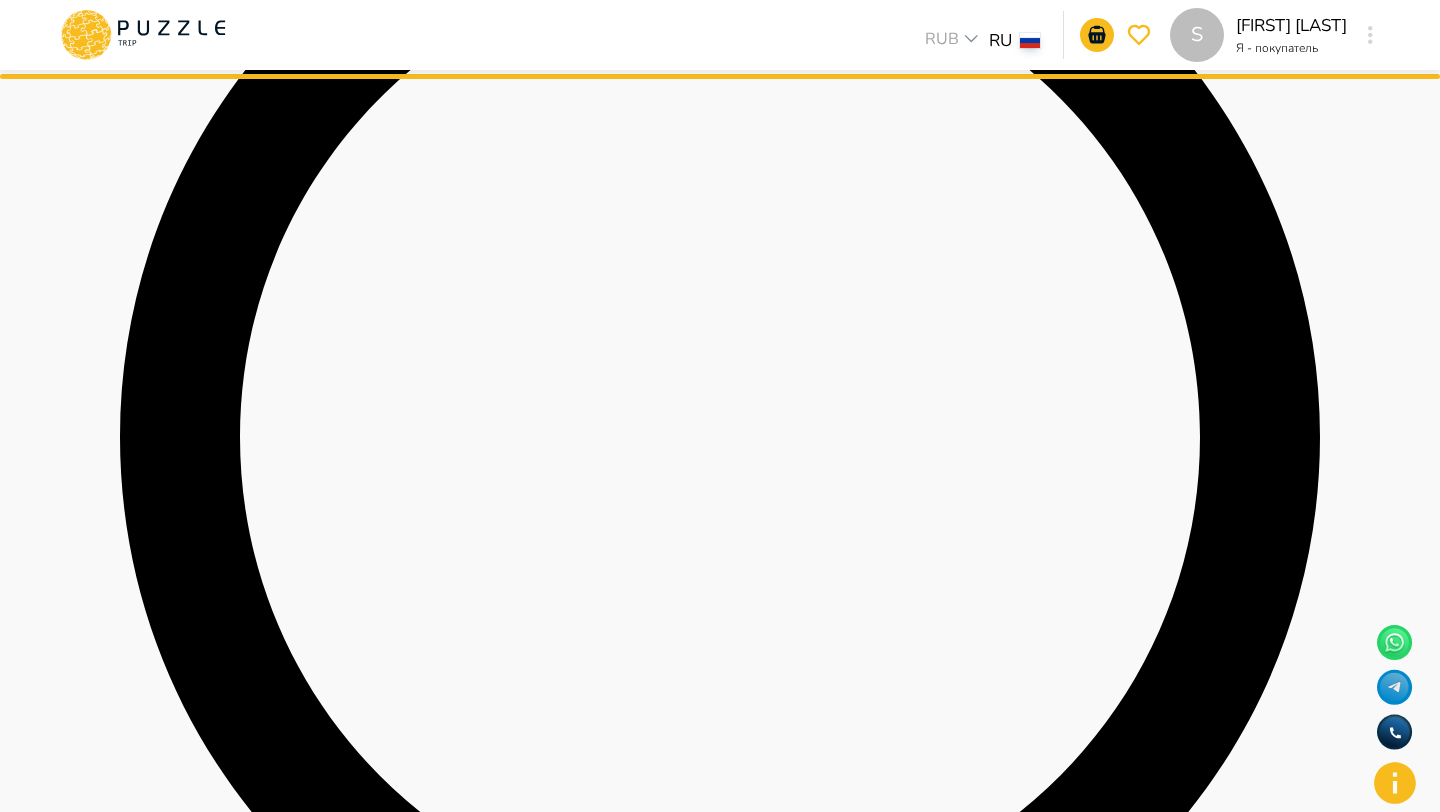 click on "Ваша заявка принята. После подтверждения организатором услуг, Вам придет ссылка для оплаты выбранного сервиса и завершения бронирования. Рекомендуемые сервисы 4.8 Majesty 44 FT 8 Персон 2 Количество ванных комнат От     ₽ 16,264 /  Bay Marina - The Palm Jumeirah - Dubai Harbour - Dubai - Объединенные Арабские Эмираты В корзину 4.7 Luxury Yacht 44 12 Персон 1 Количество ванных комнат От     ₽ 44,726 /  Дубай Марина - Дубай - Объединенные Арабские Эмираты В корзину 4.8 San Lorenzo 82 FT 35 Персон 3 Количество ванных комнат От     ₽ 56,924 /  Bay Marina - The Palm Jumeirah - Dubai Harbour - Dubai - Объединенные Арабские Эмираты В корзину 4.8 10 Ч  От" at bounding box center [720, 8041] 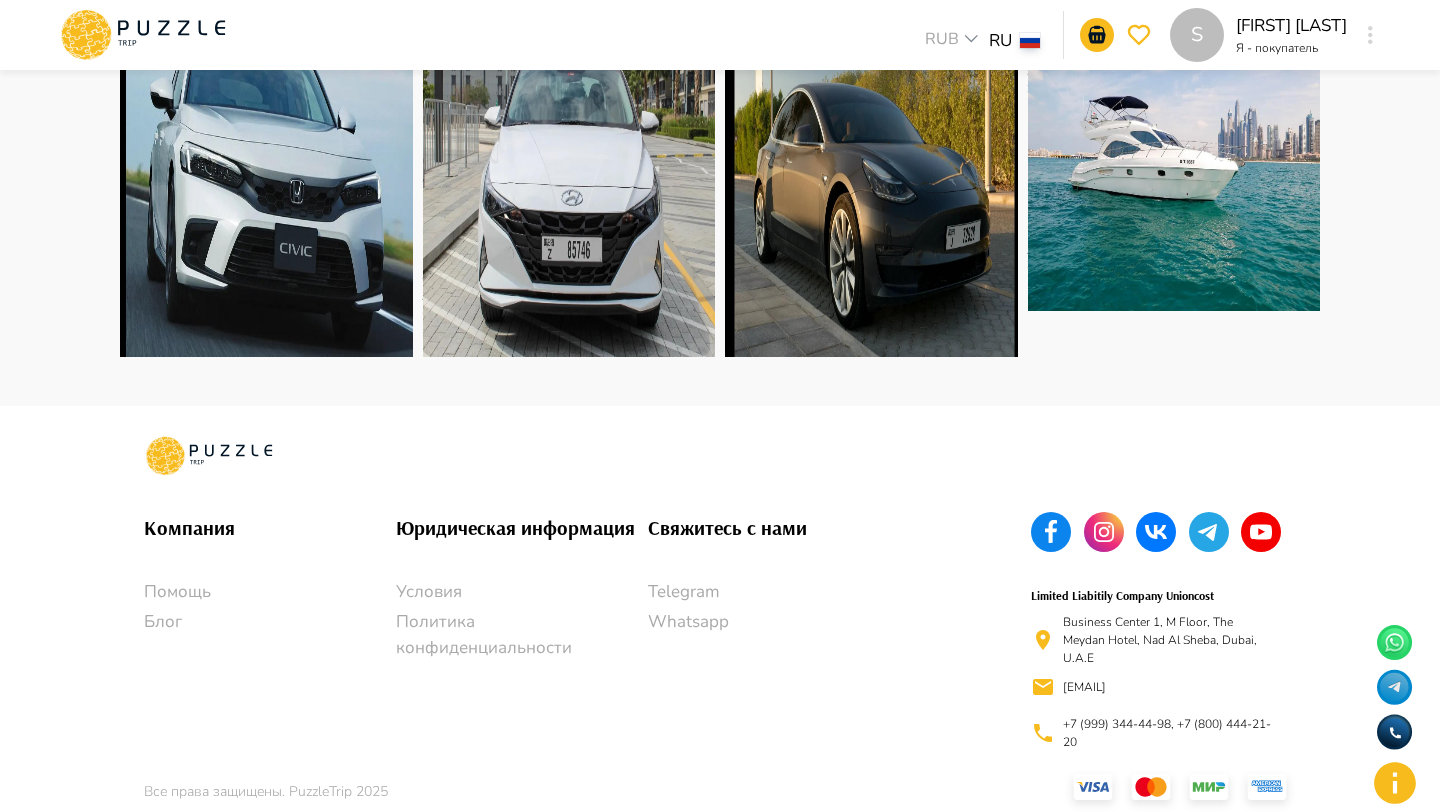 click on "S" at bounding box center (1370, 35) 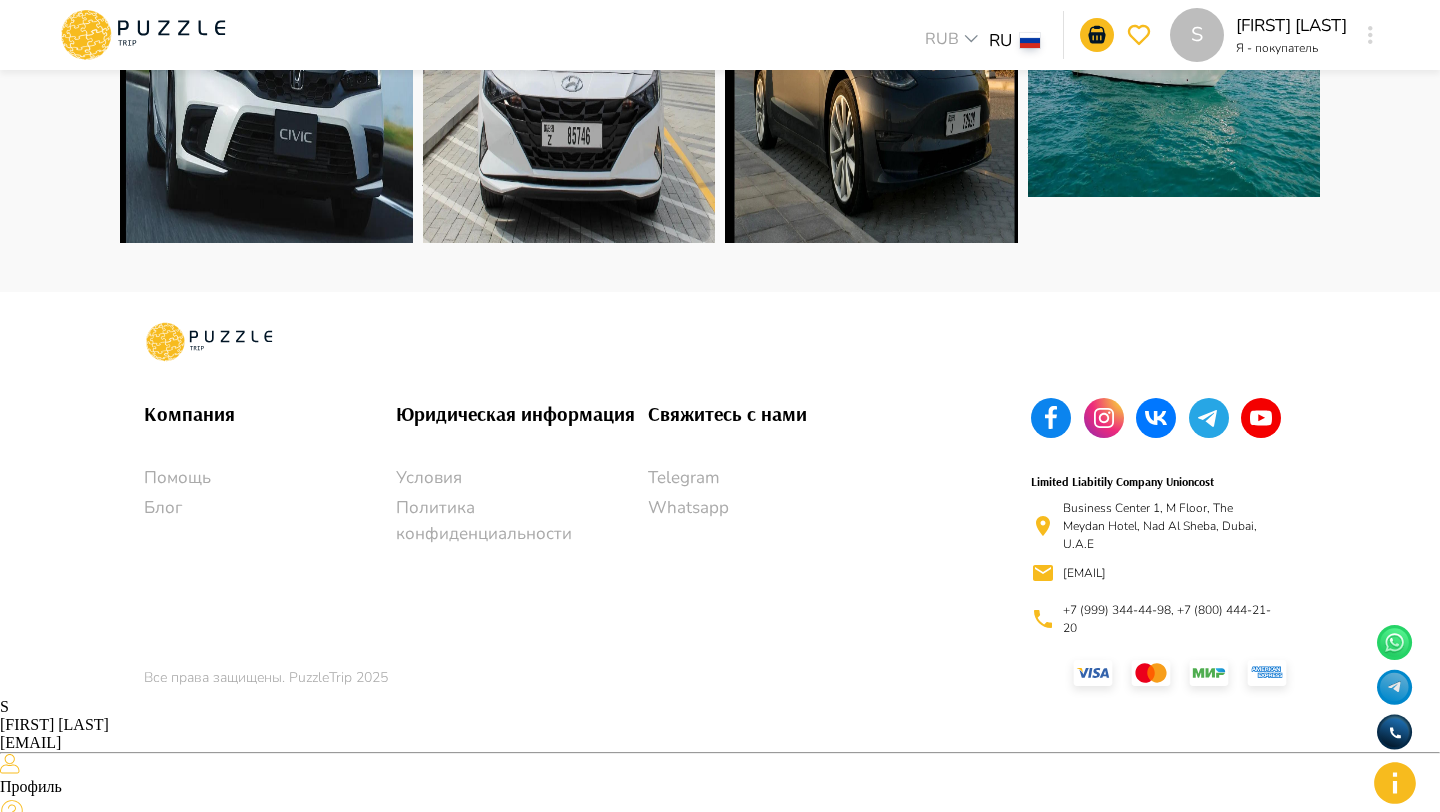 click on "Профиль" at bounding box center [720, 787] 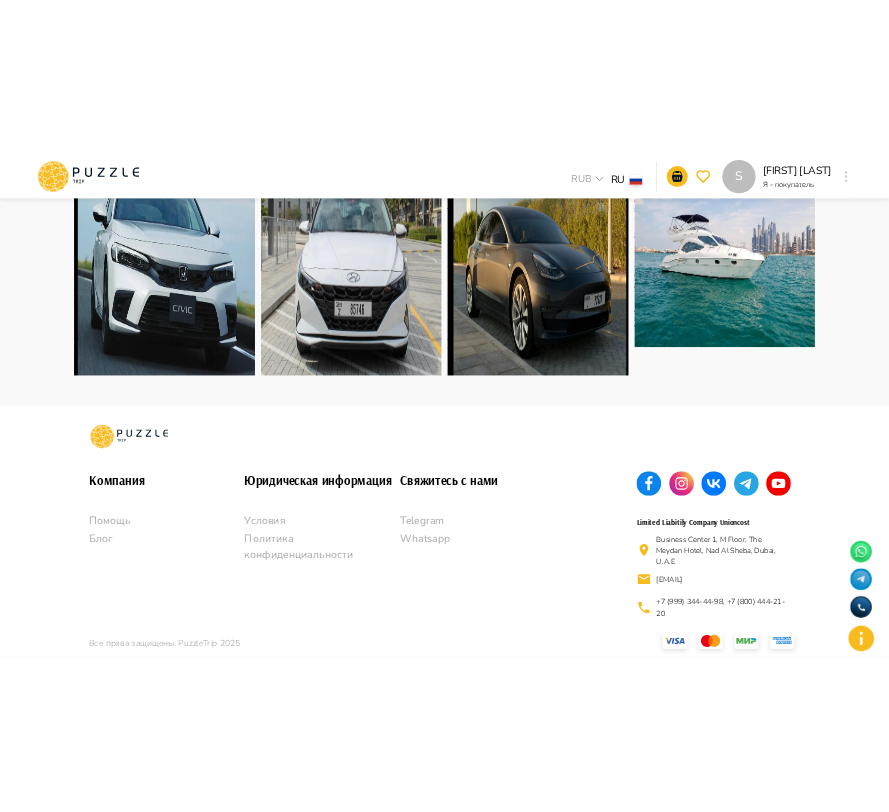 scroll, scrollTop: 0, scrollLeft: 0, axis: both 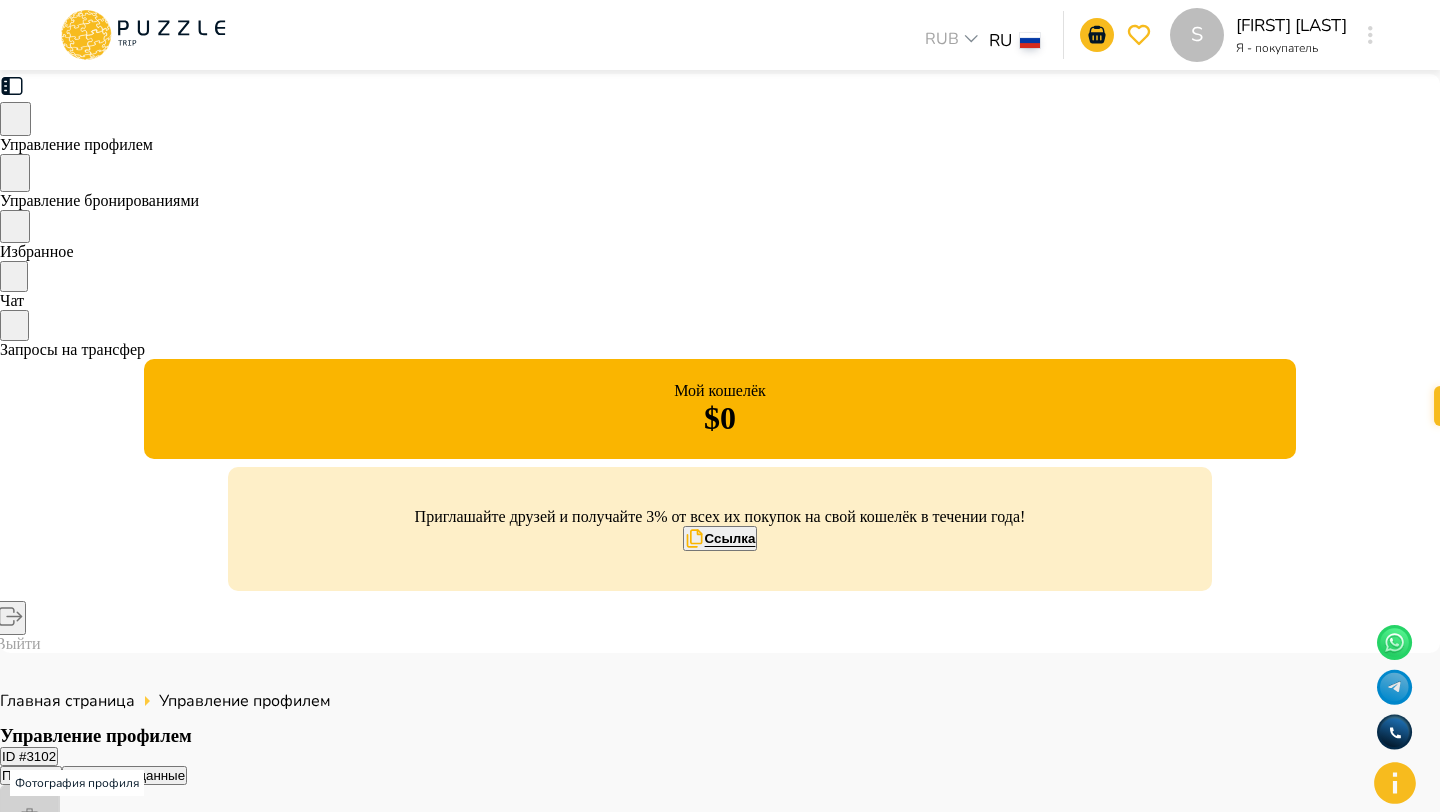click at bounding box center [1370, 35] 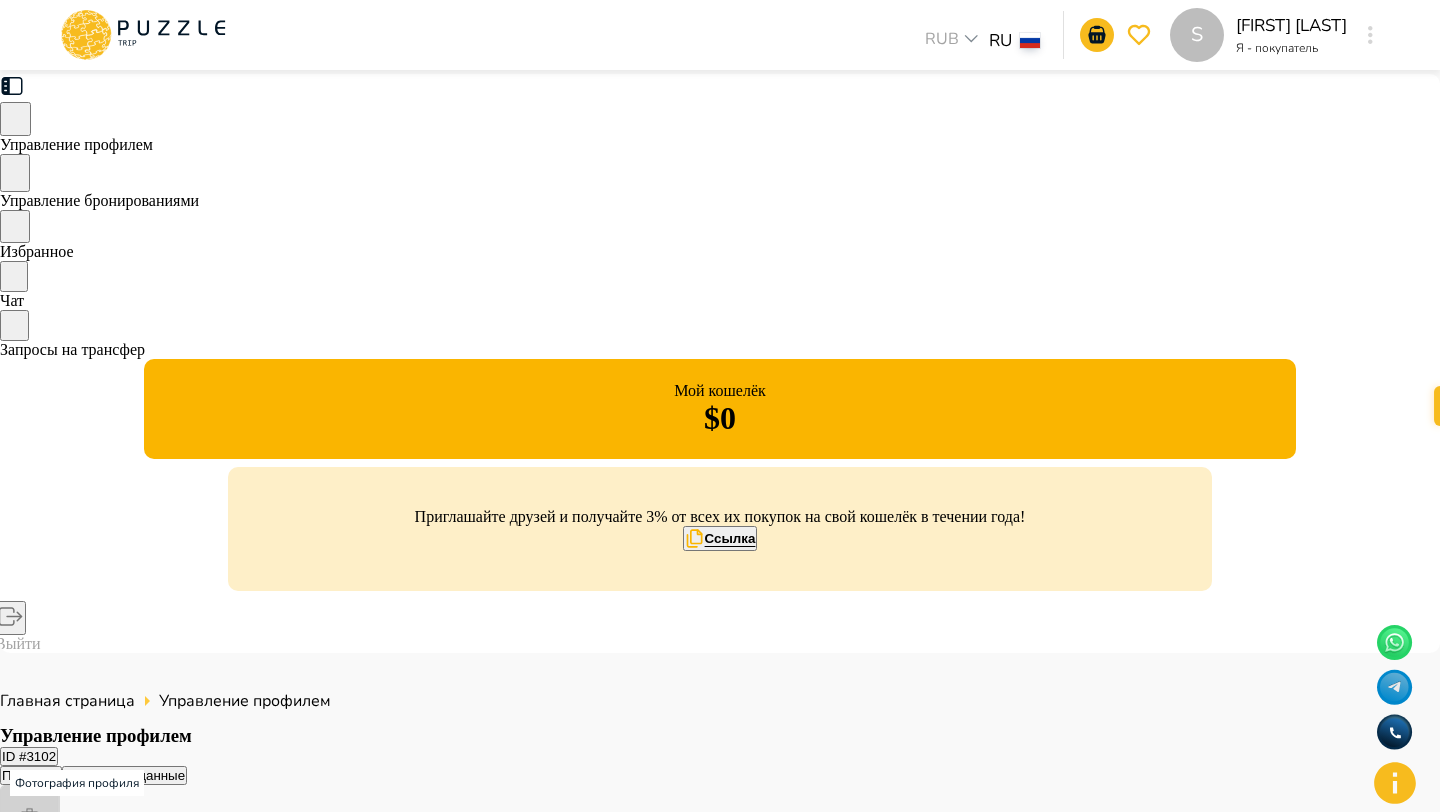 click on "Профиль" at bounding box center (720, 1695) 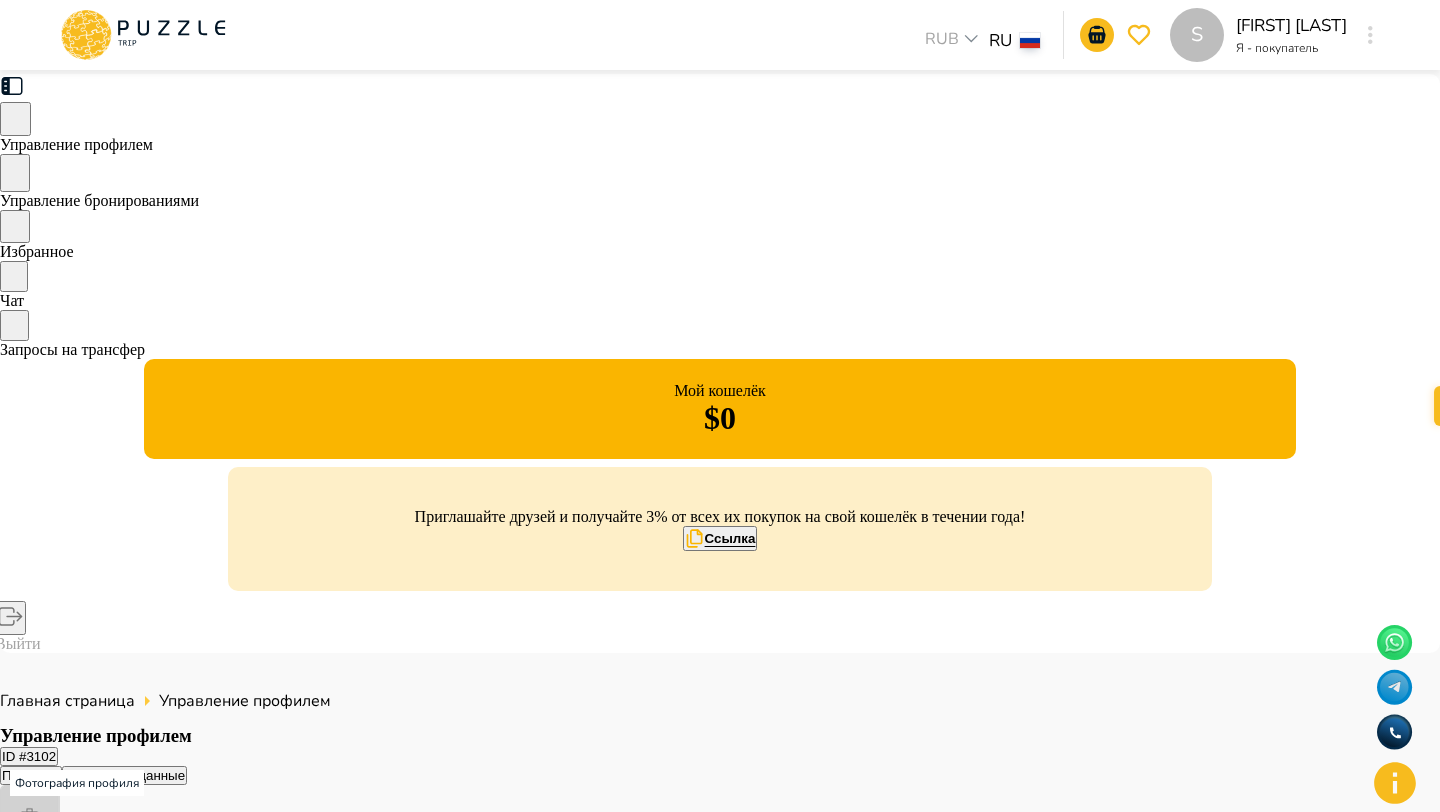 click on "Управление бронированиями" at bounding box center (99, 200) 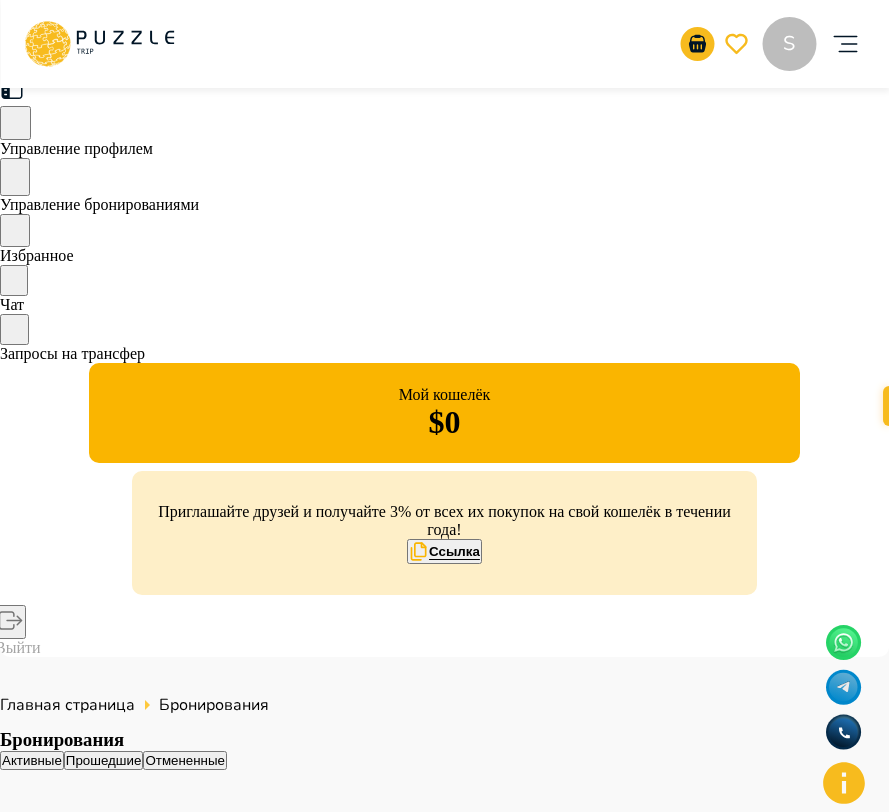 click on "Изменено ID бронирования  -  1715 Honda Civic   Точка получения :  Sheikh Zayed Rd - Al Barsha - Al Barsha 1 - Dubai - Объединенные Арабские Эмираты  |  10/08/2025 14:00   Точка возврата :   Sheikh Zayed Rd - Al Barsha - Al Barsha 1 - Dubai - Объединенные Арабские Эмираты  |
12/08/2025 14:00   Точка получения :  Sheikh Zayed Rd - Al Barsha - Al Barsha 1 - Dubai - Объединенные Арабские Эмираты  |  10/08/2025 14:00            Точка возврата :   Sheikh Zayed Rd - Al Barsha - Al Barsha 1 - Dubai - Объединенные Арабские Эмираты  |
12/08/2025 14:00           ₽ 100.84 Оплата : Не оплачено Отменить" at bounding box center [444, 4400] 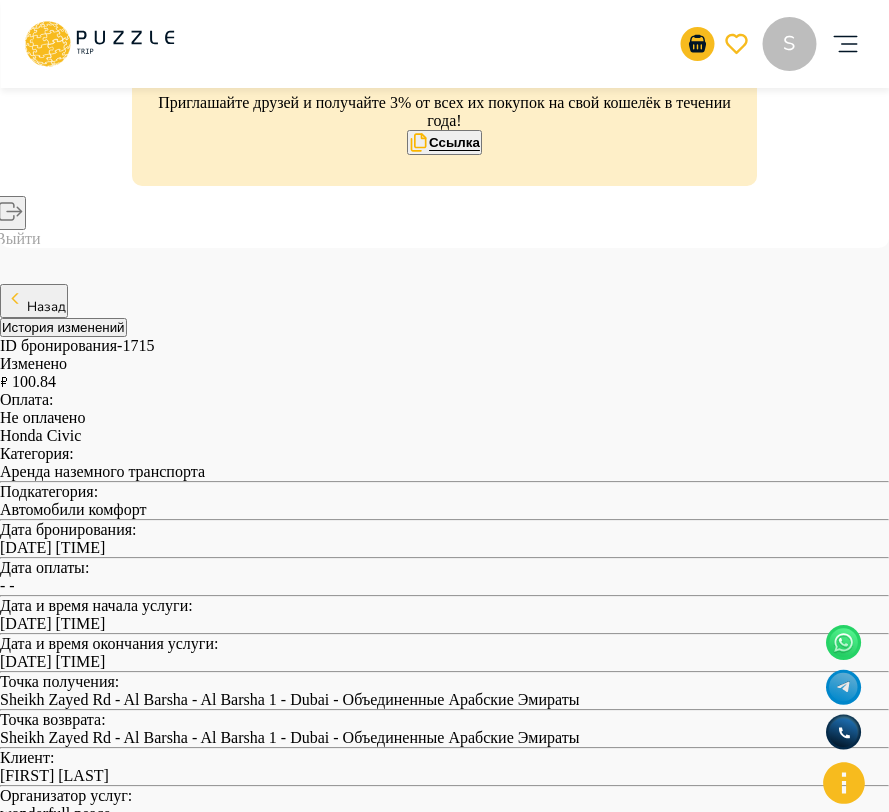 scroll, scrollTop: 0, scrollLeft: 0, axis: both 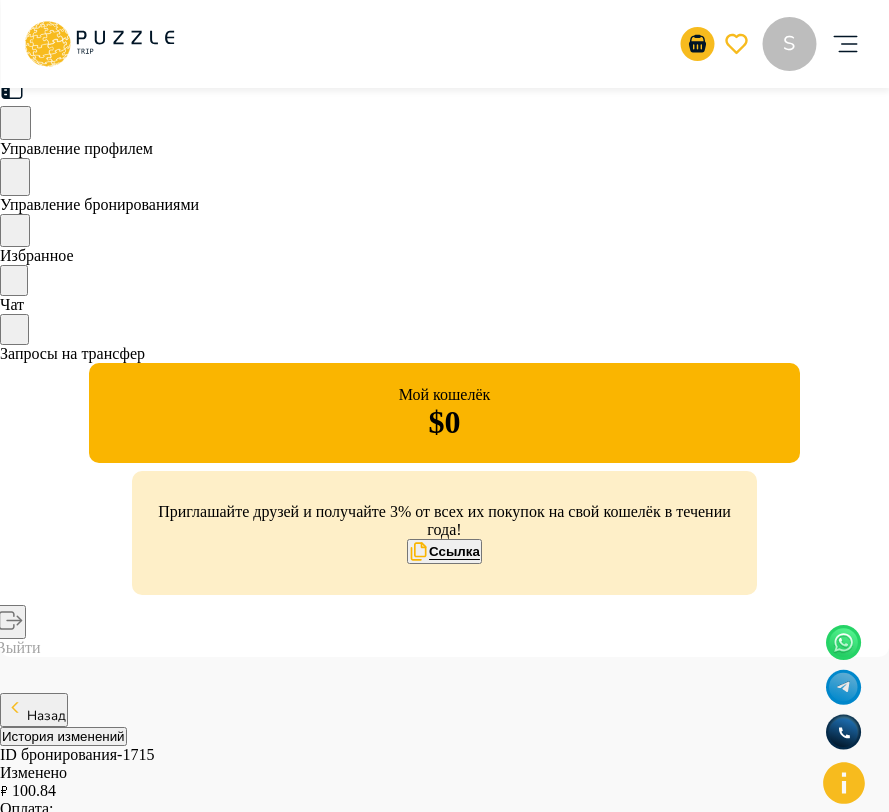 click on "История изменений" at bounding box center [63, 736] 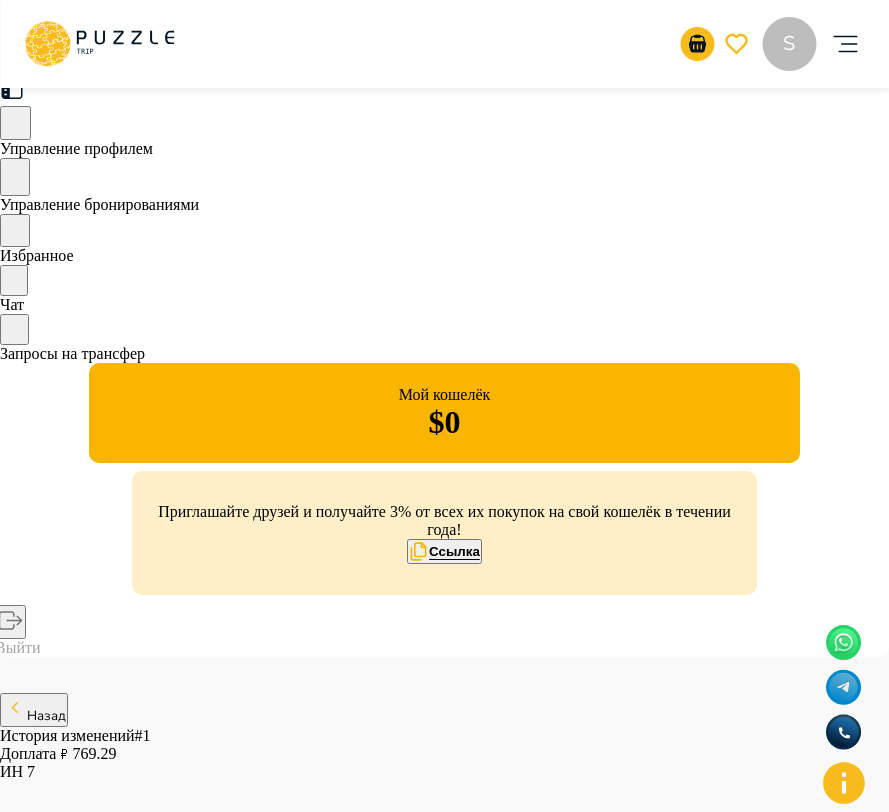 click 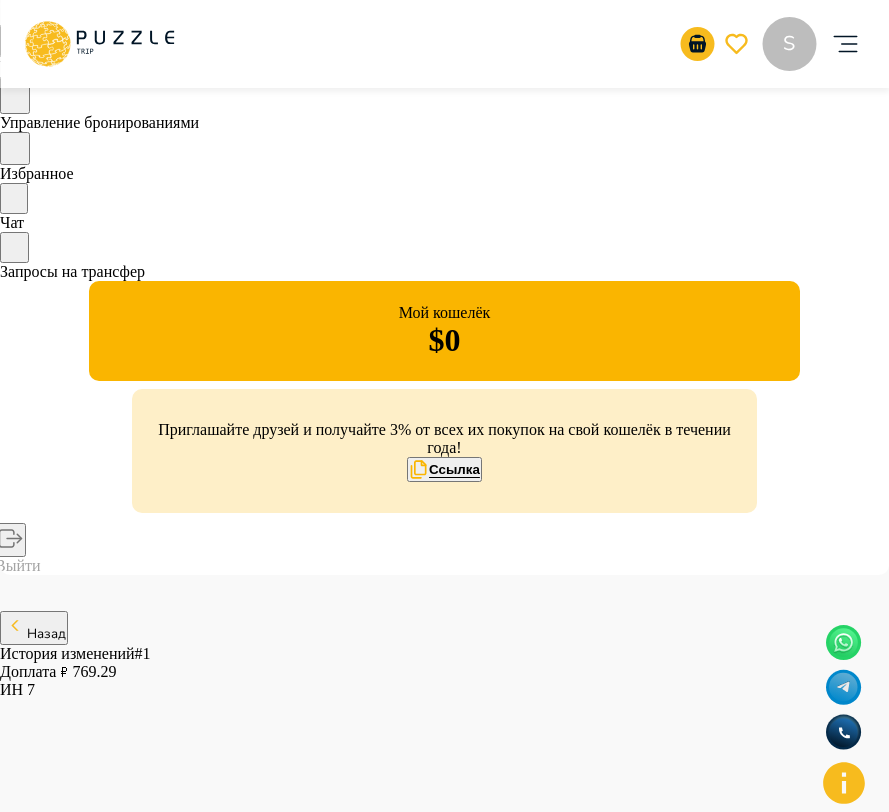 scroll, scrollTop: 92, scrollLeft: 0, axis: vertical 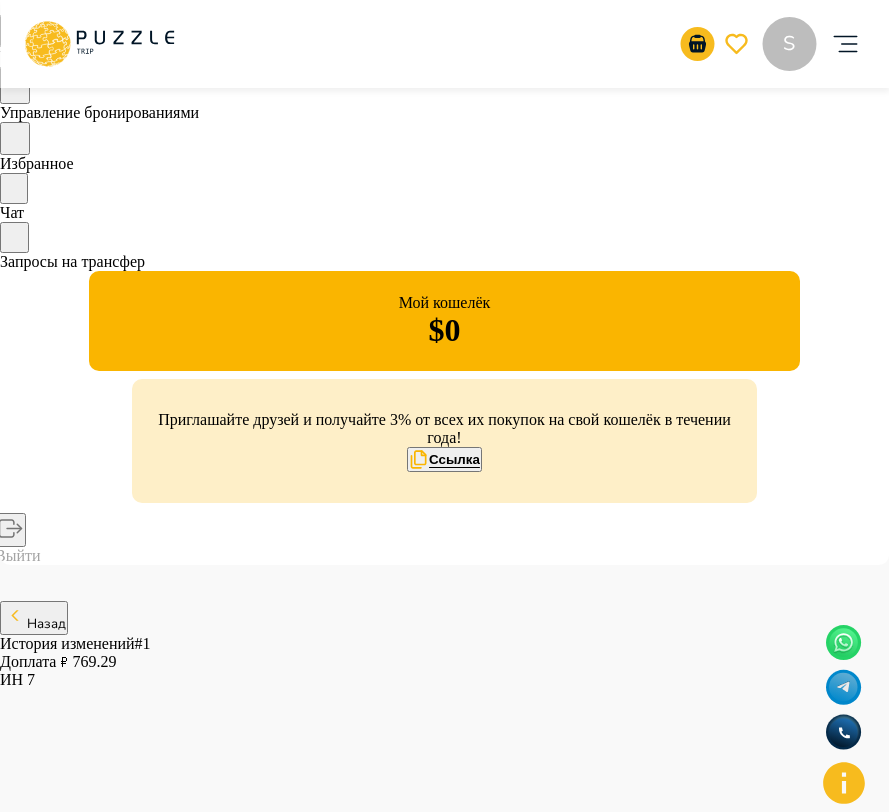 click on "Подтвердить" at bounding box center [112, 4786] 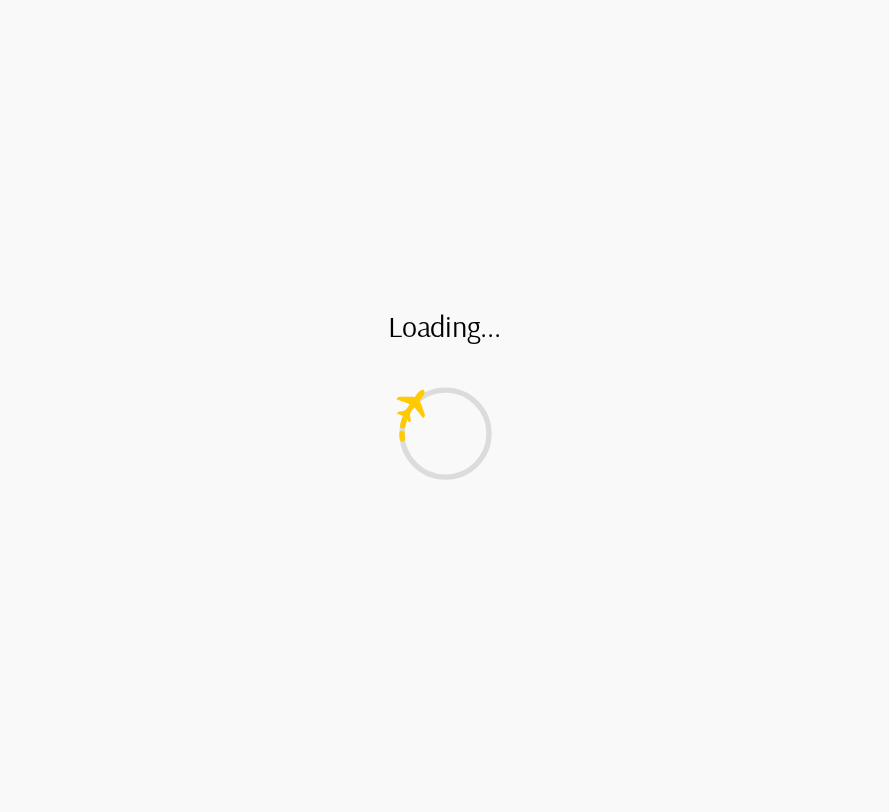 scroll, scrollTop: 0, scrollLeft: 0, axis: both 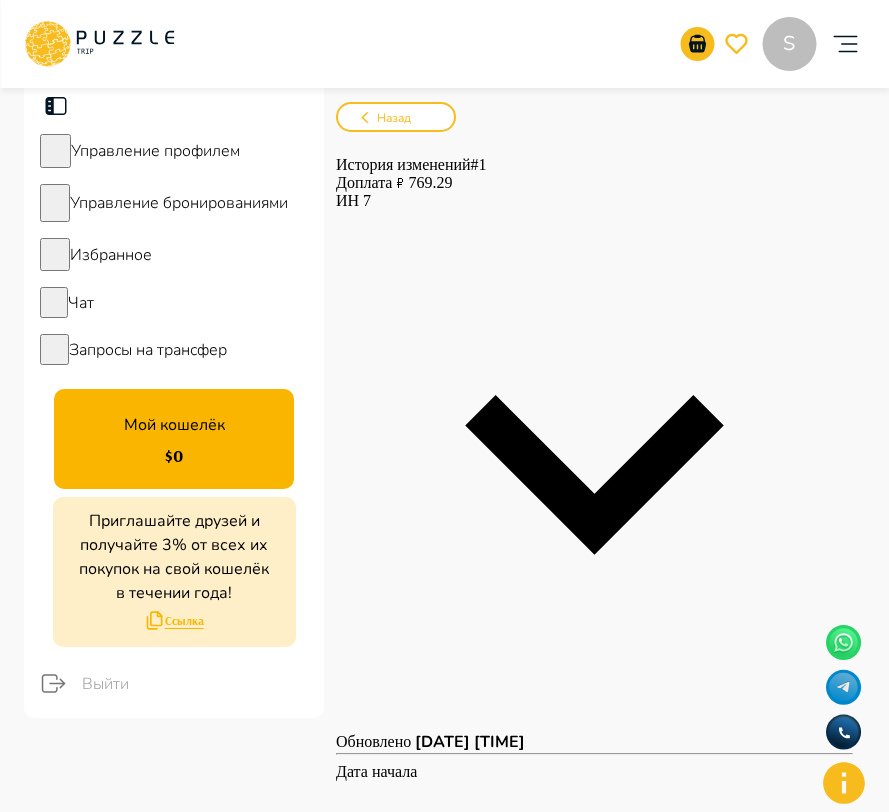click on "Доплата     ₽       769.29" at bounding box center (594, 183) 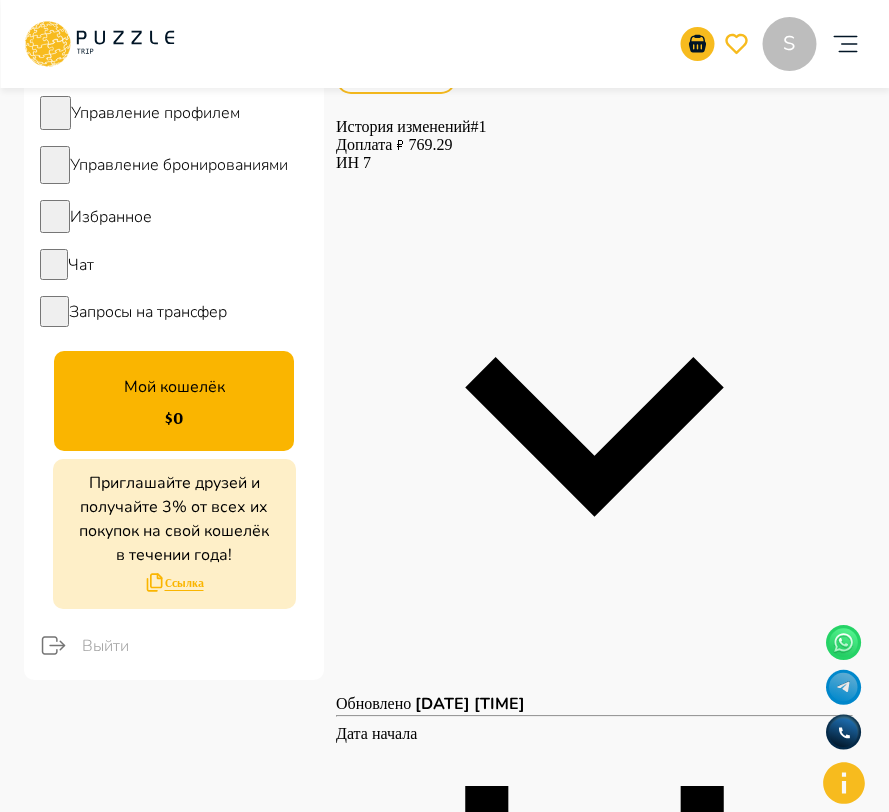 scroll, scrollTop: 0, scrollLeft: 0, axis: both 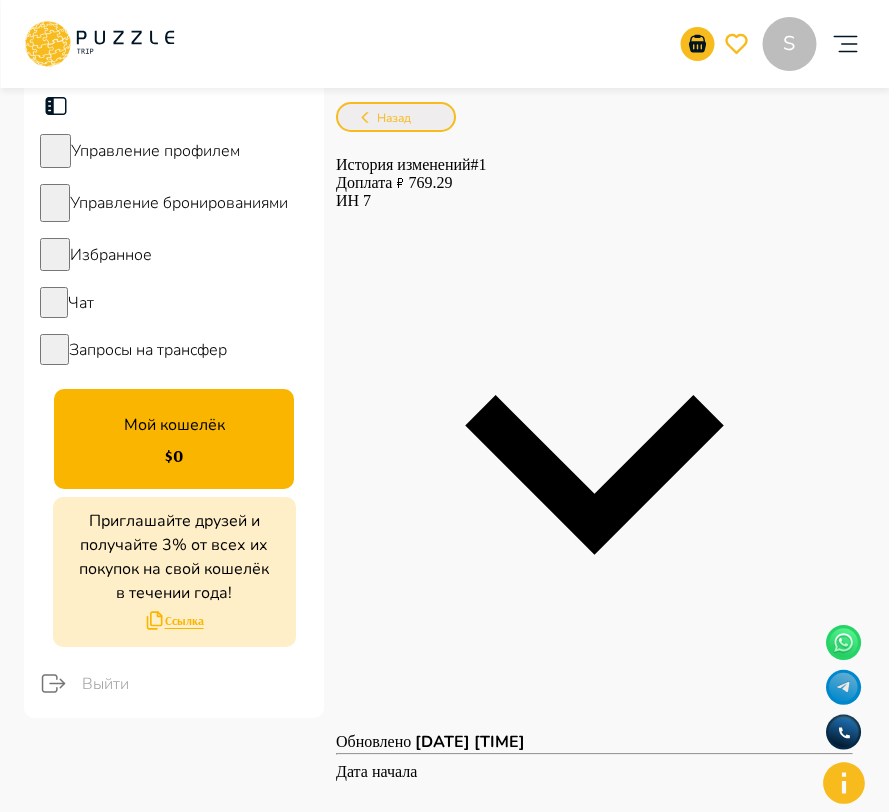 click on "Назад" at bounding box center [394, 118] 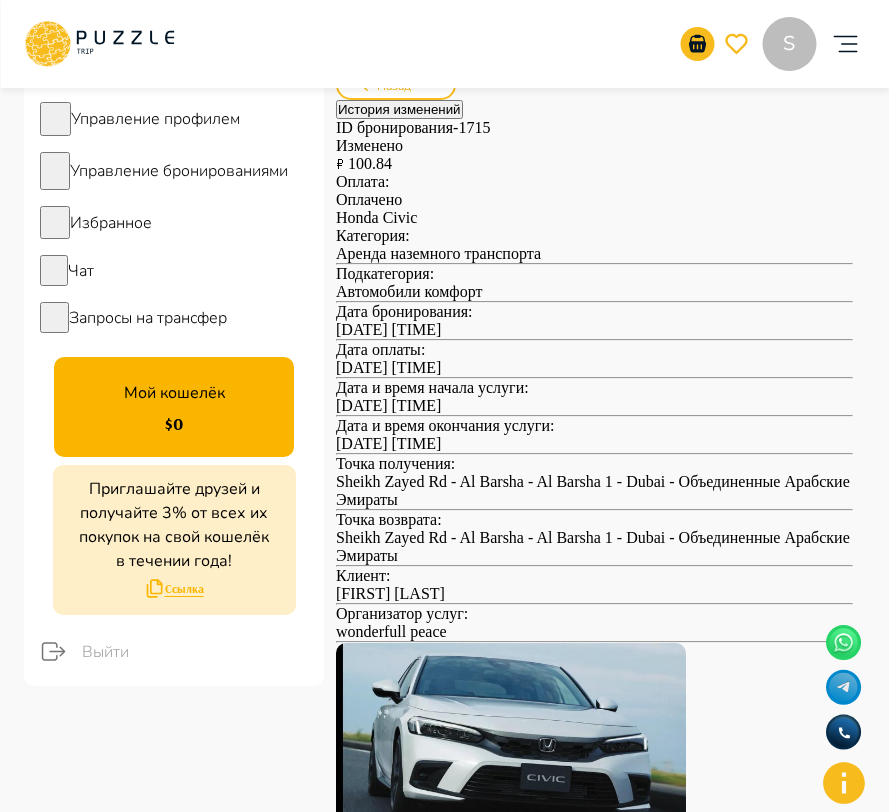 scroll, scrollTop: 0, scrollLeft: 0, axis: both 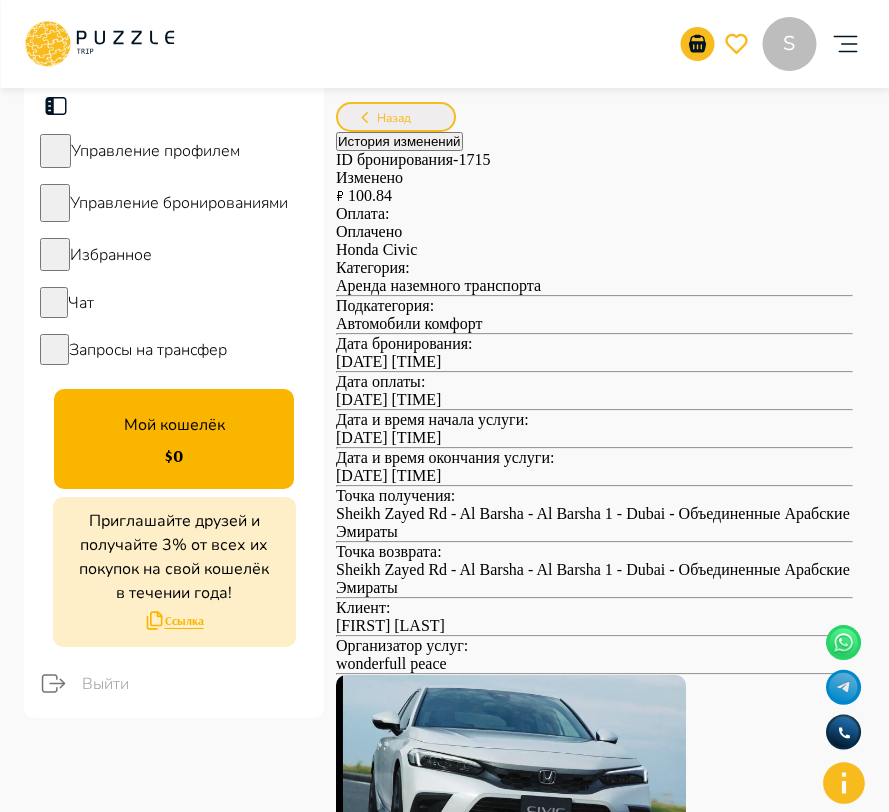 click on "Назад" at bounding box center [396, 117] 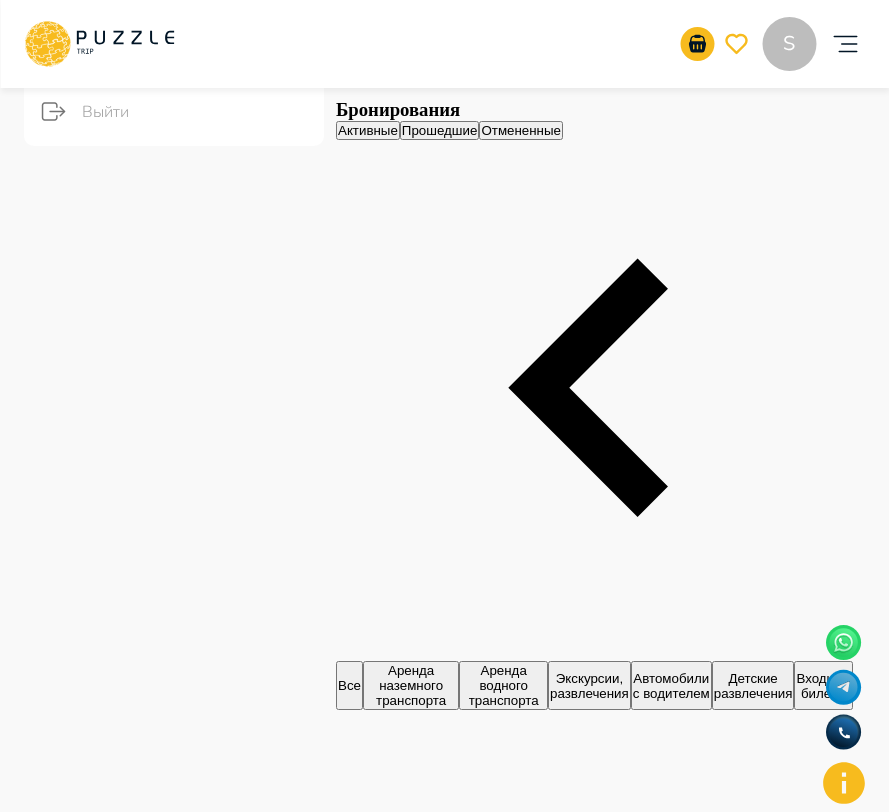 scroll, scrollTop: 640, scrollLeft: 0, axis: vertical 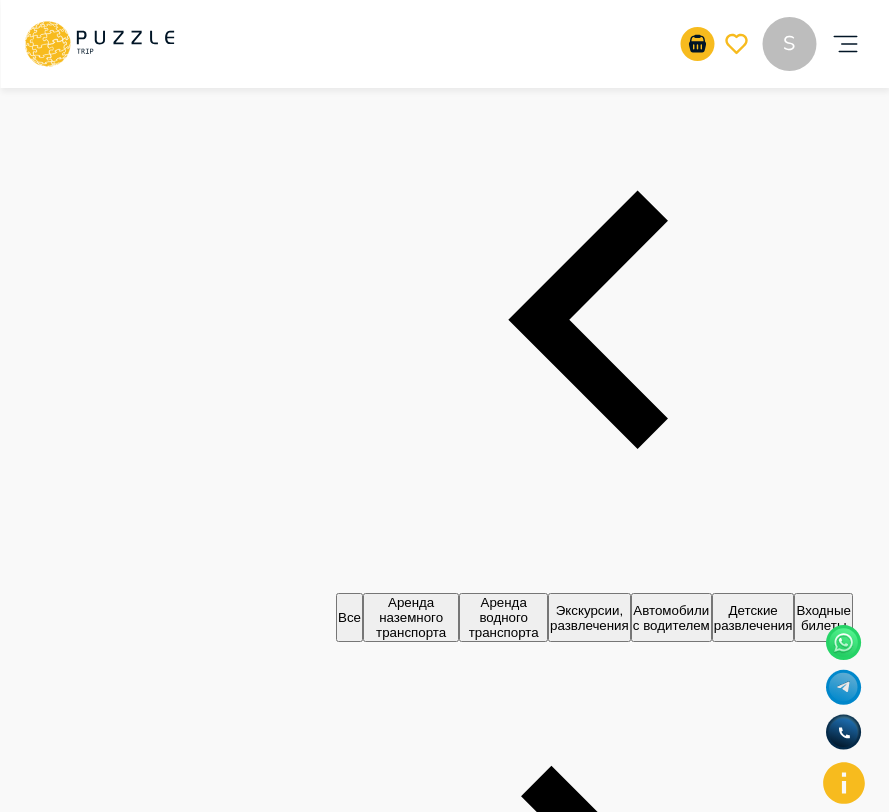 click on "В ожидании ID бронирования  -  1710 Honda Civic   Точка получения :  Sheikh Zayed Rd - Al Barsha - Al Barsha 1 - Dubai - Объединенные Арабские Эмираты  |  07/08/2025 15:17   Точка возврата :   Sheikh Zayed Rd - Al Barsha - Al Barsha 1 - Dubai - Объединенные Арабские Эмираты  |
09/08/2025 15:17" at bounding box center [594, 3105] 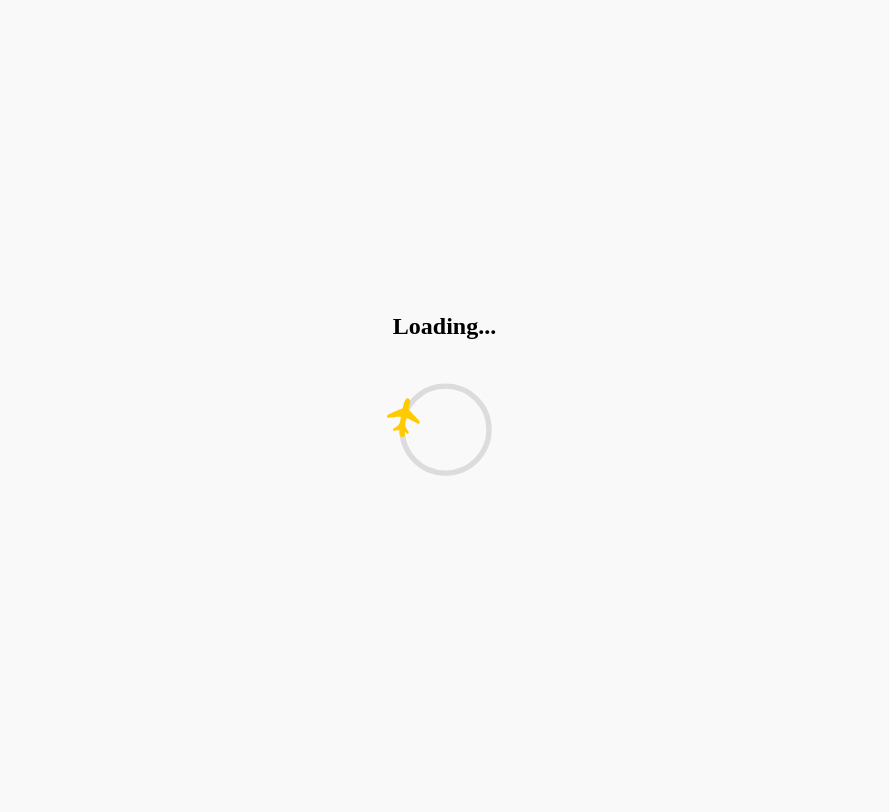 scroll, scrollTop: 0, scrollLeft: 0, axis: both 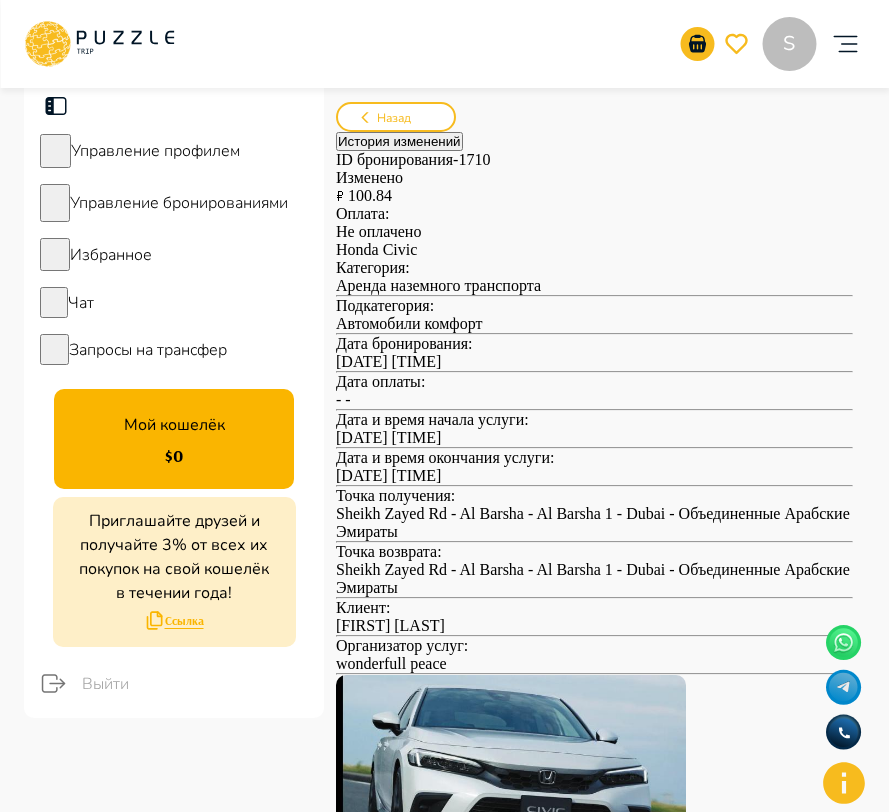 click on "История изменений" at bounding box center (399, 141) 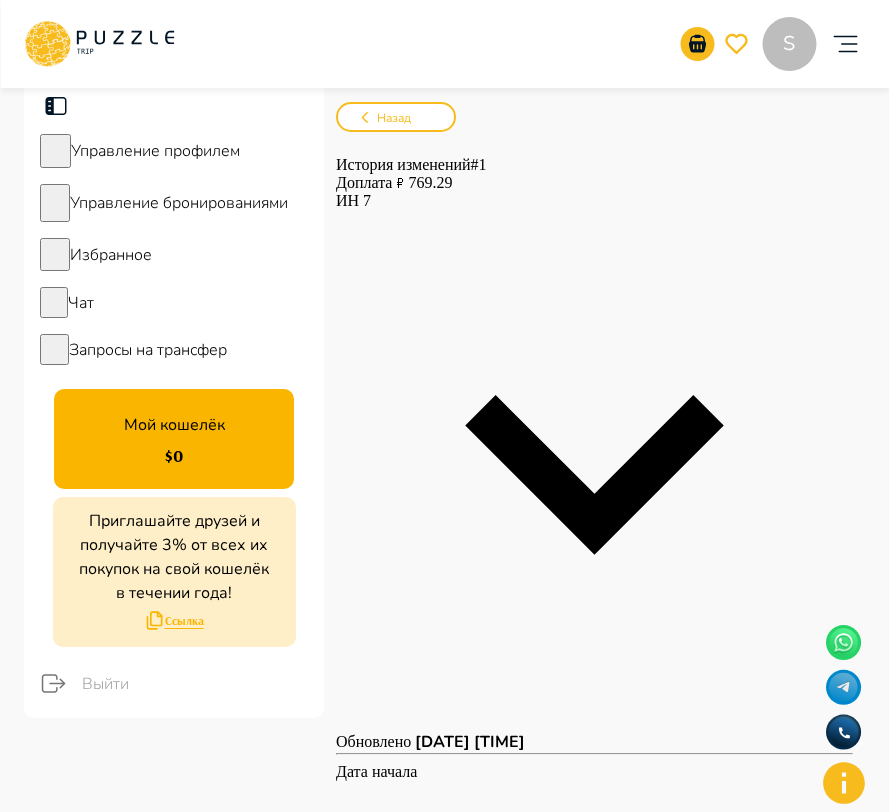 click on "История изменений  # 1 Доплата     ₽       769.29 ИН 7" at bounding box center [594, 443] 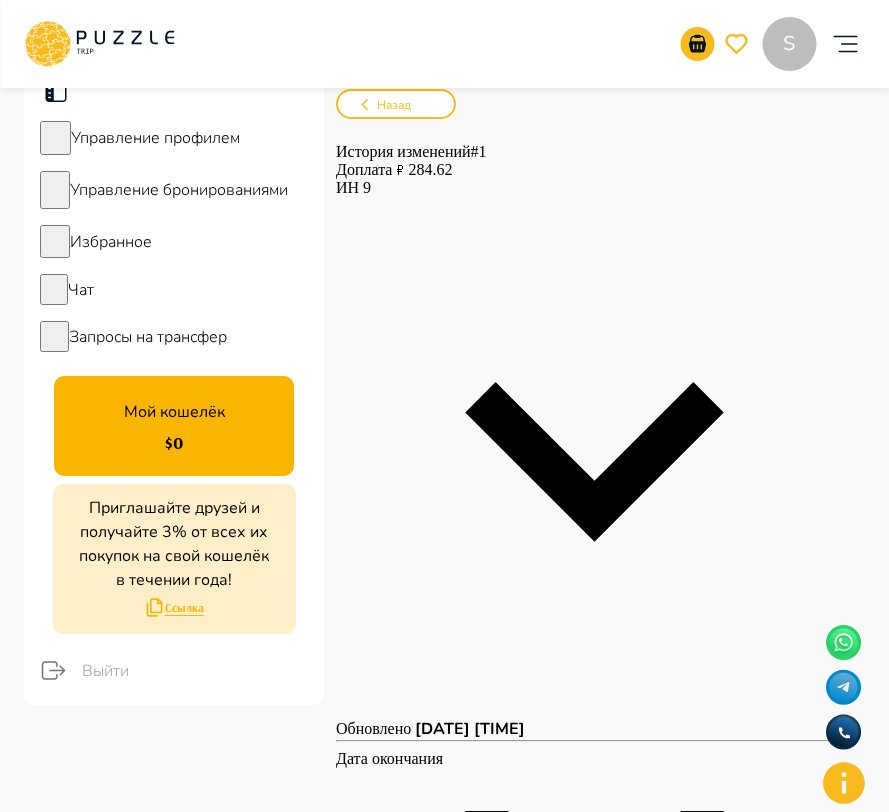 scroll, scrollTop: 0, scrollLeft: 0, axis: both 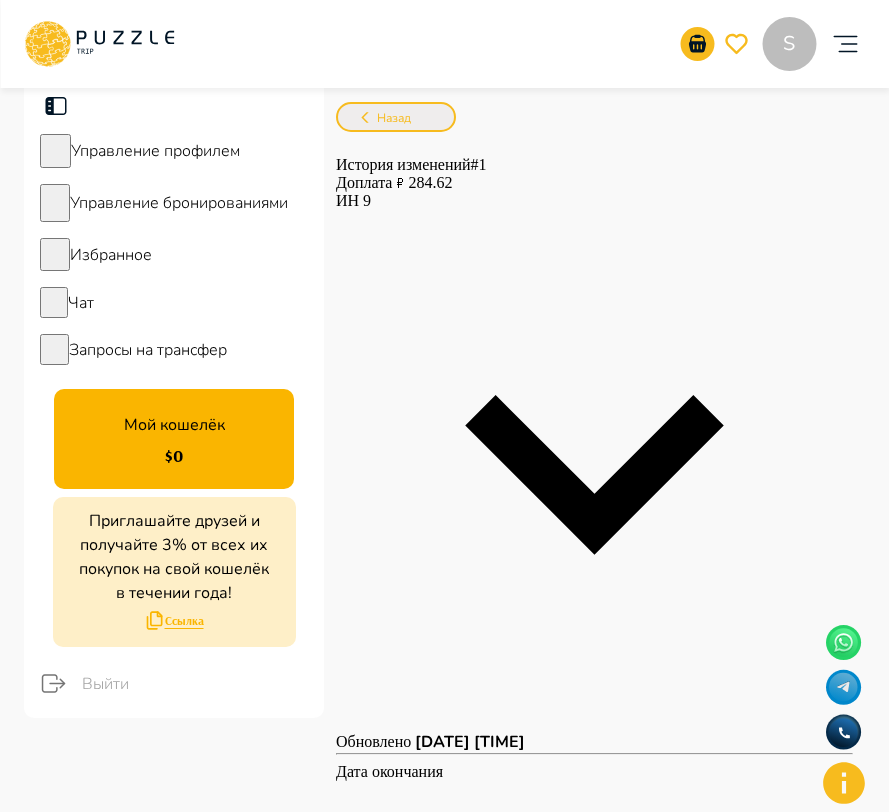 click on "Назад" at bounding box center [394, 118] 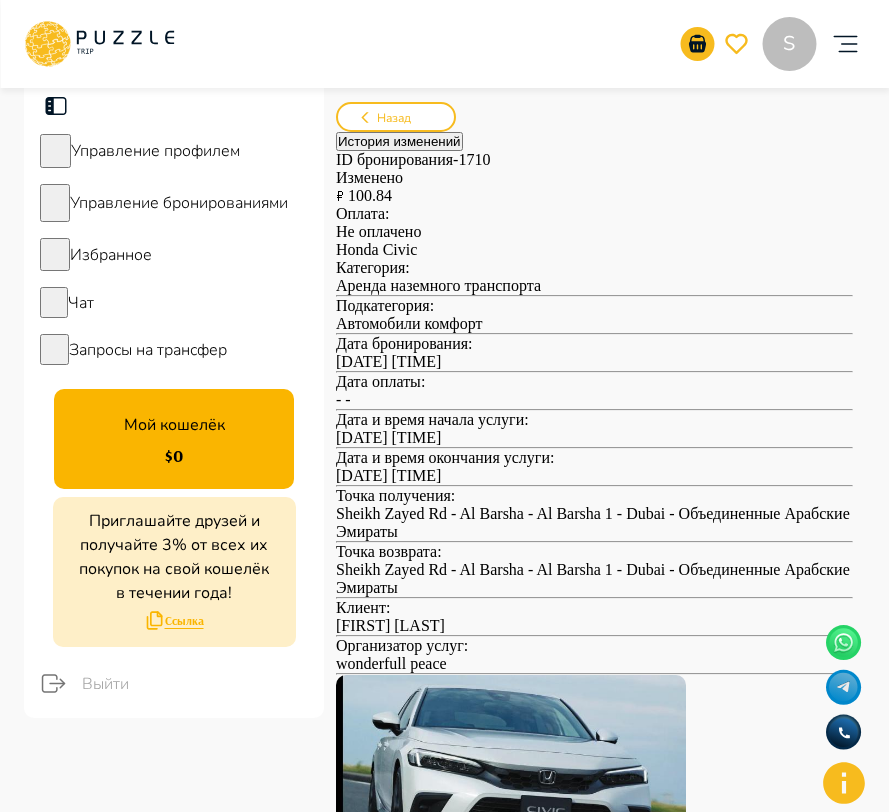 click on "История изменений" at bounding box center (399, 141) 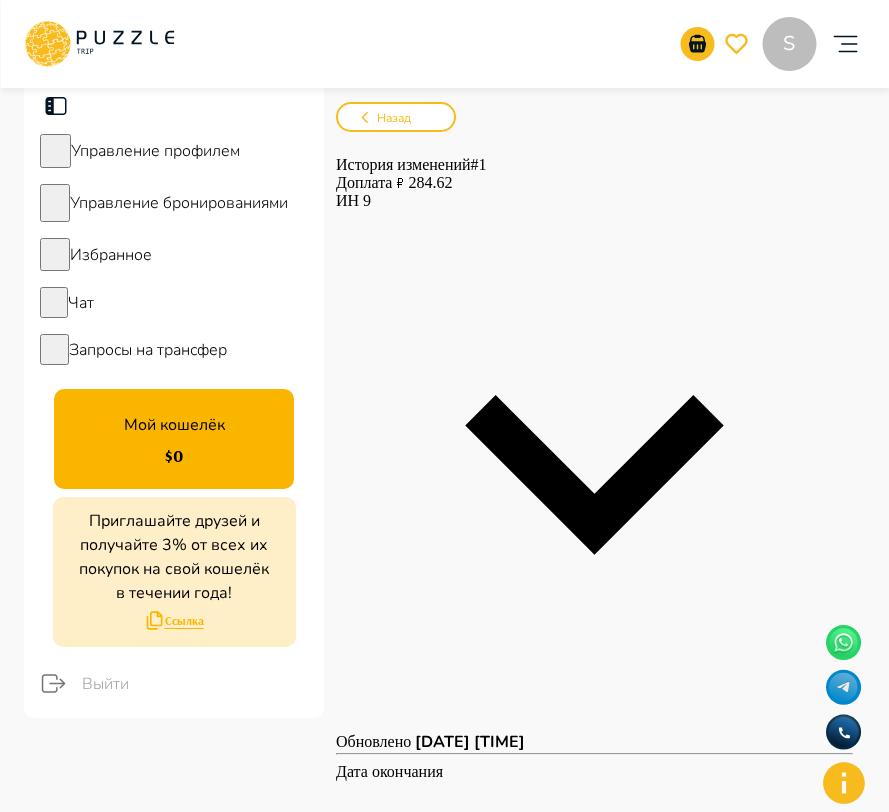 click on "Доплата     ₽       284.62" at bounding box center (594, 183) 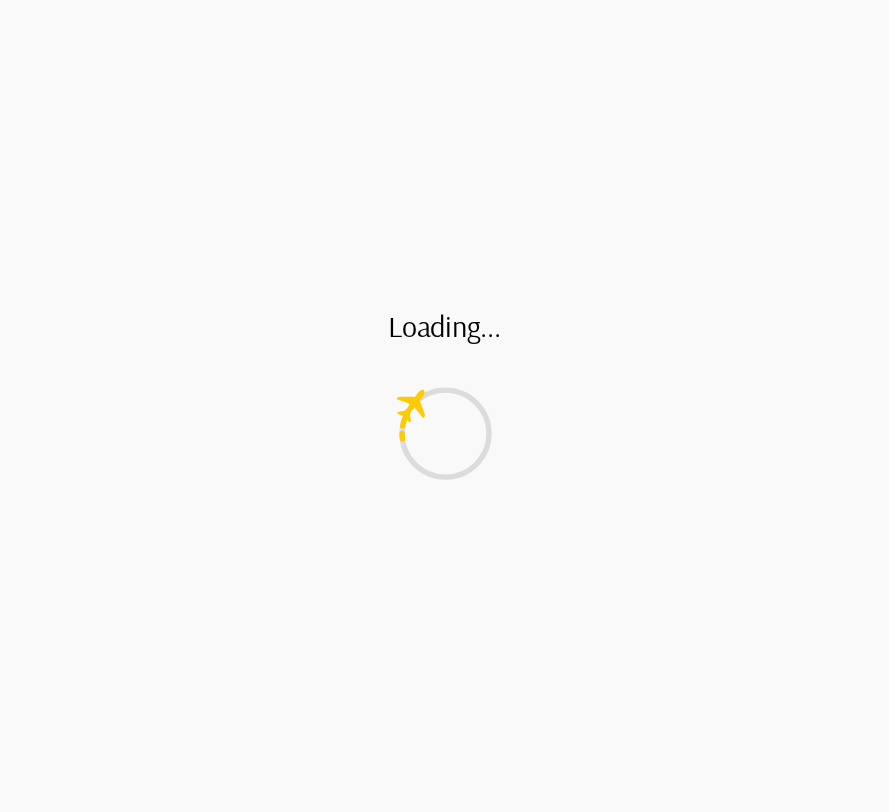 scroll, scrollTop: 0, scrollLeft: 0, axis: both 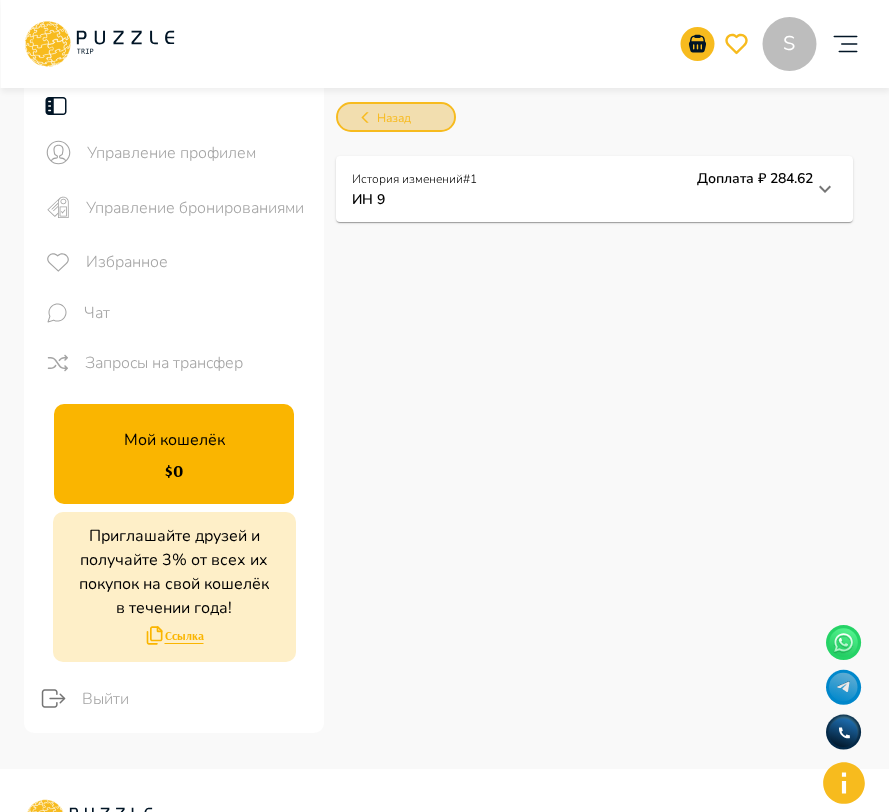 click on "Назад" at bounding box center [396, 117] 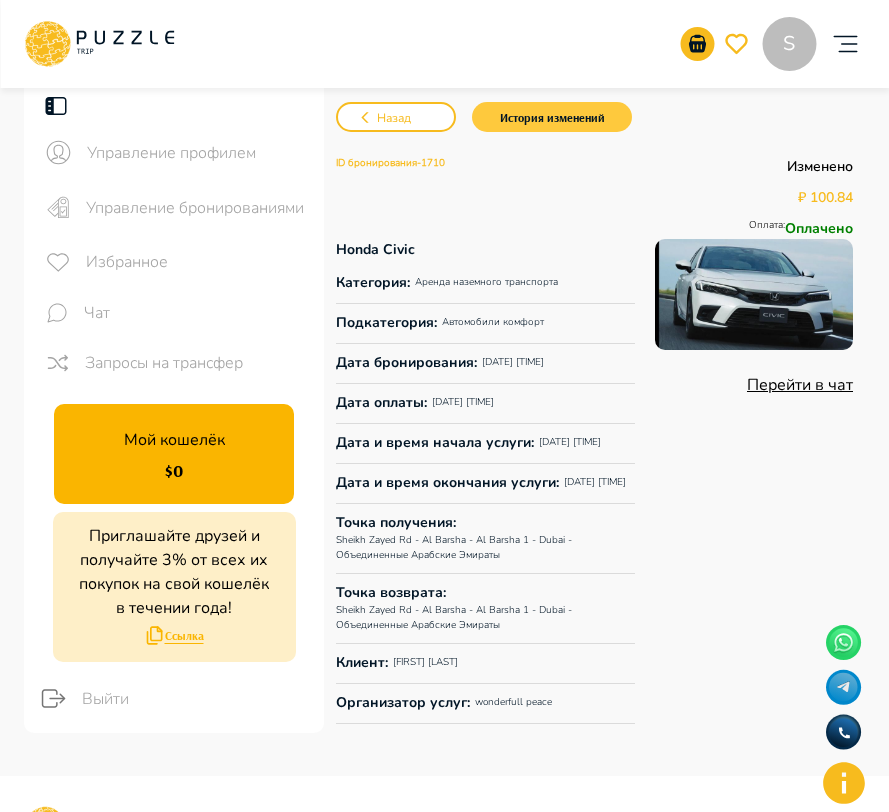 click on "История изменений" at bounding box center [552, 117] 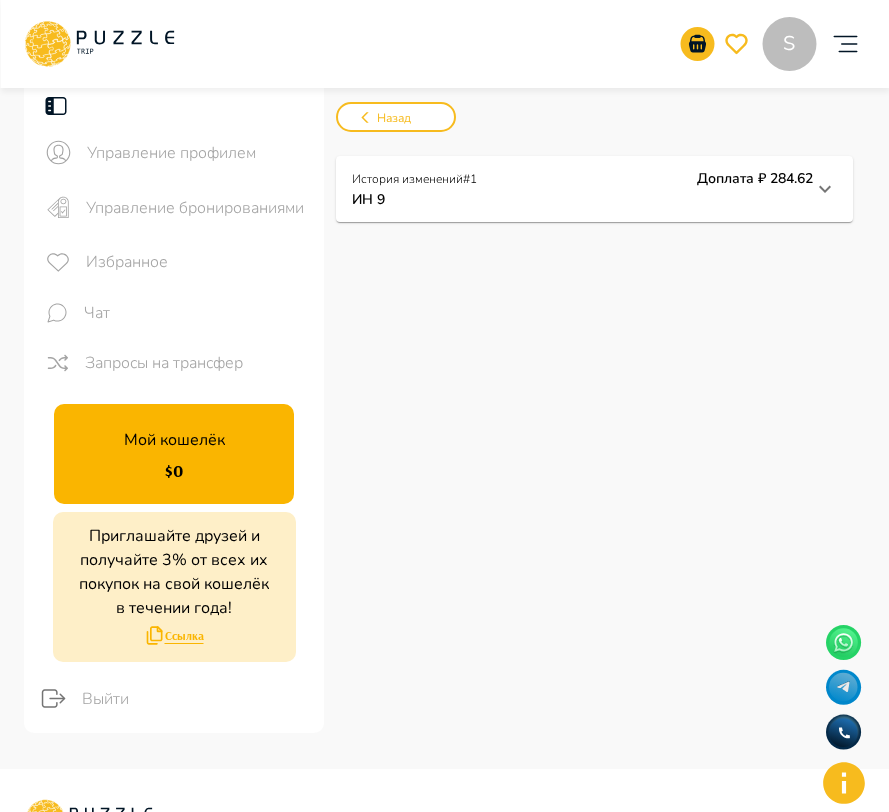 click on "ИН 9" at bounding box center [582, 199] 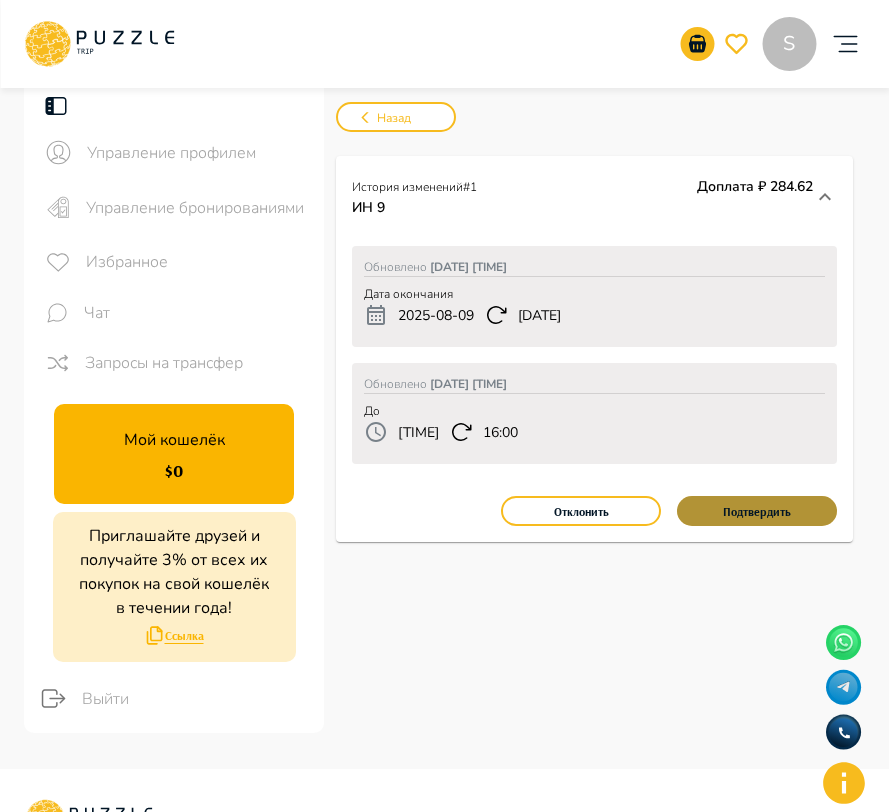 click on "Подтвердить" at bounding box center [757, 511] 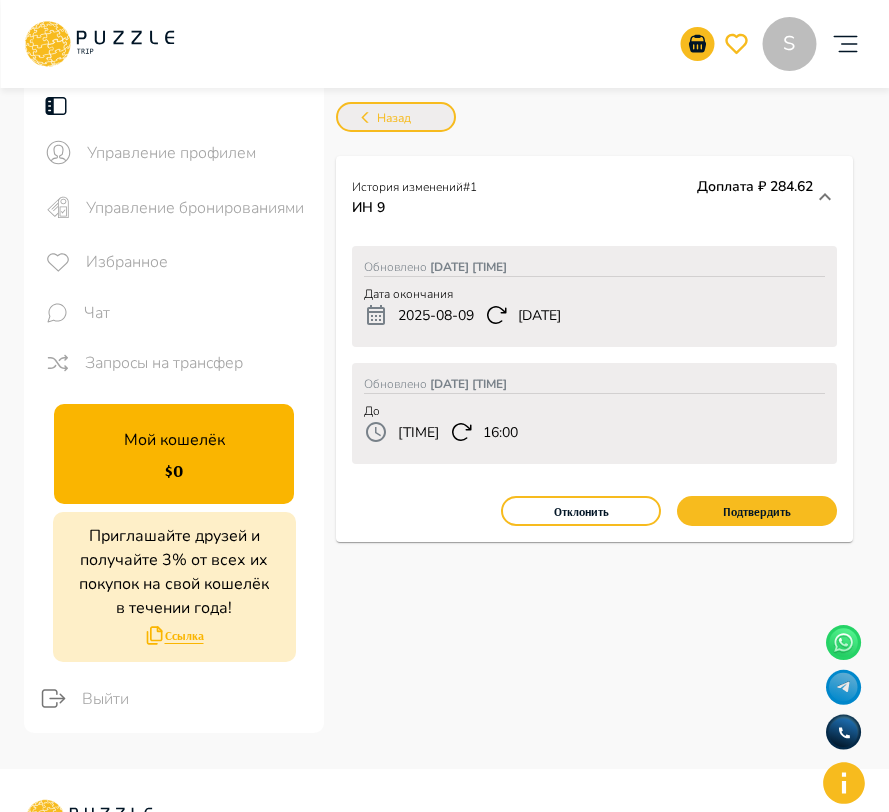 click on "Назад" at bounding box center [396, 117] 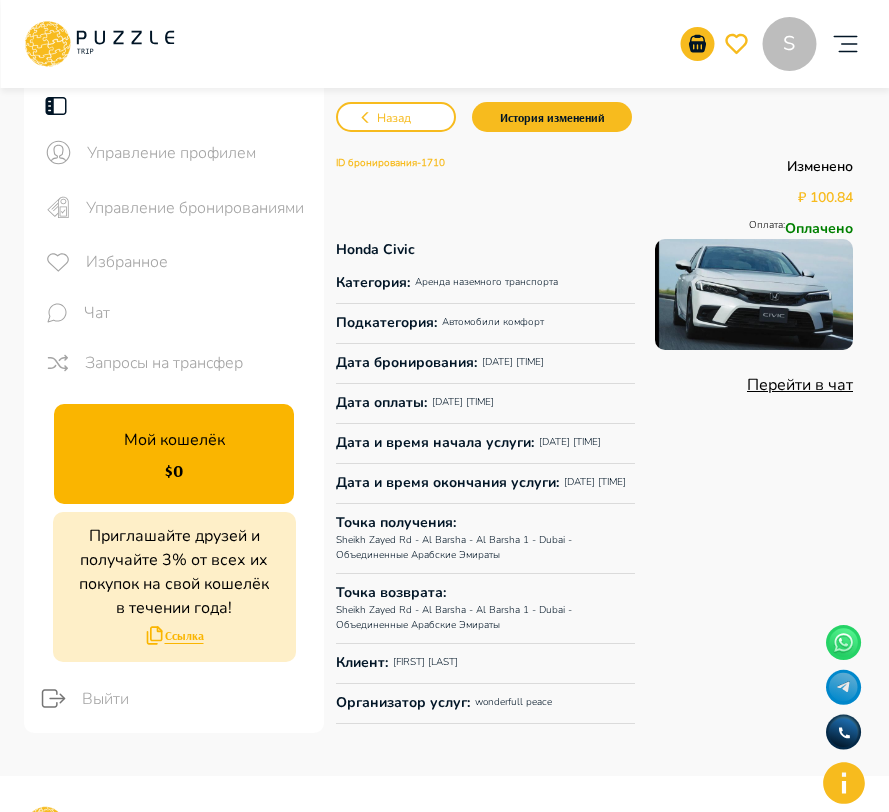 click on "Назад История изменений ID бронирования  - 1710 Изменено ₽ 100.84 Оплата : Оплачено Honda Civic Категория : Аренда наземного транспорта Подкатегория : Автомобили комфорт Дата бронирования : 06/08/2025 15:18 Дата оплаты : 06/08/2025 15:47 Дата и время начала услуги : 07/08/2025 15:17 Дата и время окончания услуги : 09/08/2025 15:17 Точка получения : Sheikh Zayed Rd - Al Barsha - Al Barsha 1 - Dubai - Объединенные Арабские Эмираты Точка возврата : Sheikh Zayed Rd - Al Barsha - Al Barsha 1 - Dubai - Объединенные Арабские Эмираты Клиент : Syuzanna Tavakalyan Организатор услуг : wonderfull peace  Перейти в чат" at bounding box center (594, 417) 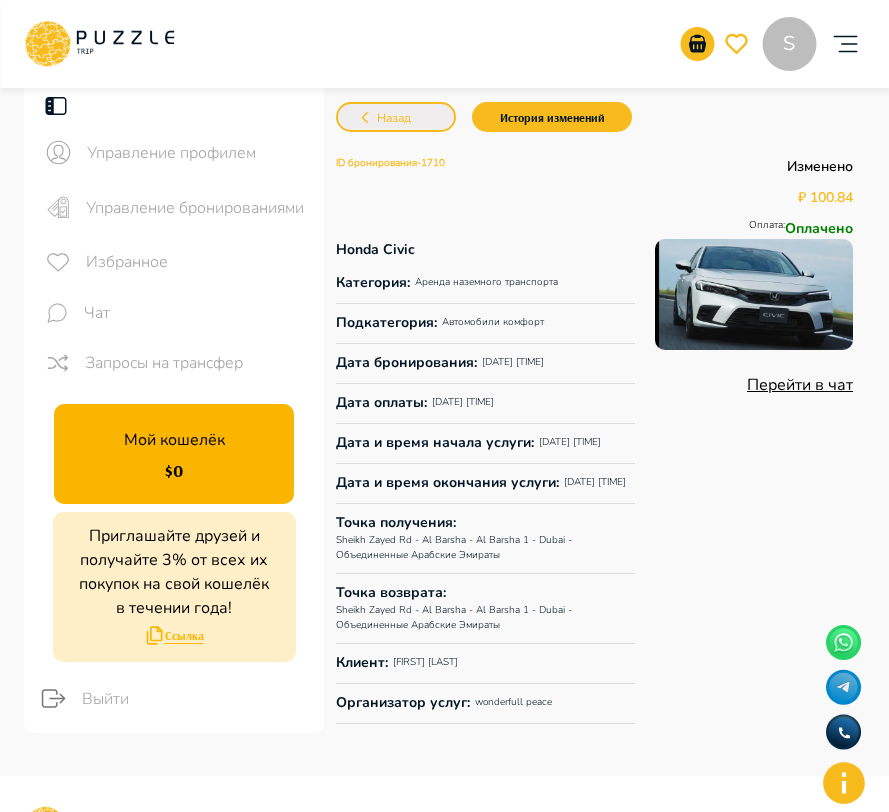 click on "Назад" at bounding box center (396, 117) 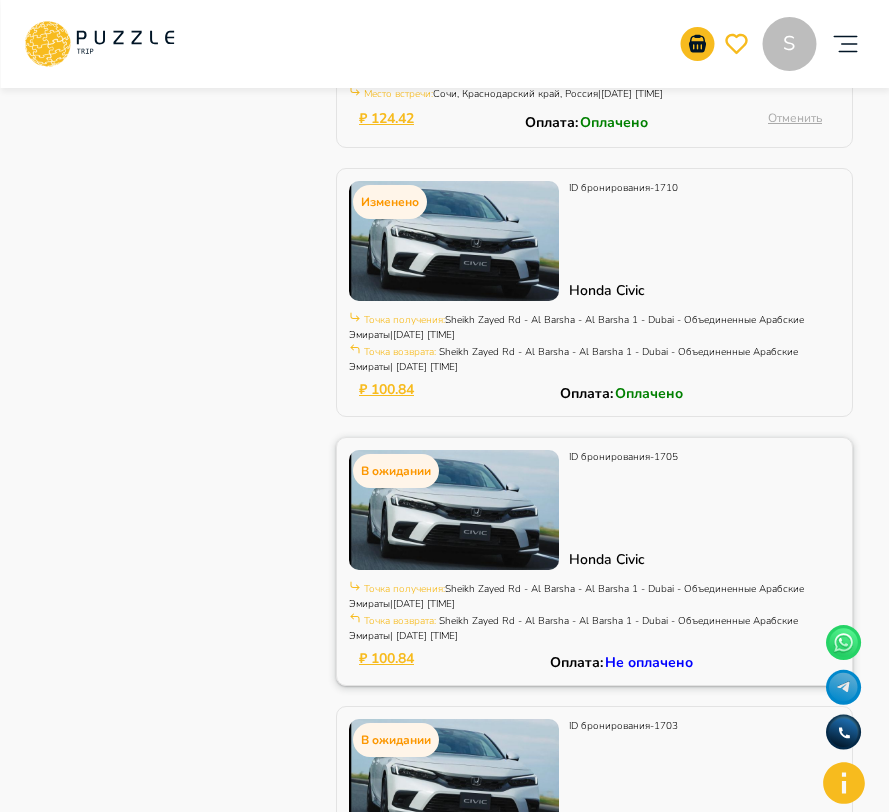 scroll, scrollTop: 695, scrollLeft: 0, axis: vertical 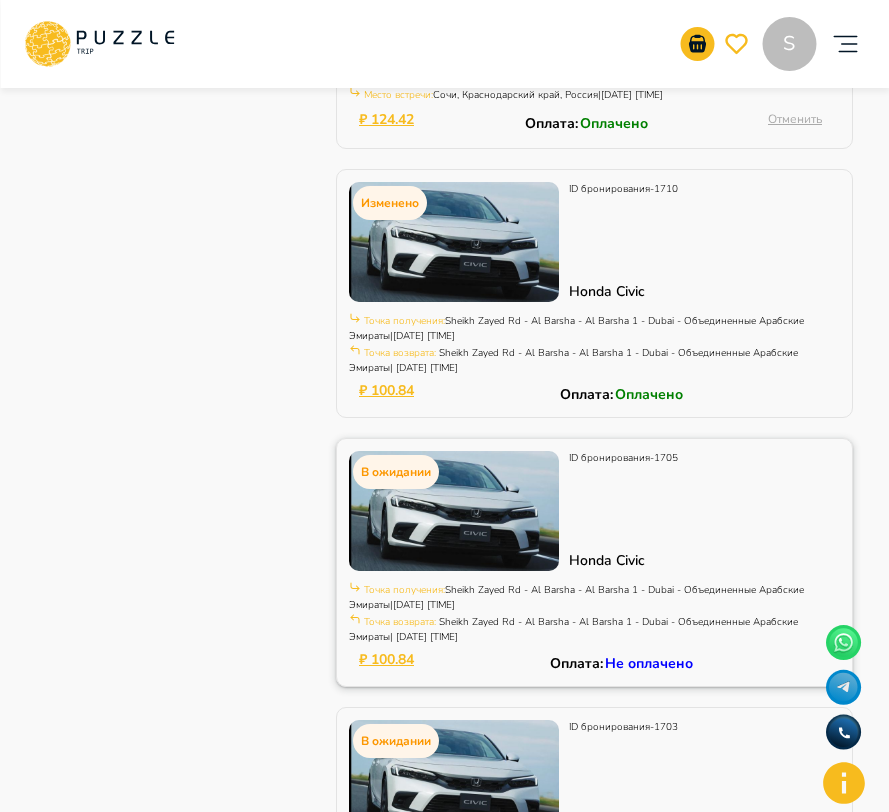 click at bounding box center [454, 511] 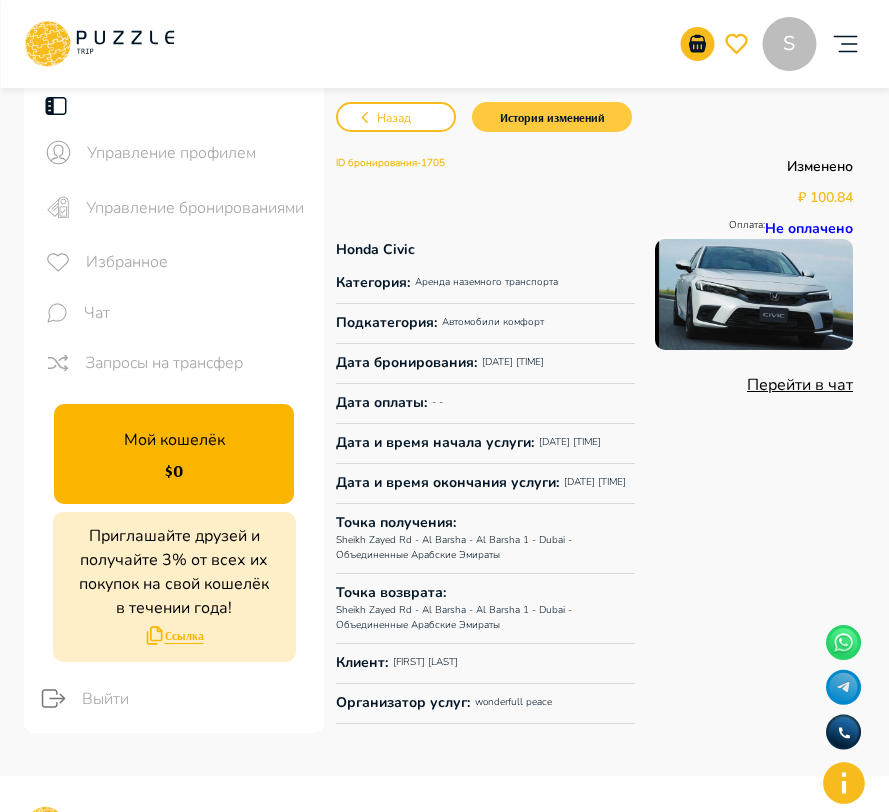 click on "История изменений" at bounding box center [552, 117] 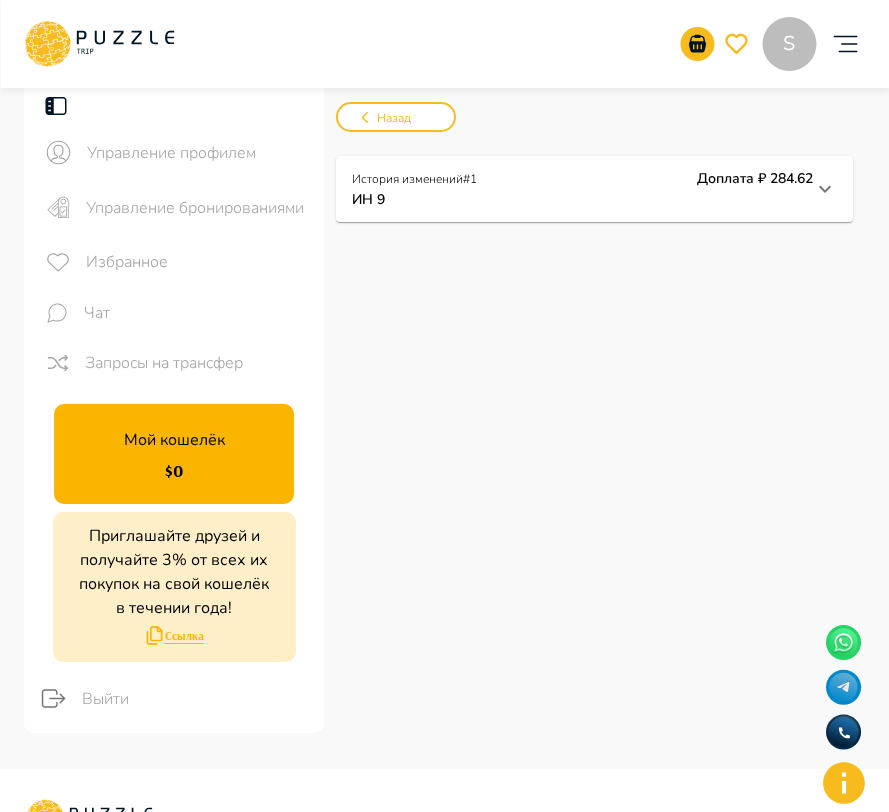 click on "Назад История изменений  # 1 Доплата     ₽       284.62 ИН 9 Обновлено   08/06/2025 15:46 Дата окончания 2025-08-09 2025-08-14 Обновлено   08/06/2025 15:46 До 15:17 16:00 Отклонить Подтвердить" at bounding box center [594, 423] 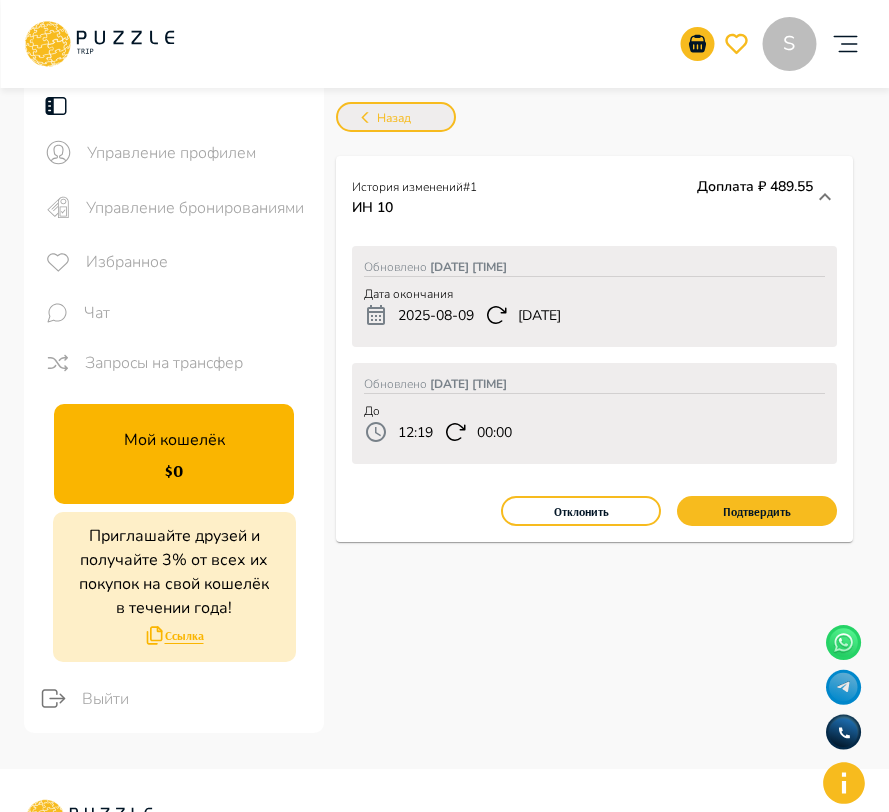 click on "Назад" at bounding box center (396, 117) 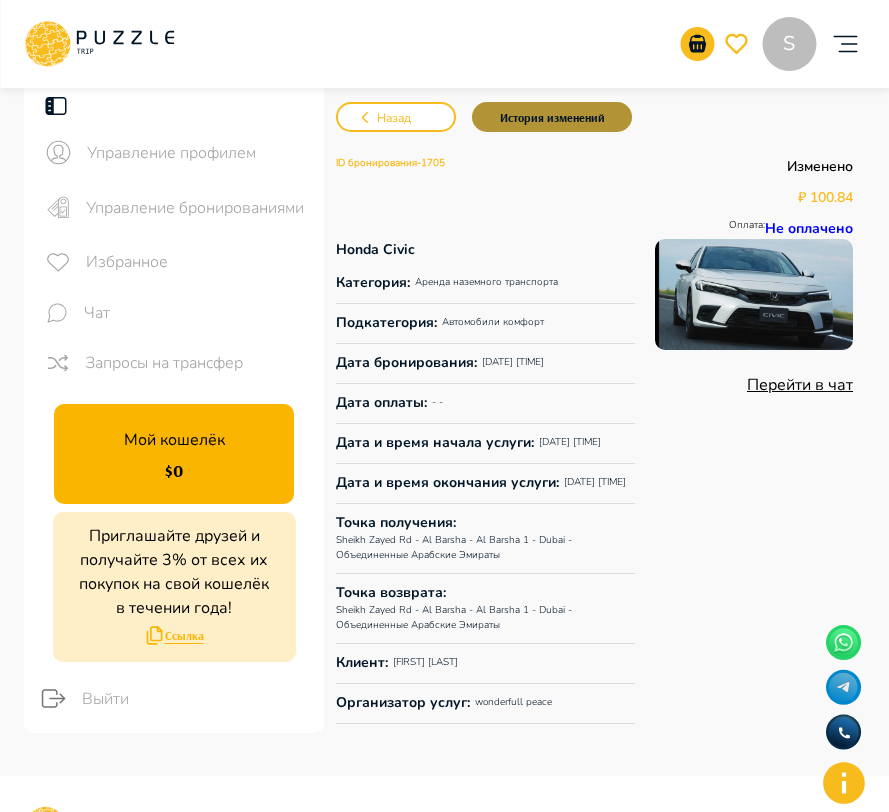 click on "История изменений" at bounding box center [552, 117] 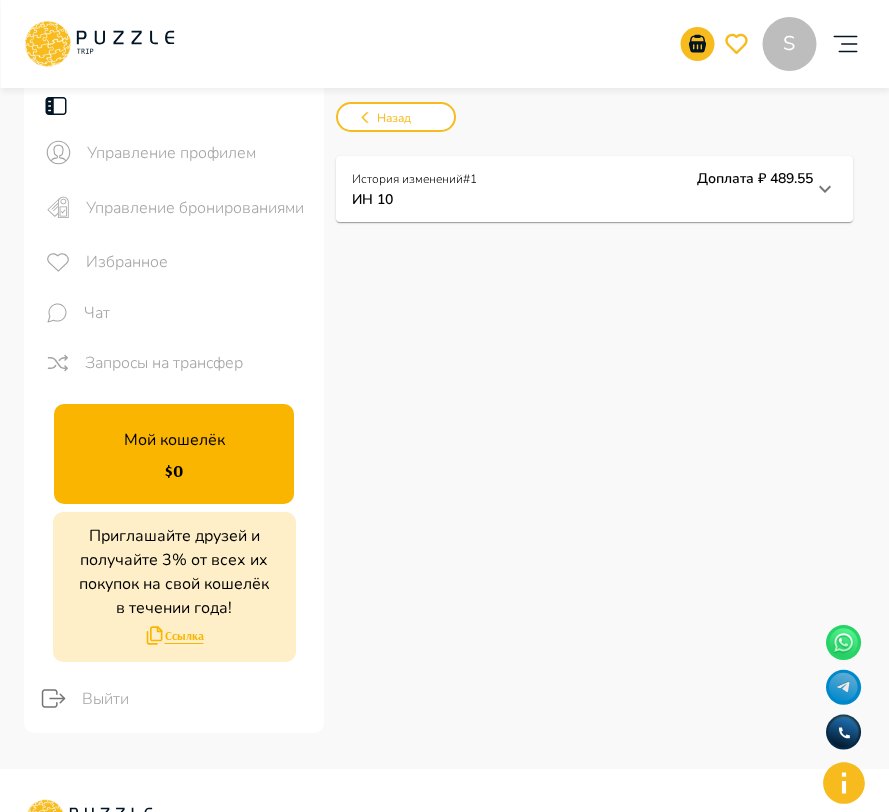 click on "Доплата     ₽       489.55" at bounding box center (755, 178) 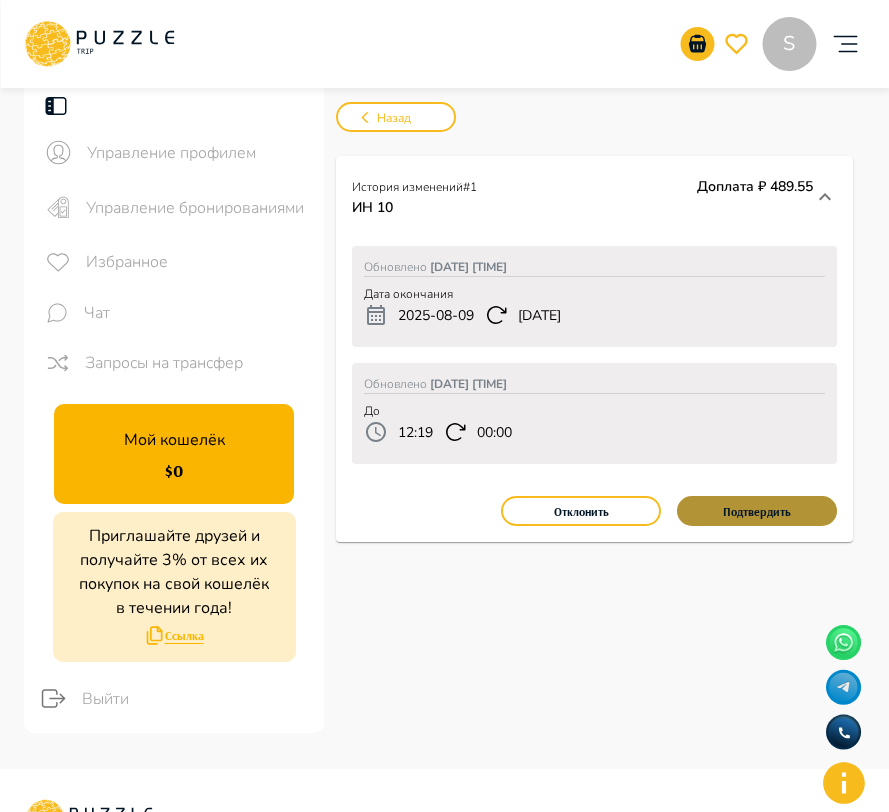 click on "Подтвердить" at bounding box center [757, 511] 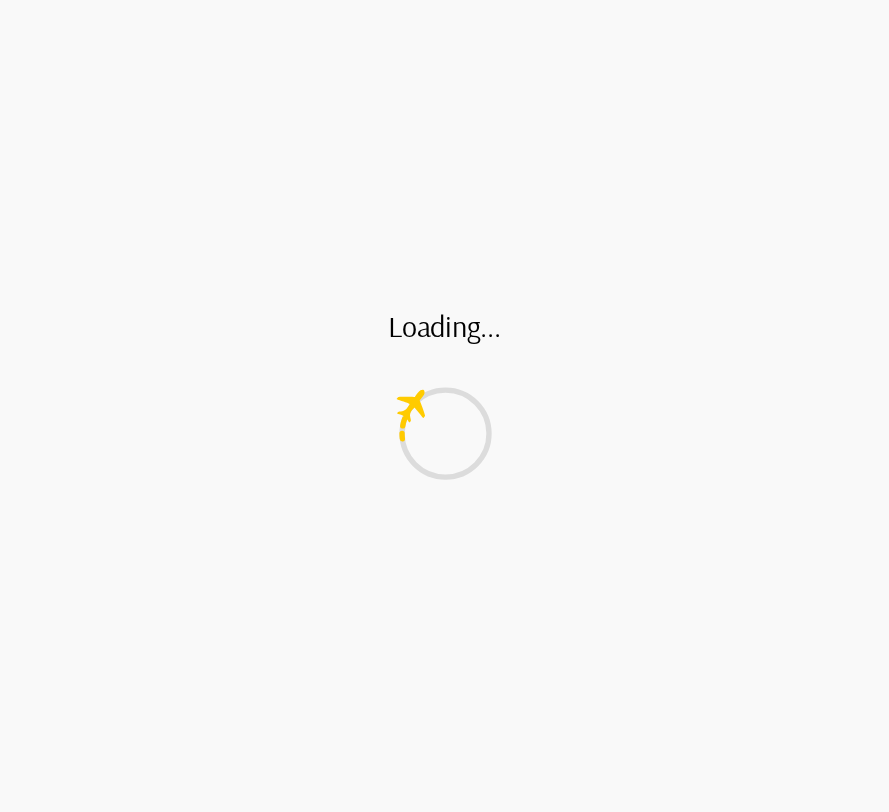 scroll, scrollTop: 0, scrollLeft: 0, axis: both 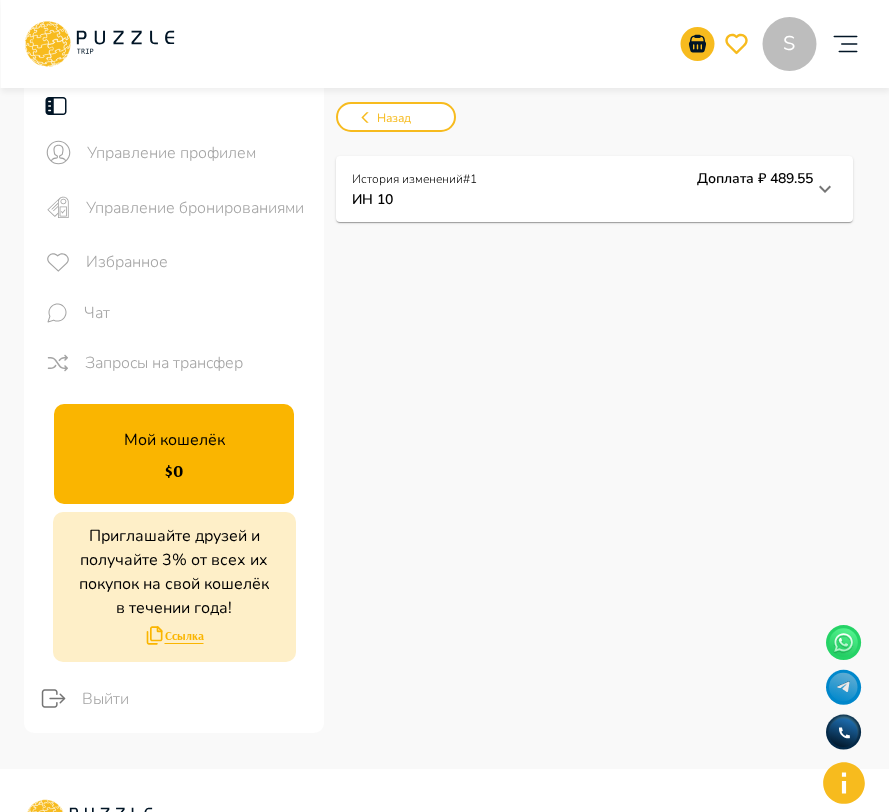 click on "ИН 10" at bounding box center (582, 199) 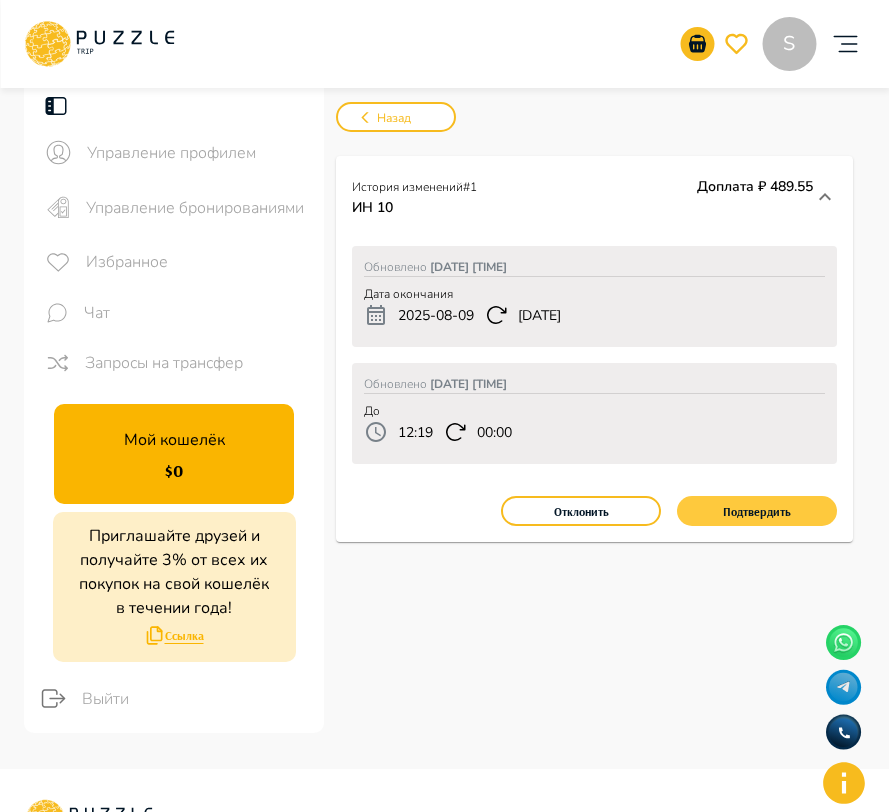 click on "Подтвердить" at bounding box center (757, 511) 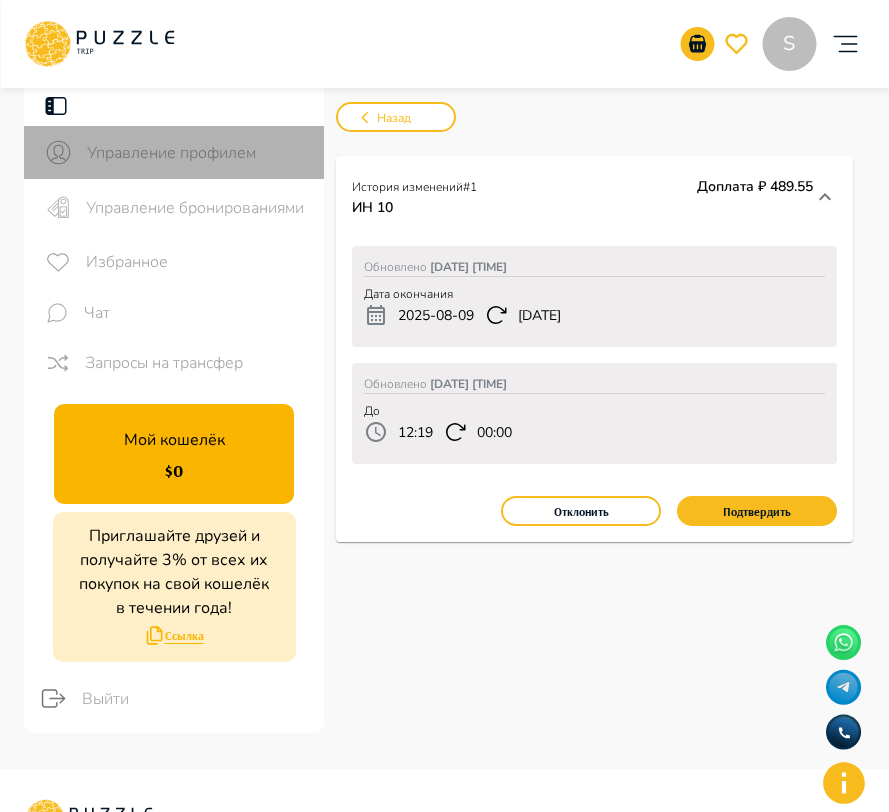 click on "Управление профилем" at bounding box center [174, 152] 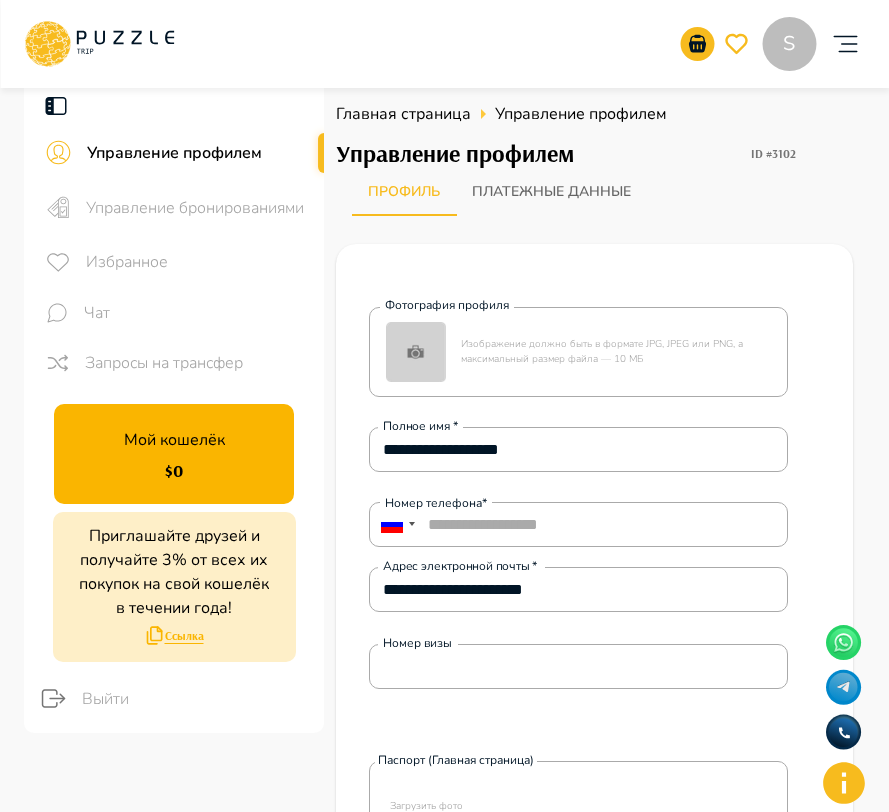 click 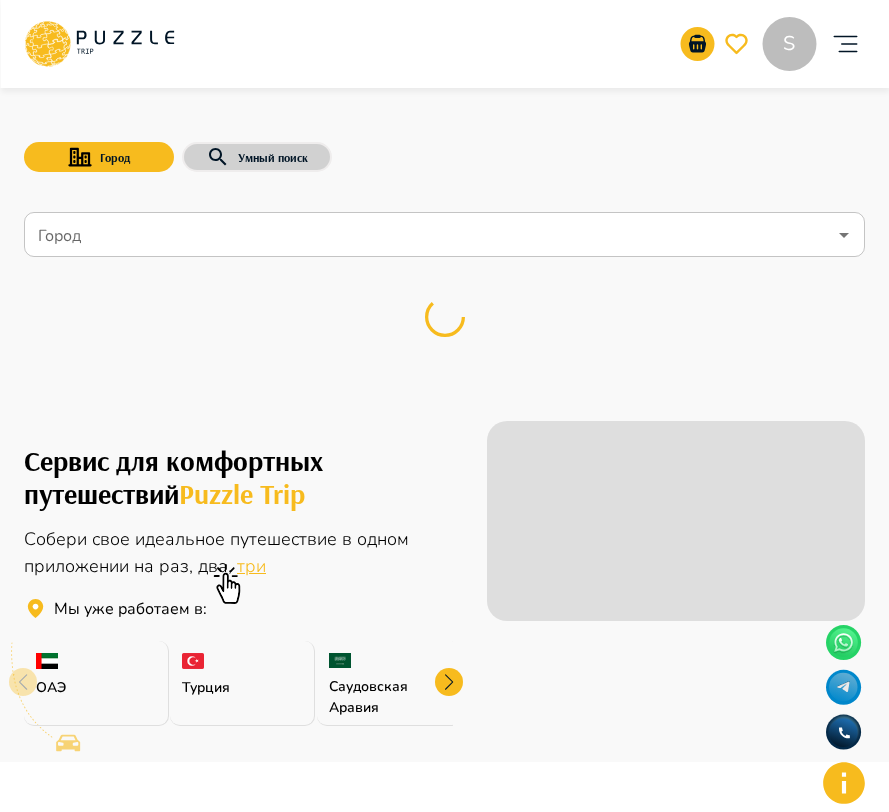 click on "Умный поиск" at bounding box center [257, 157] 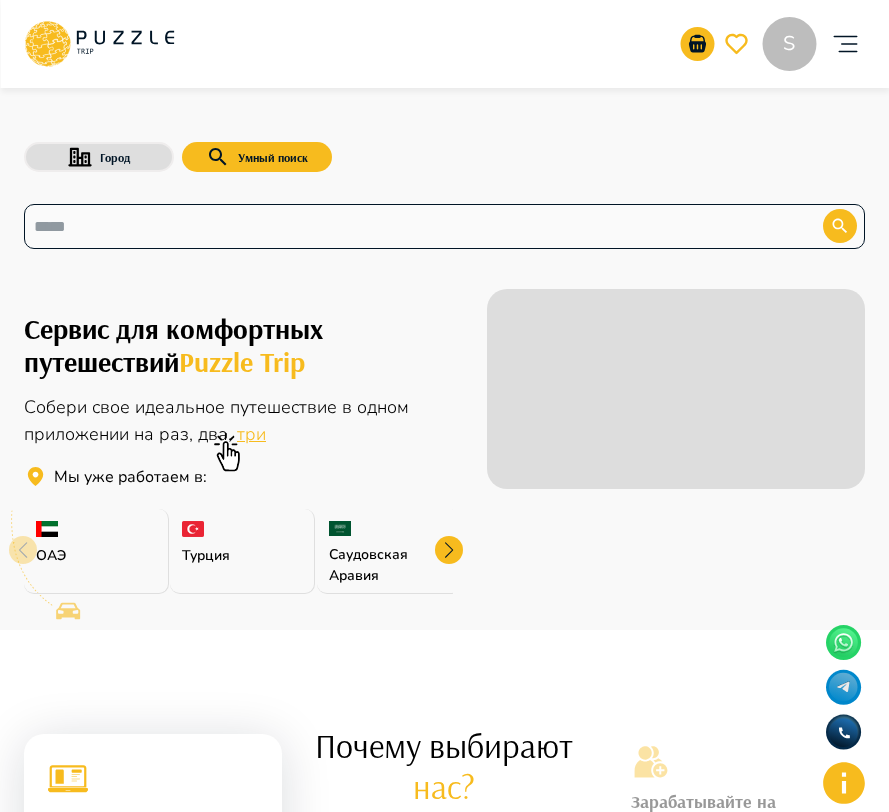 click at bounding box center (408, 226) 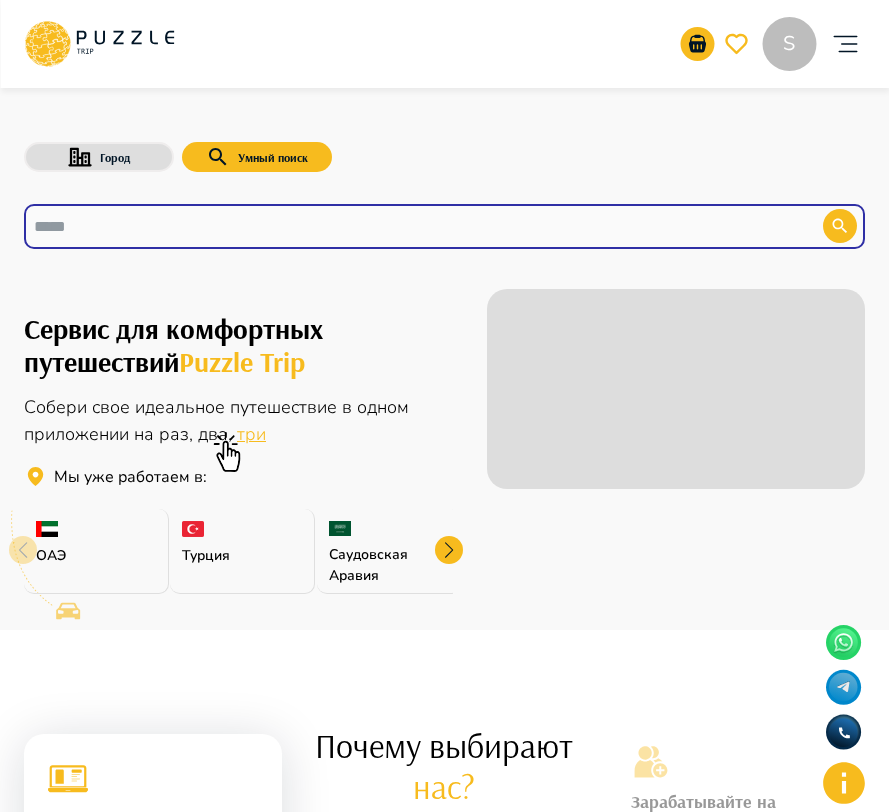 paste on "**********" 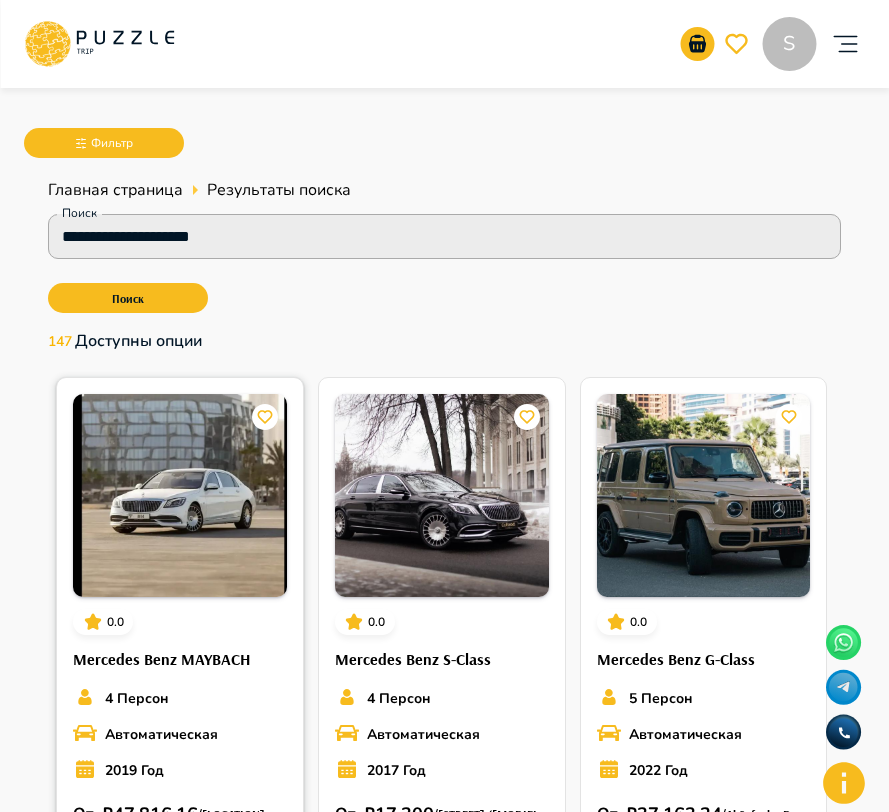 click at bounding box center [180, 495] 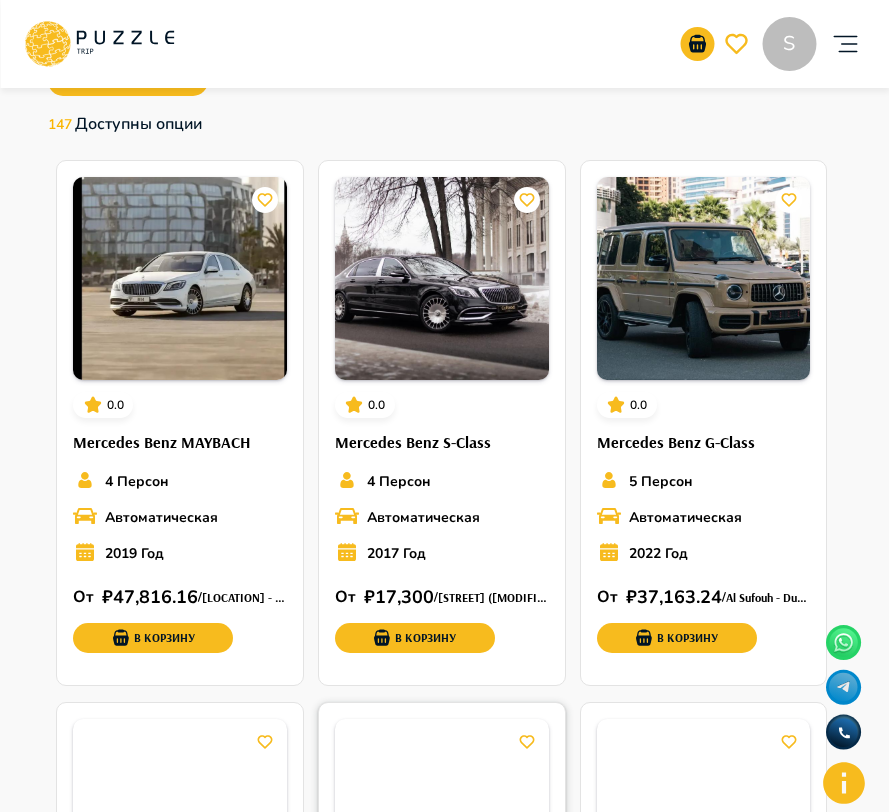 scroll, scrollTop: 223, scrollLeft: 0, axis: vertical 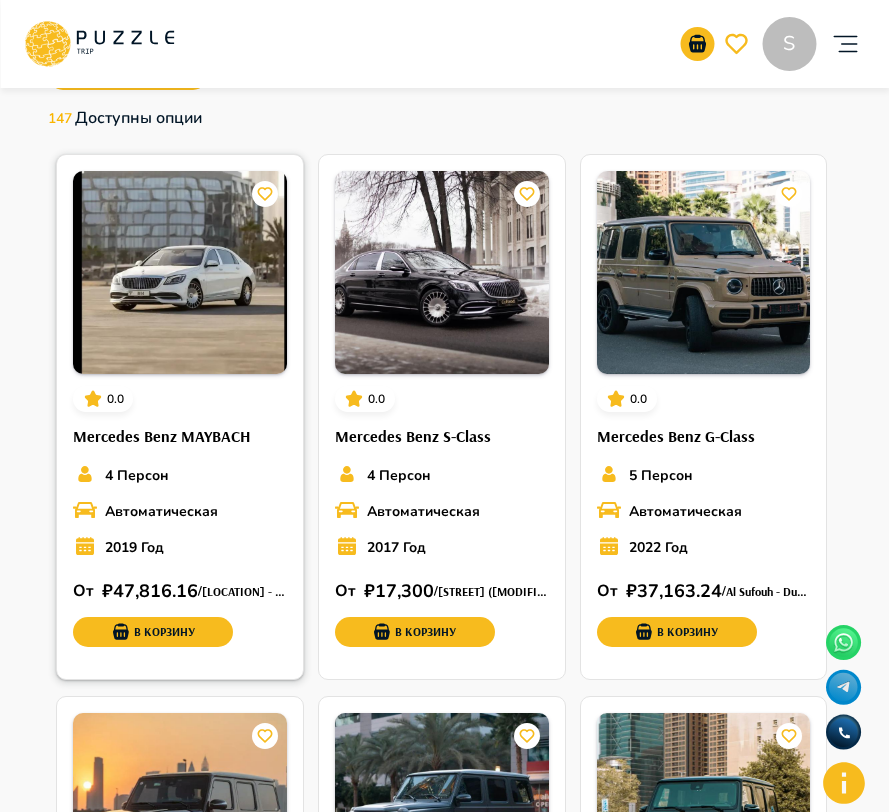 click at bounding box center (180, 272) 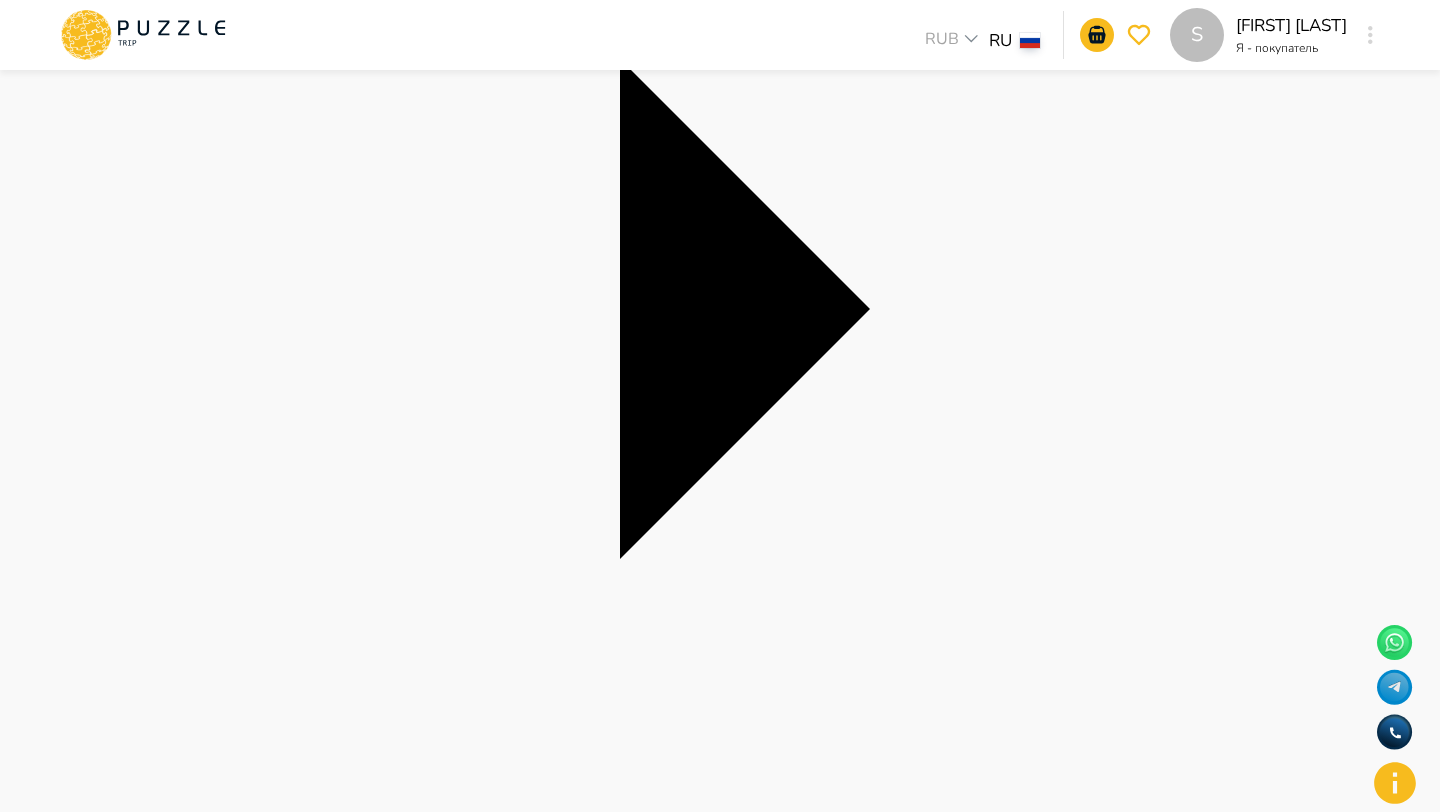 scroll, scrollTop: 0, scrollLeft: 0, axis: both 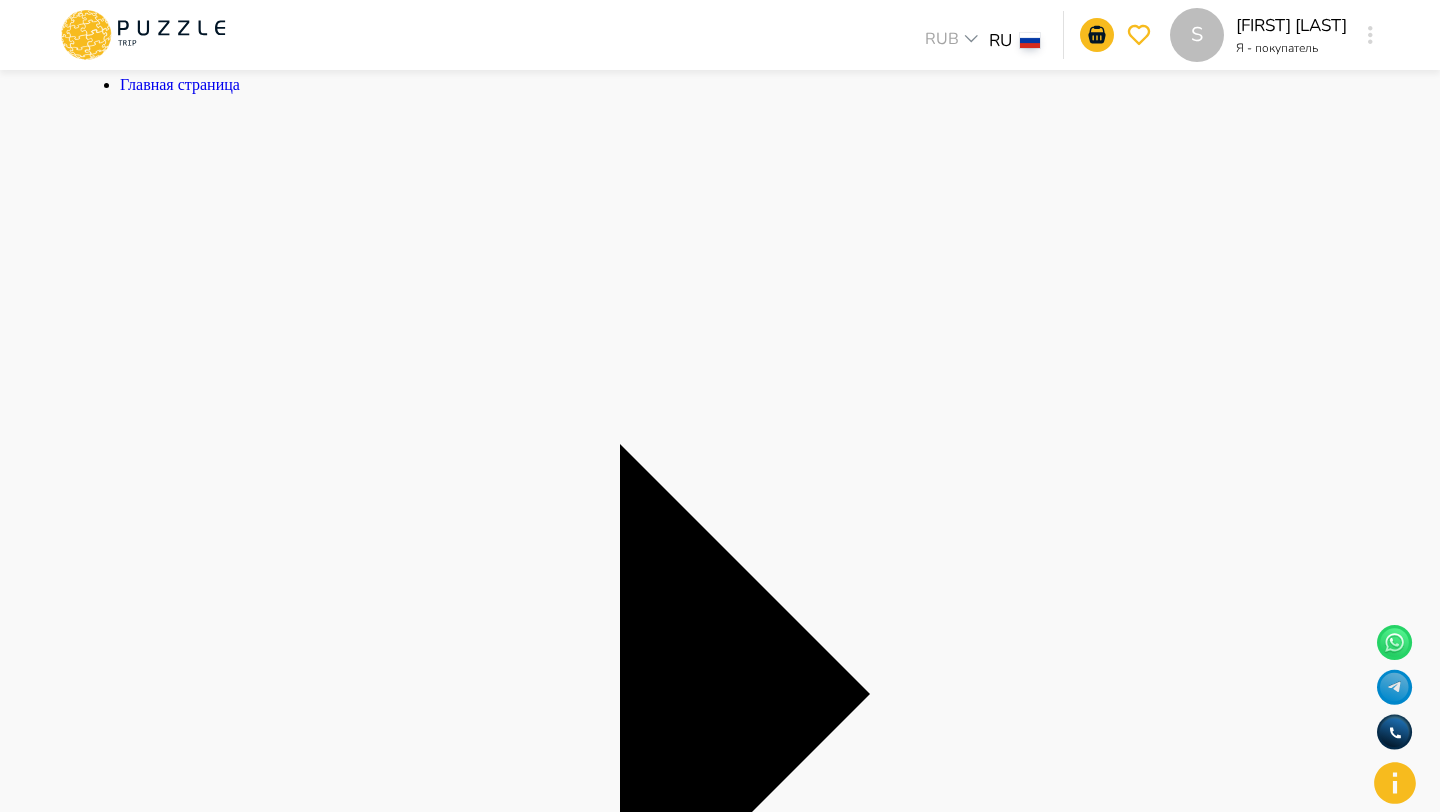 click 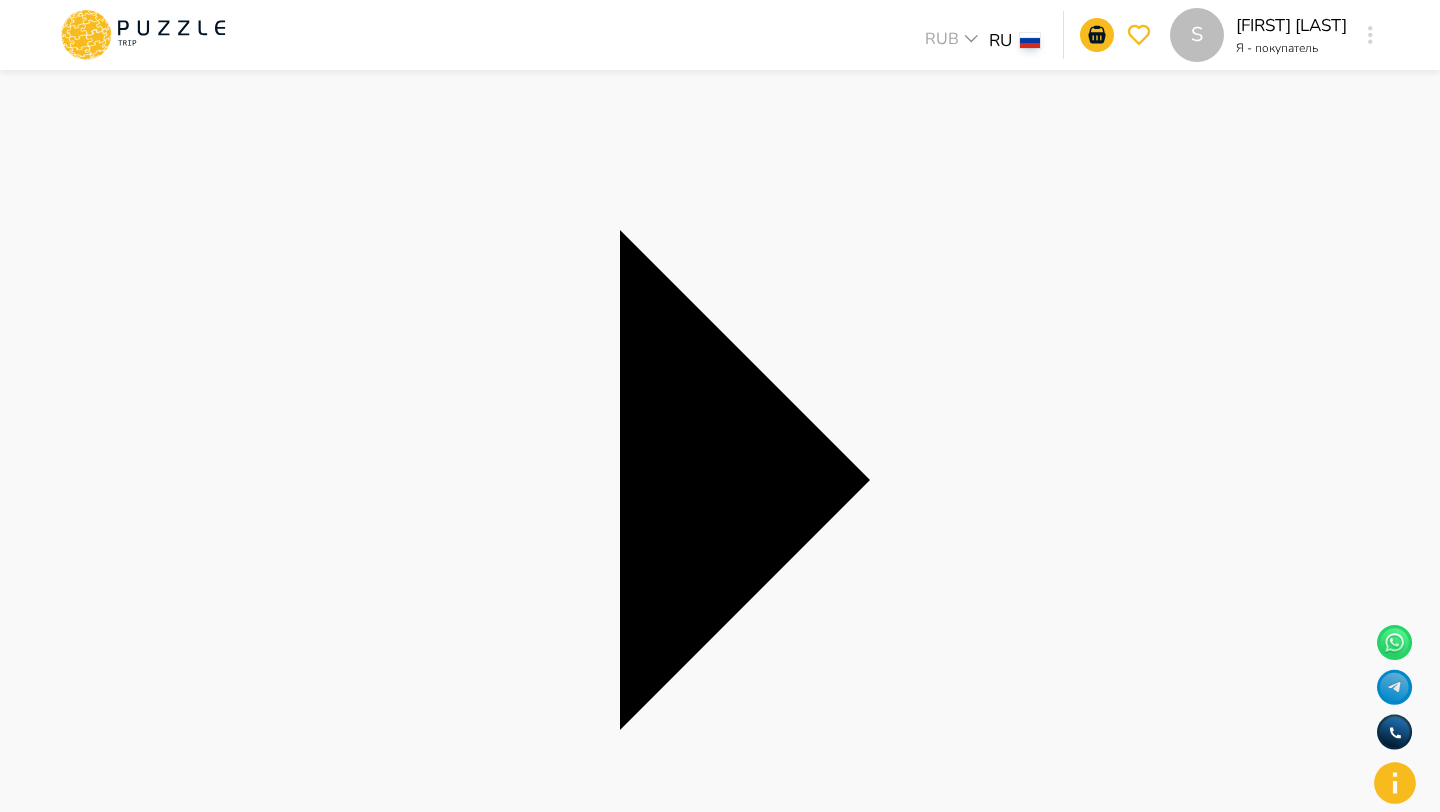 scroll, scrollTop: 244, scrollLeft: 0, axis: vertical 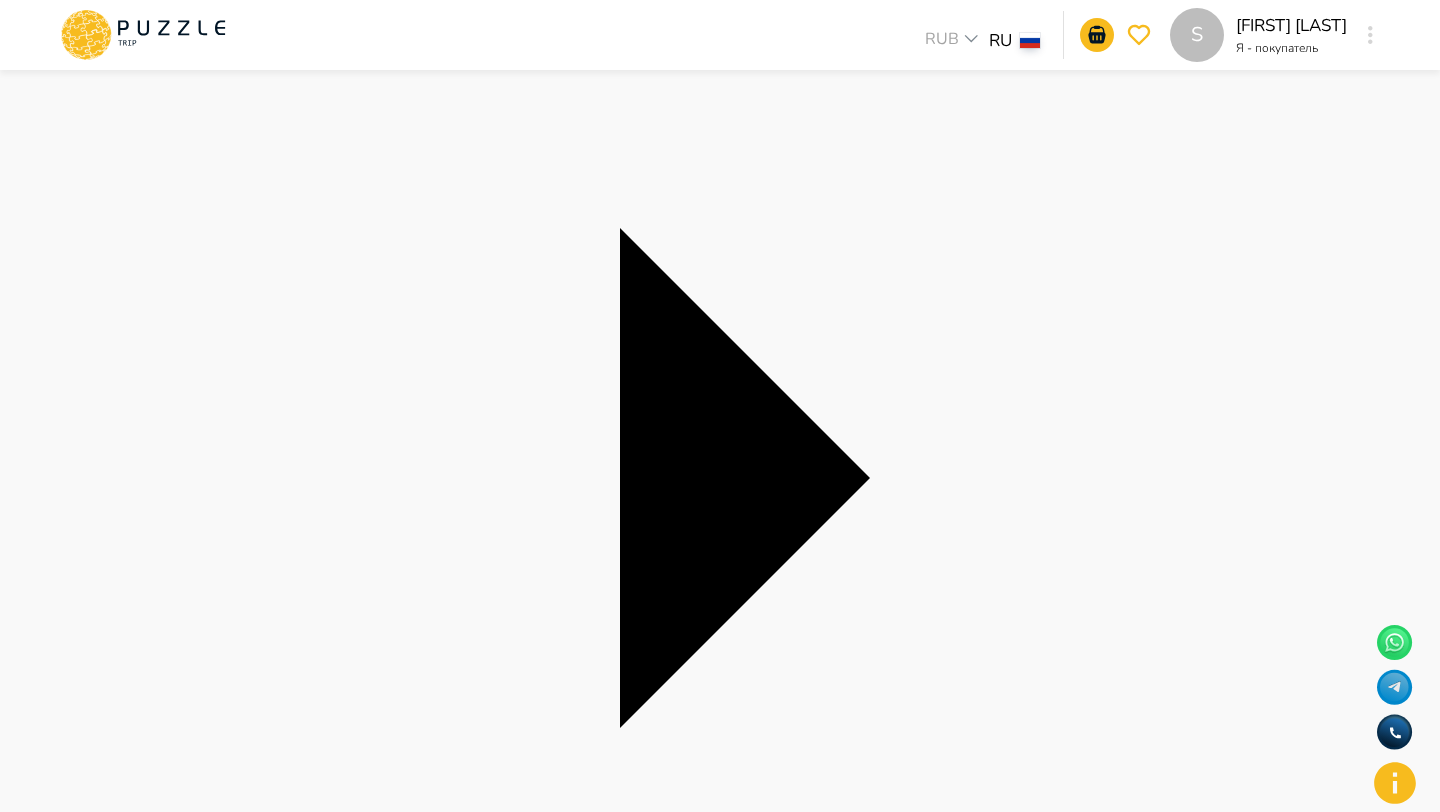 click on "Забронировать" at bounding box center [1026, 4986] 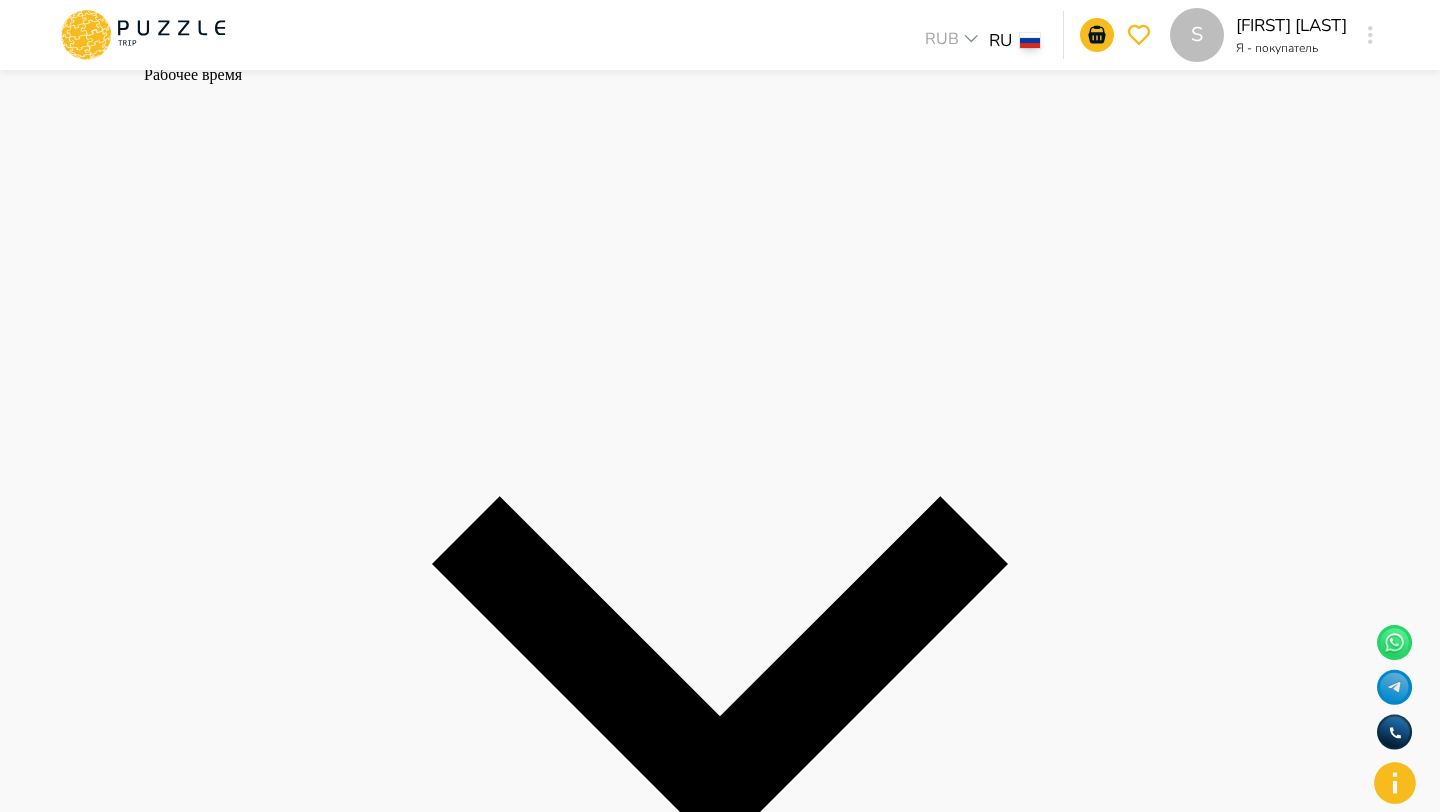 scroll, scrollTop: 362, scrollLeft: 0, axis: vertical 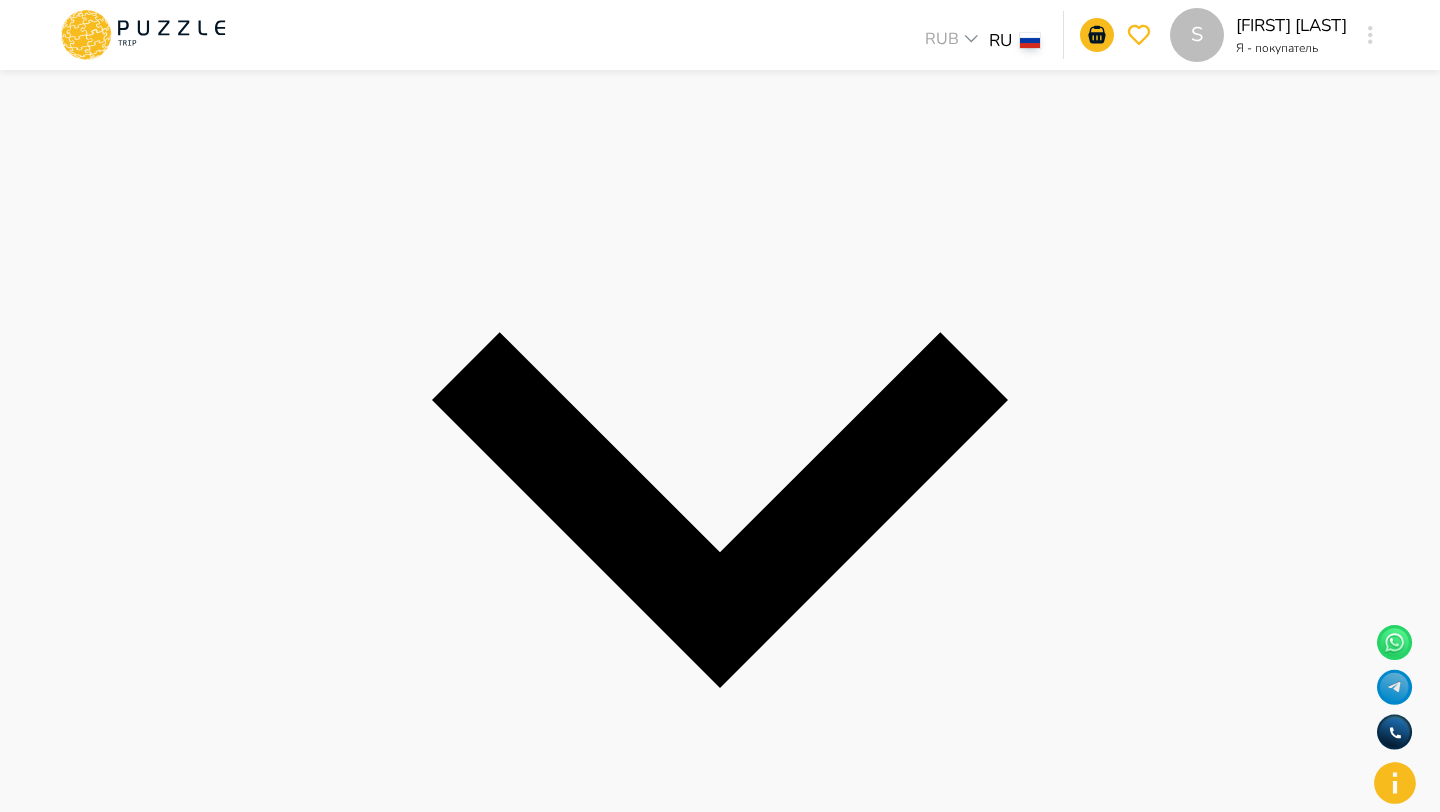 click on "Перейти к оплате" at bounding box center (200, 2583) 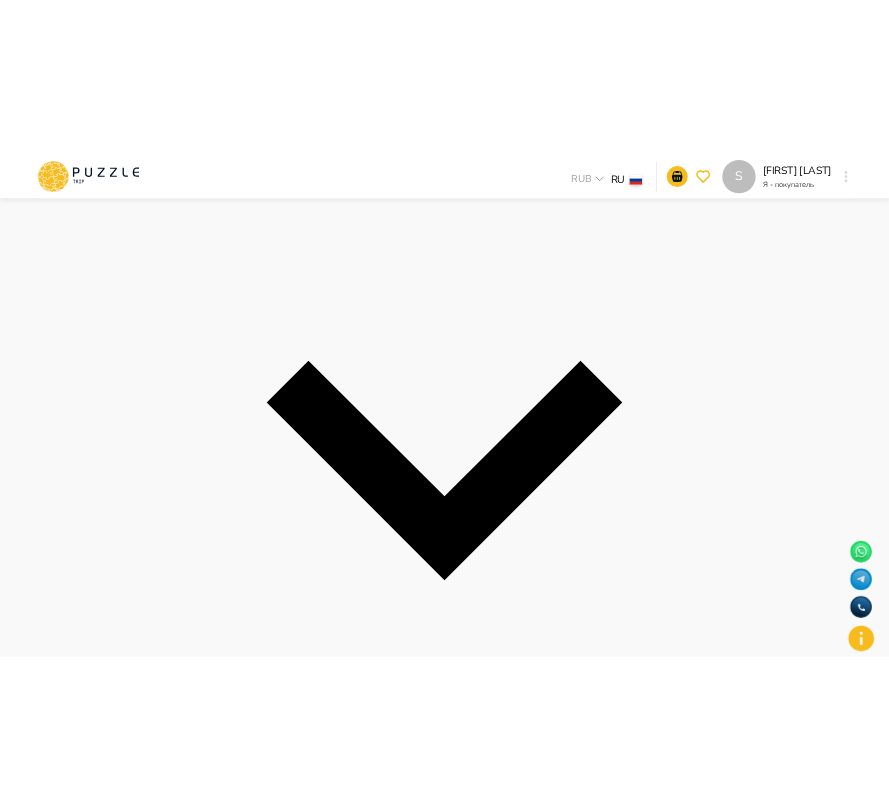 scroll, scrollTop: 0, scrollLeft: 0, axis: both 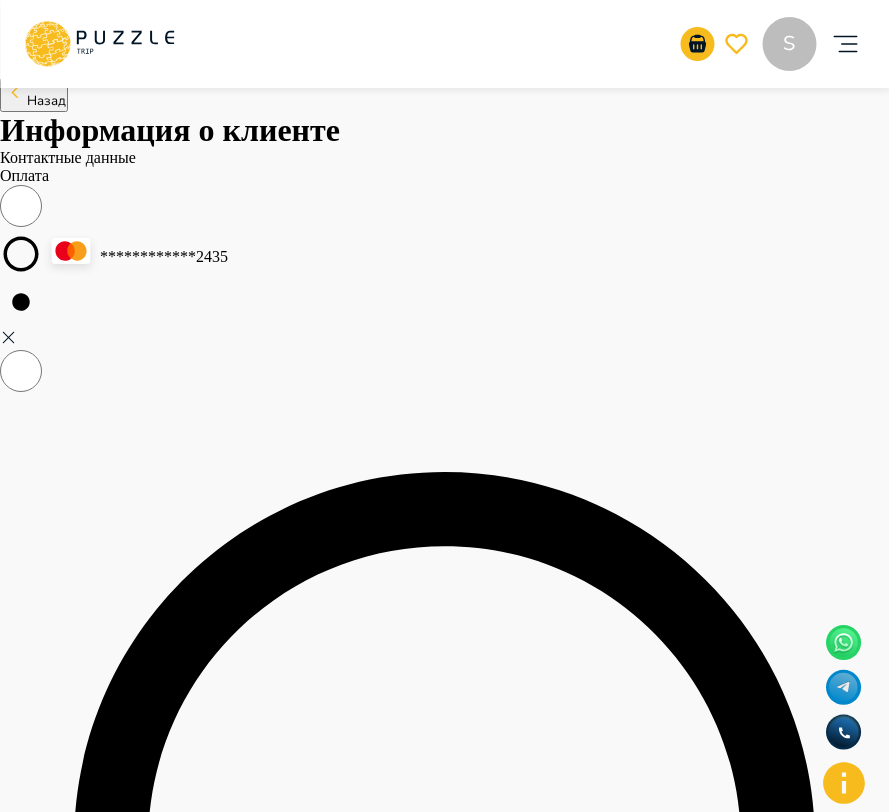 click on "Оплатить" at bounding box center (31, 5136) 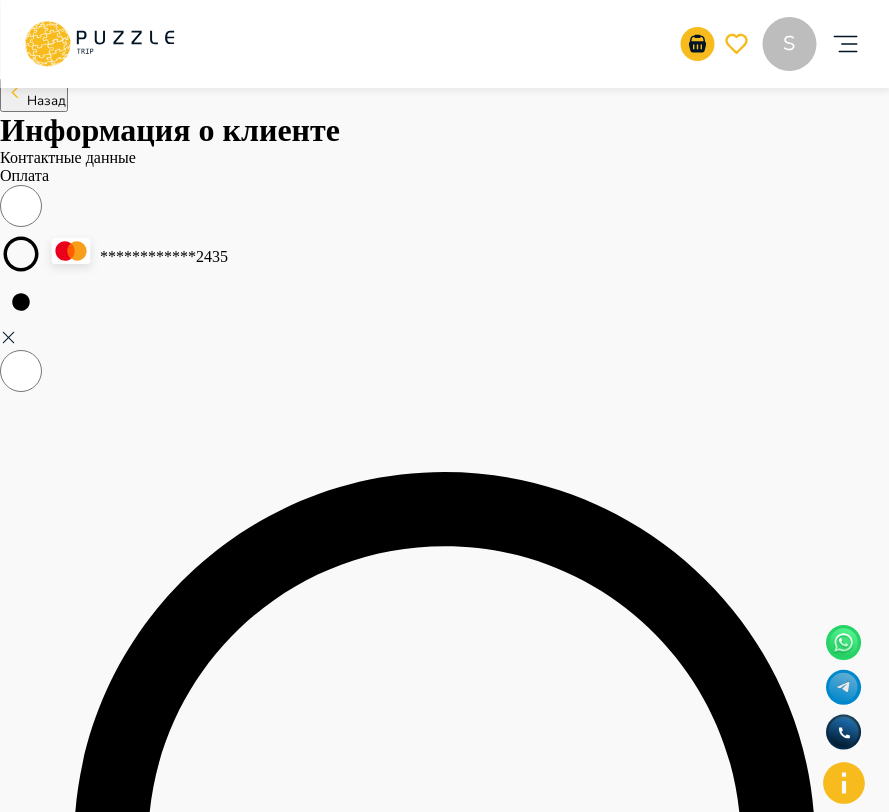 click 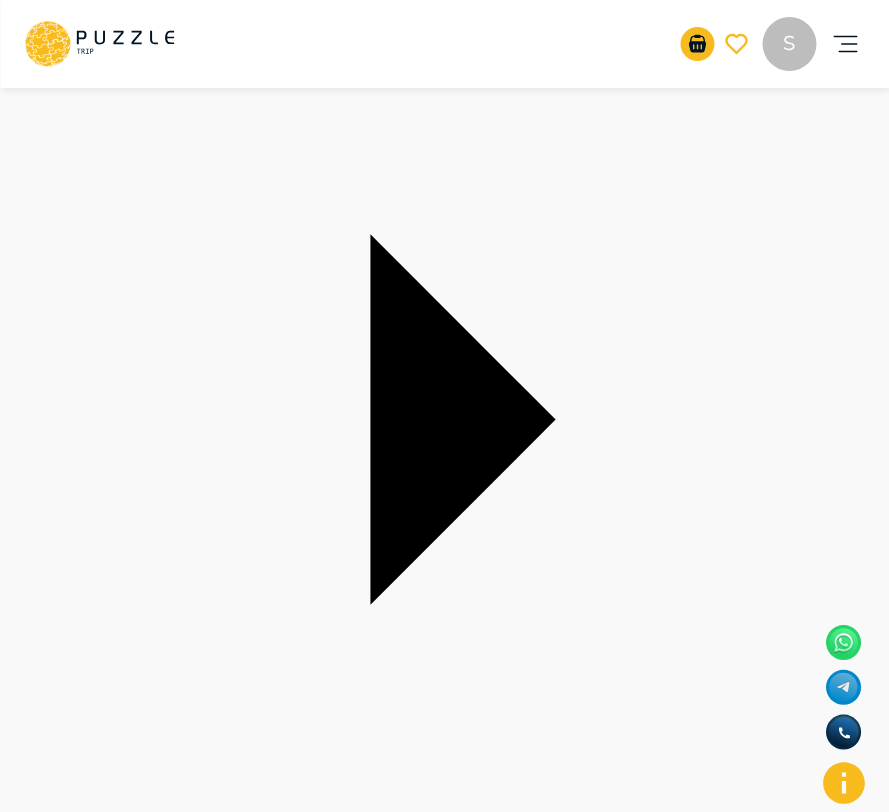 scroll, scrollTop: 258, scrollLeft: 0, axis: vertical 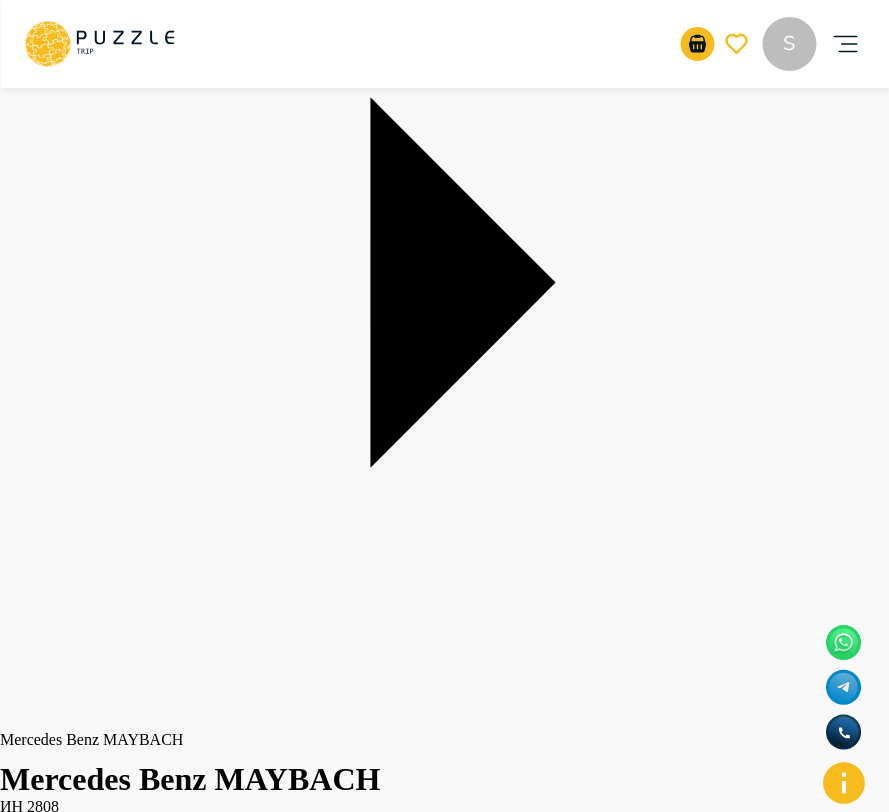 click 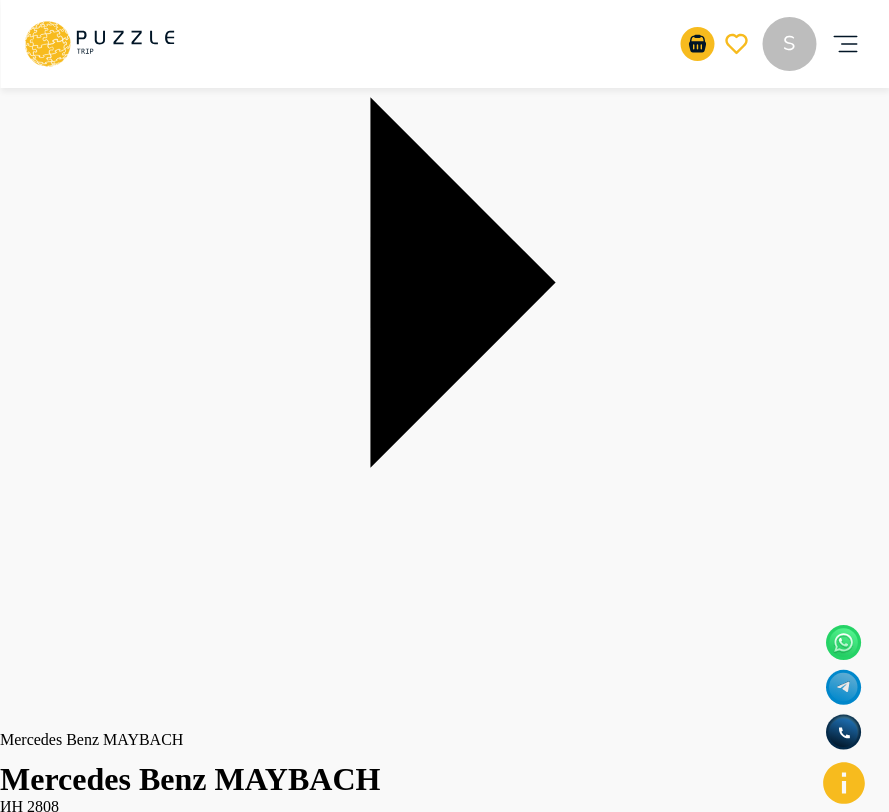 click on "Управление бронированиями" at bounding box center (444, 18084) 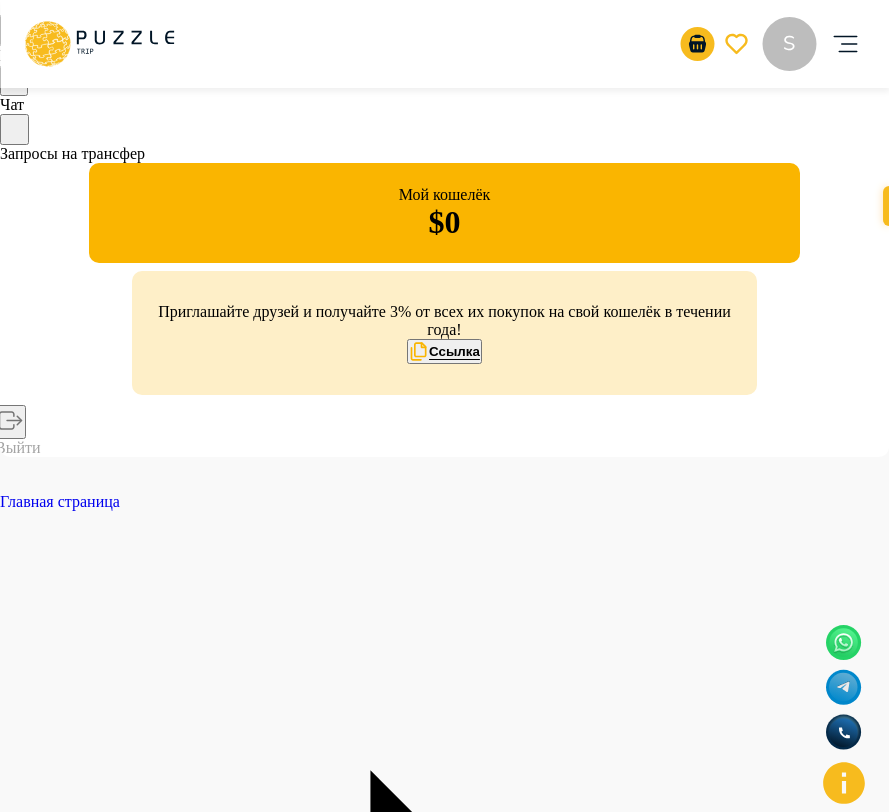 scroll, scrollTop: 0, scrollLeft: 0, axis: both 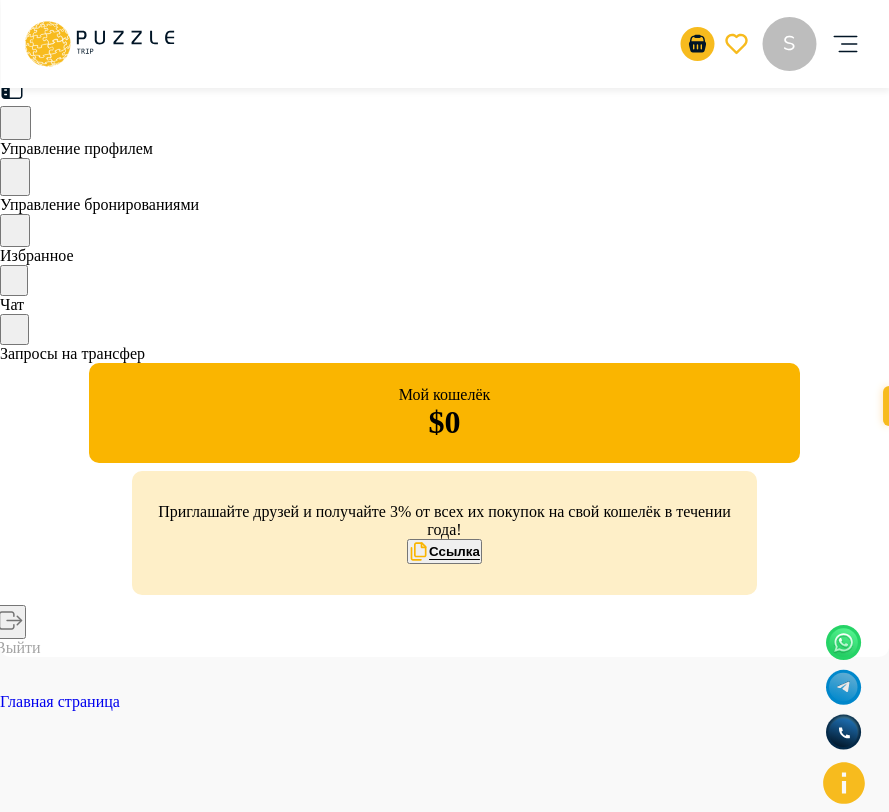 click on "Отмененные" at bounding box center [185, 1665] 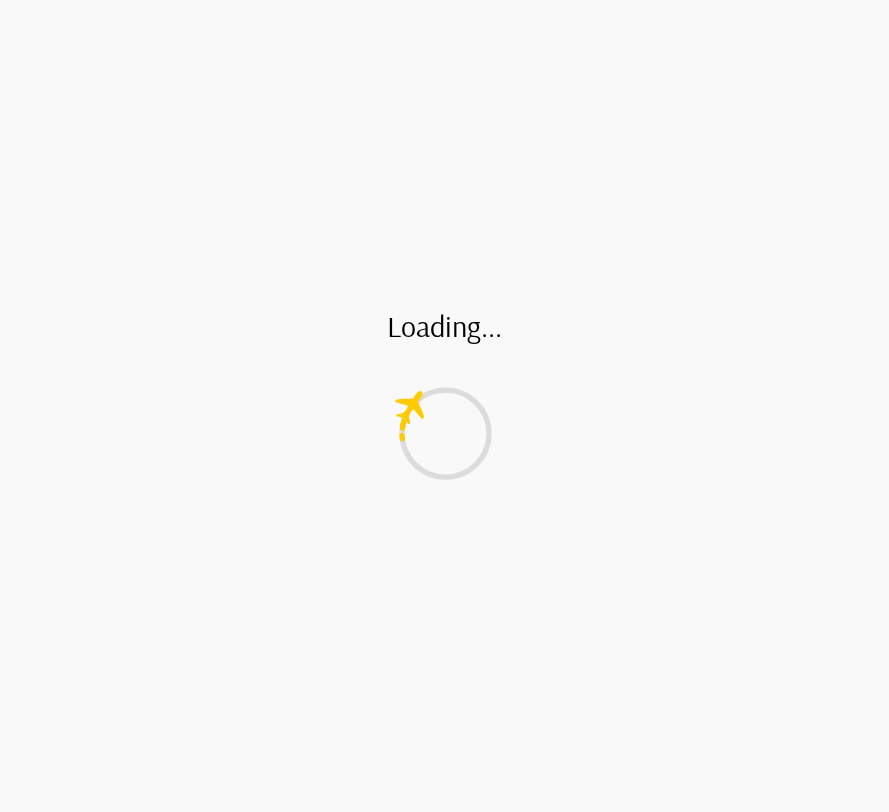 scroll, scrollTop: 0, scrollLeft: 0, axis: both 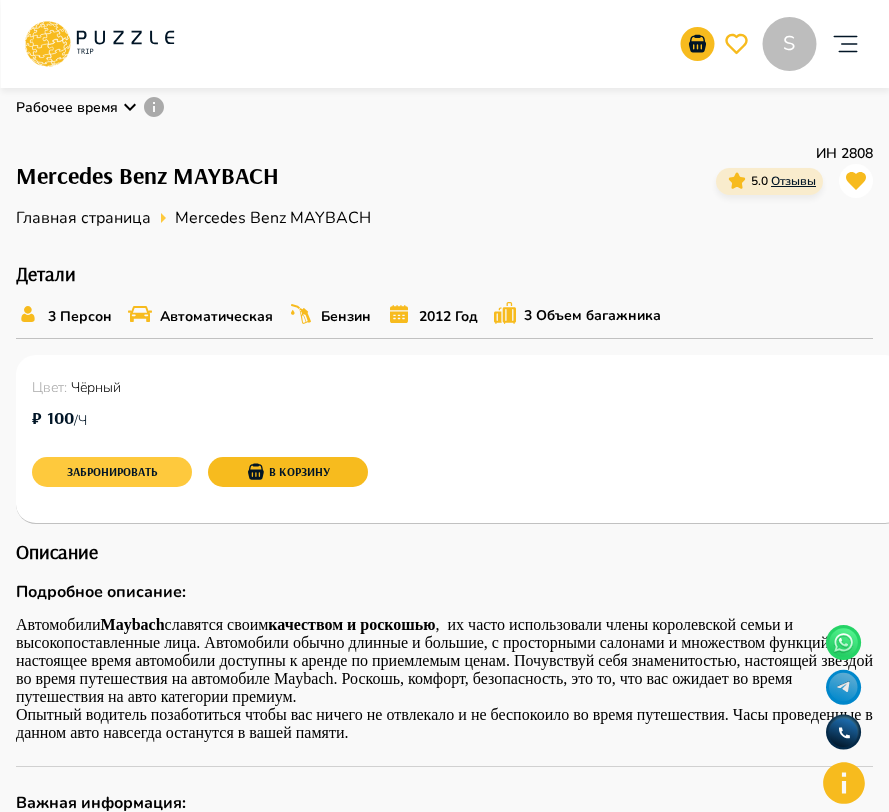 click on "Забронировать" at bounding box center (112, 472) 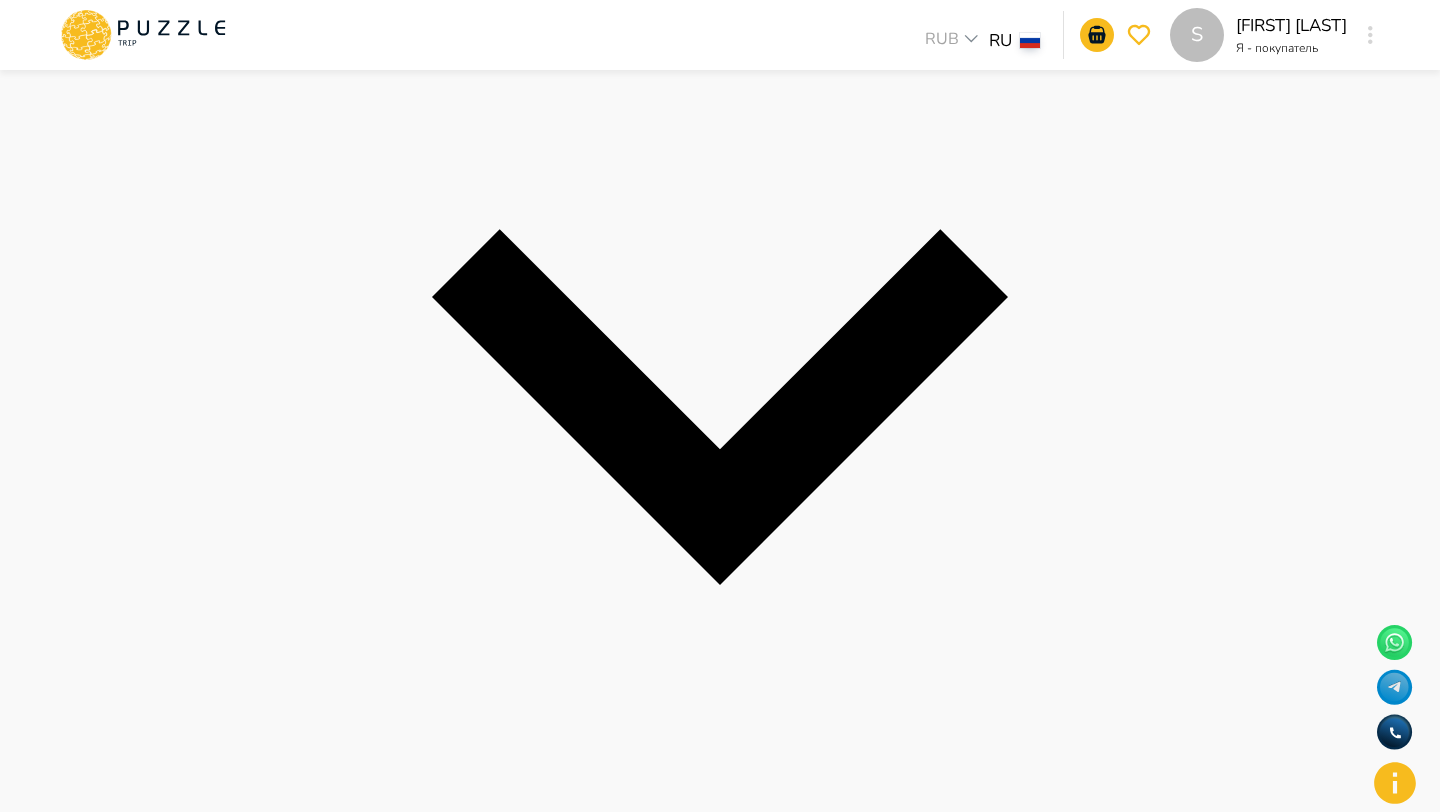 scroll, scrollTop: 528, scrollLeft: 0, axis: vertical 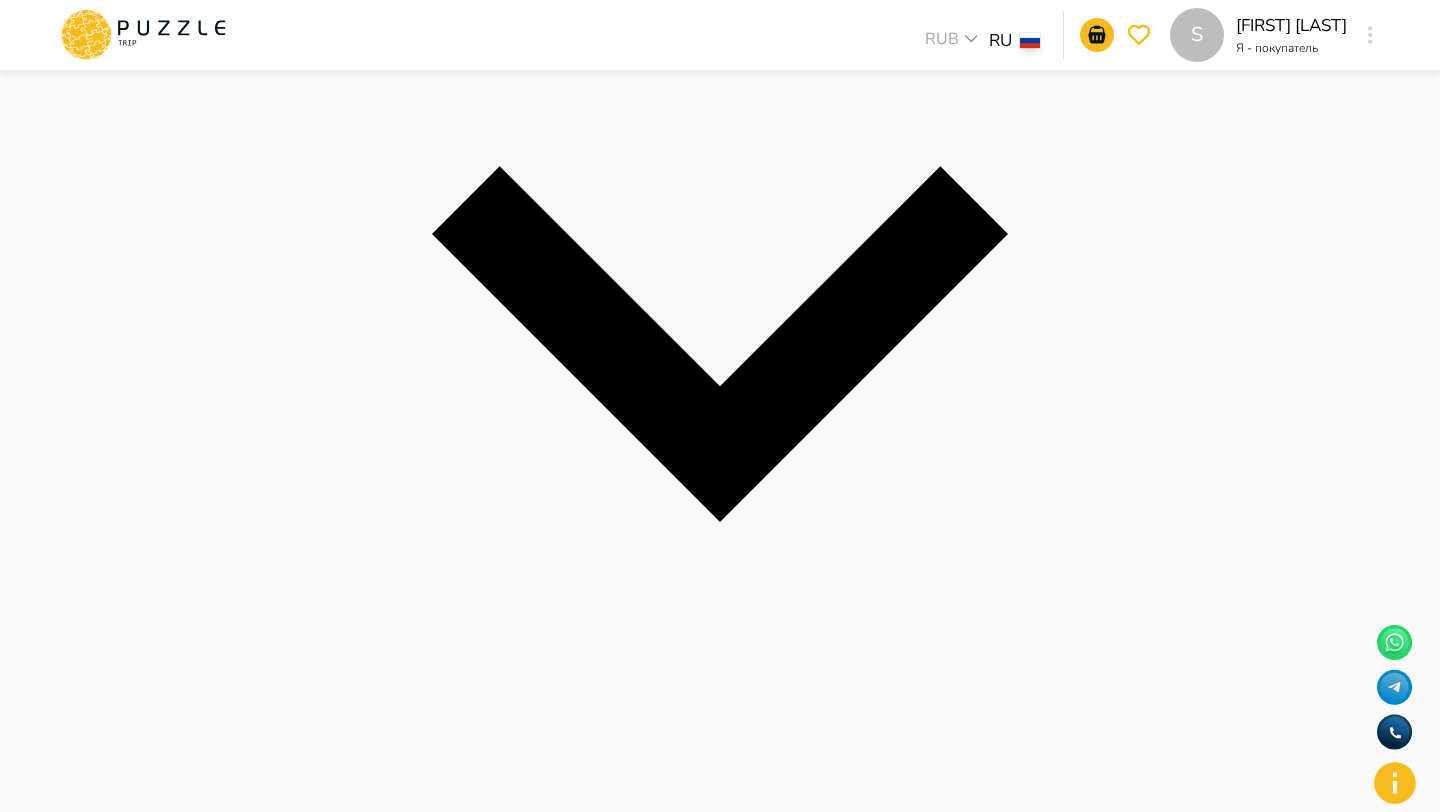 click on "Перейти к оплате" at bounding box center [200, 2417] 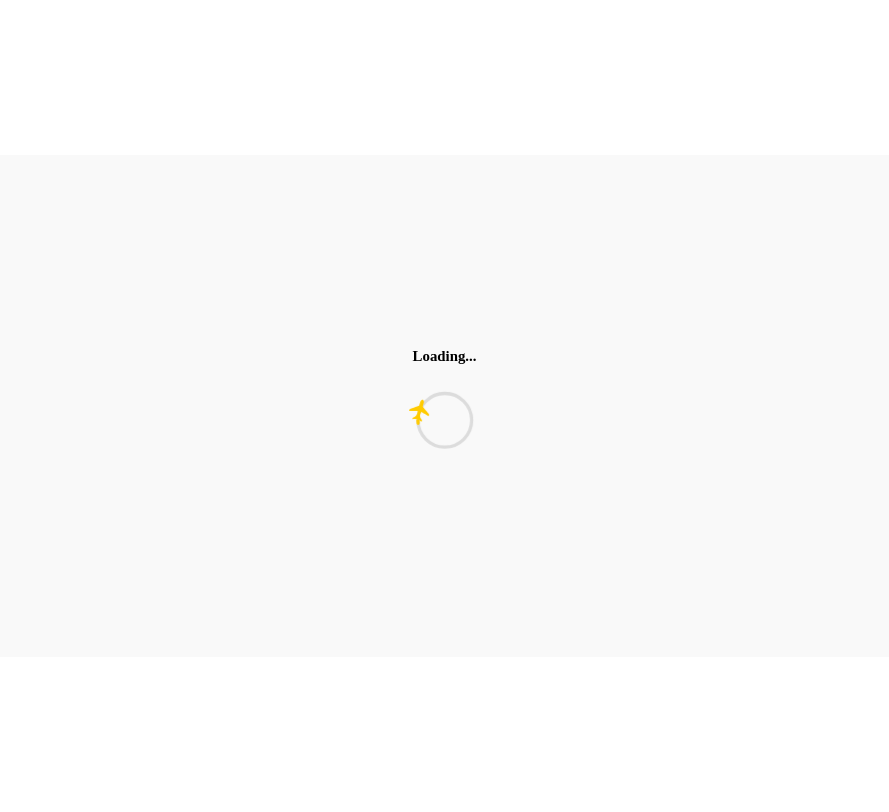 scroll, scrollTop: 0, scrollLeft: 0, axis: both 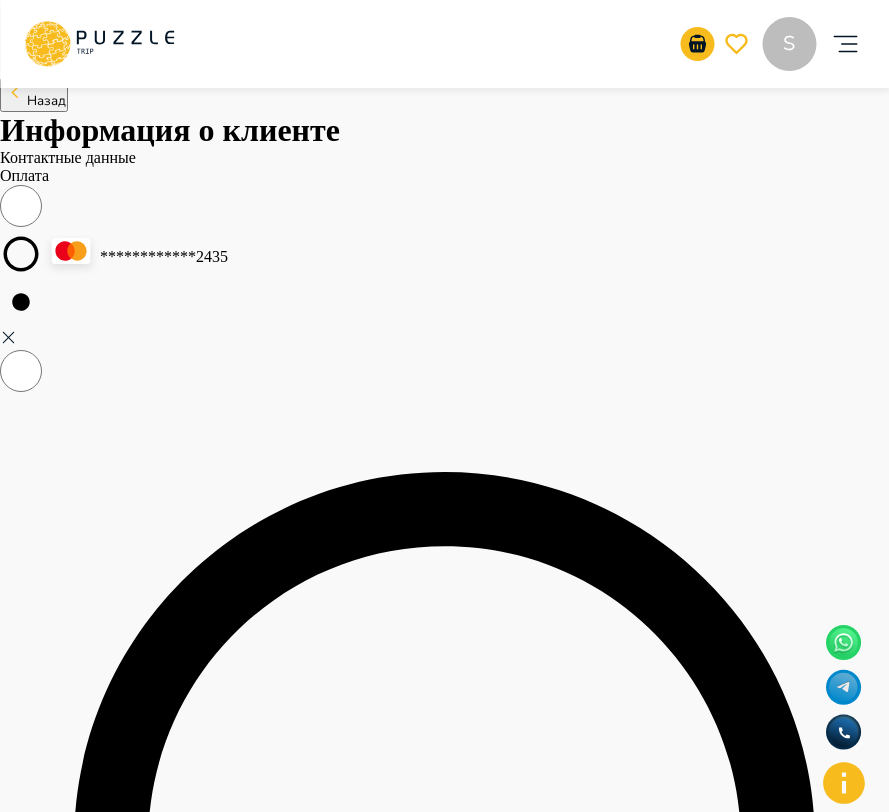 click on "Или оплатите с помощью МИР" at bounding box center (115, 4105) 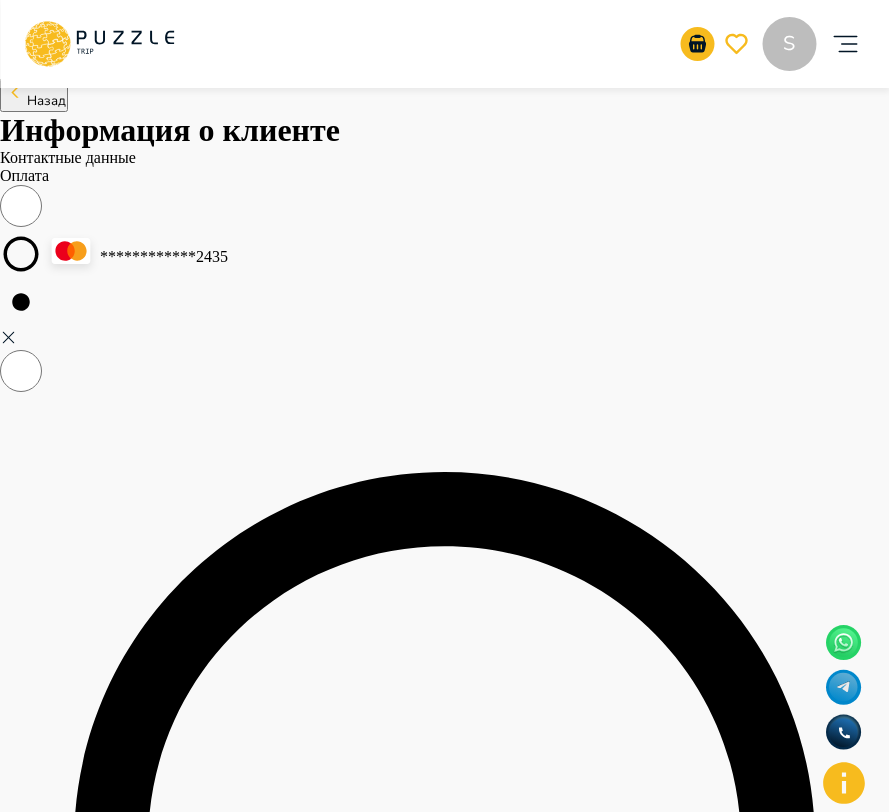 click 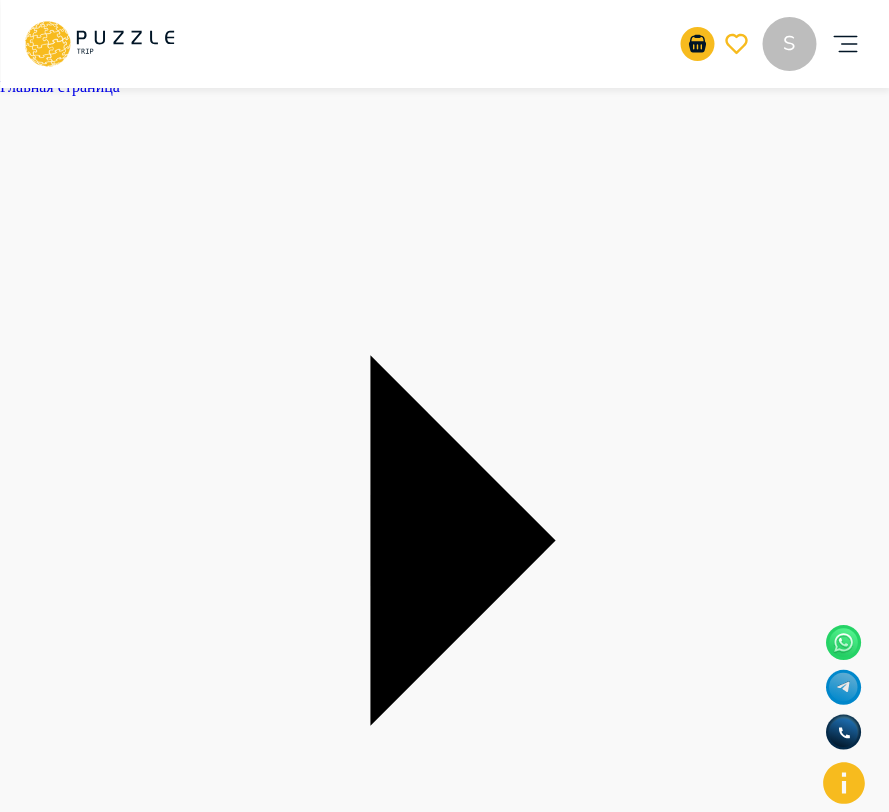 click 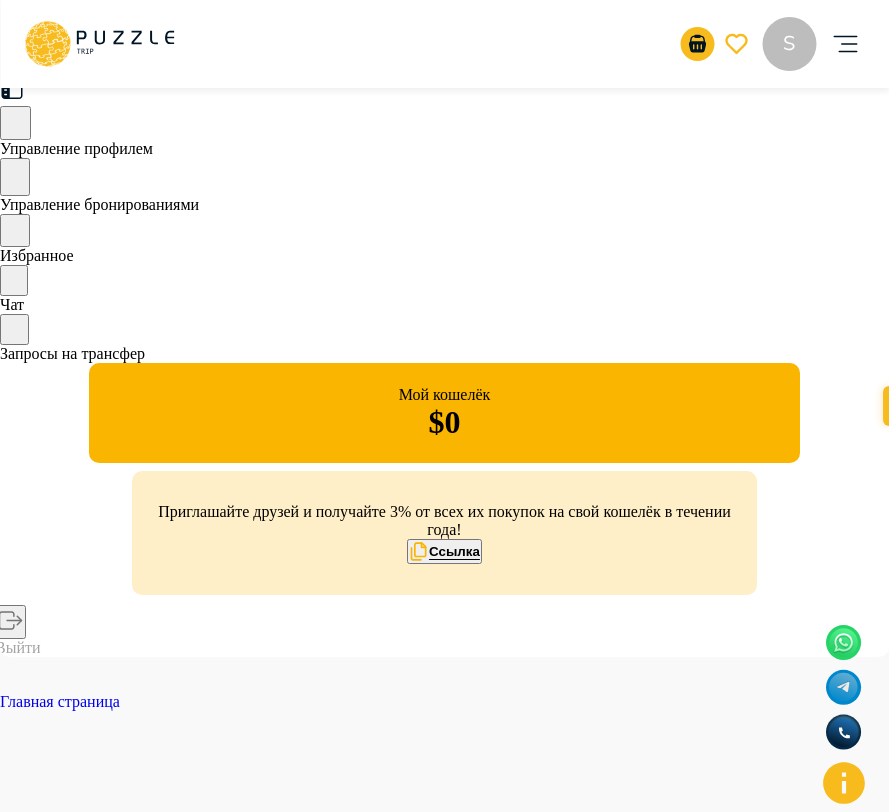 click on "Отмененные" at bounding box center (185, 1665) 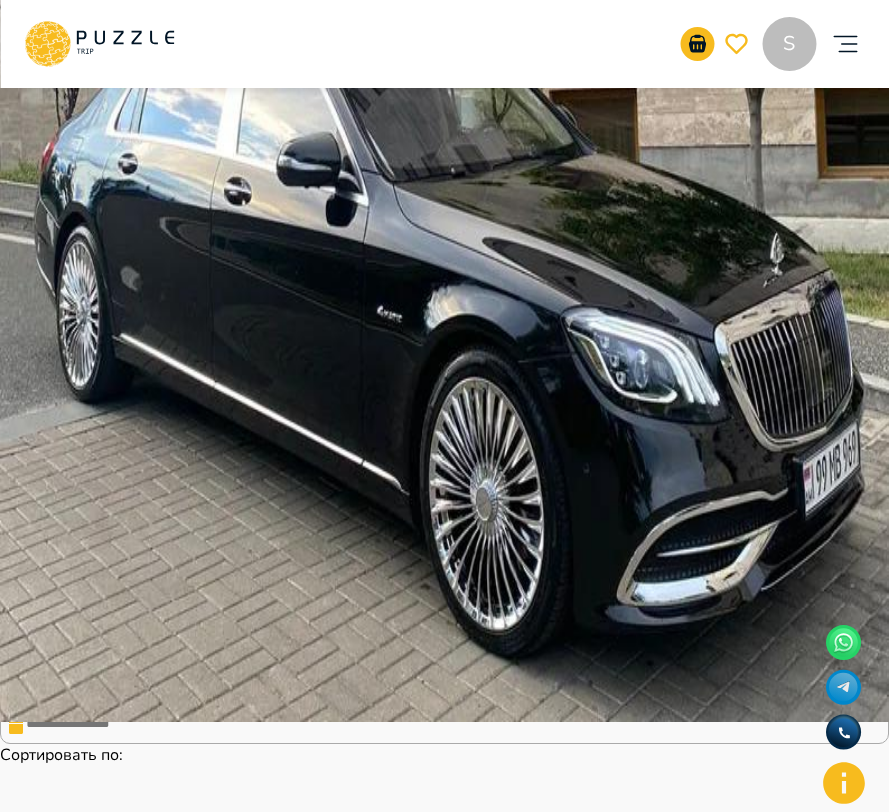 scroll, scrollTop: 0, scrollLeft: 0, axis: both 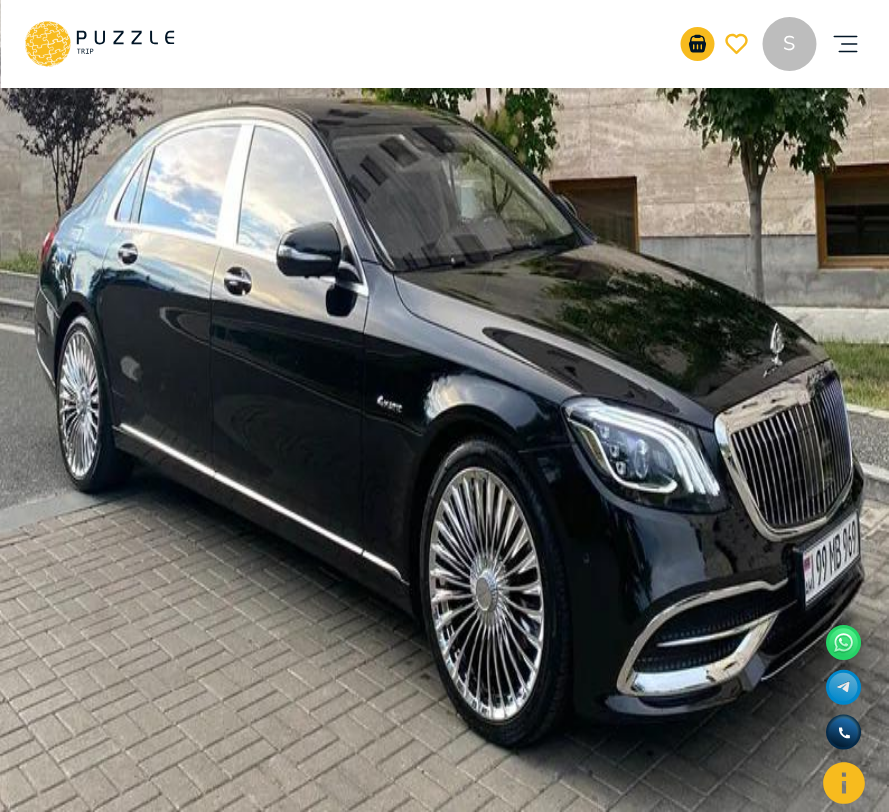 click on "Управление профилем" at bounding box center (76, 148) 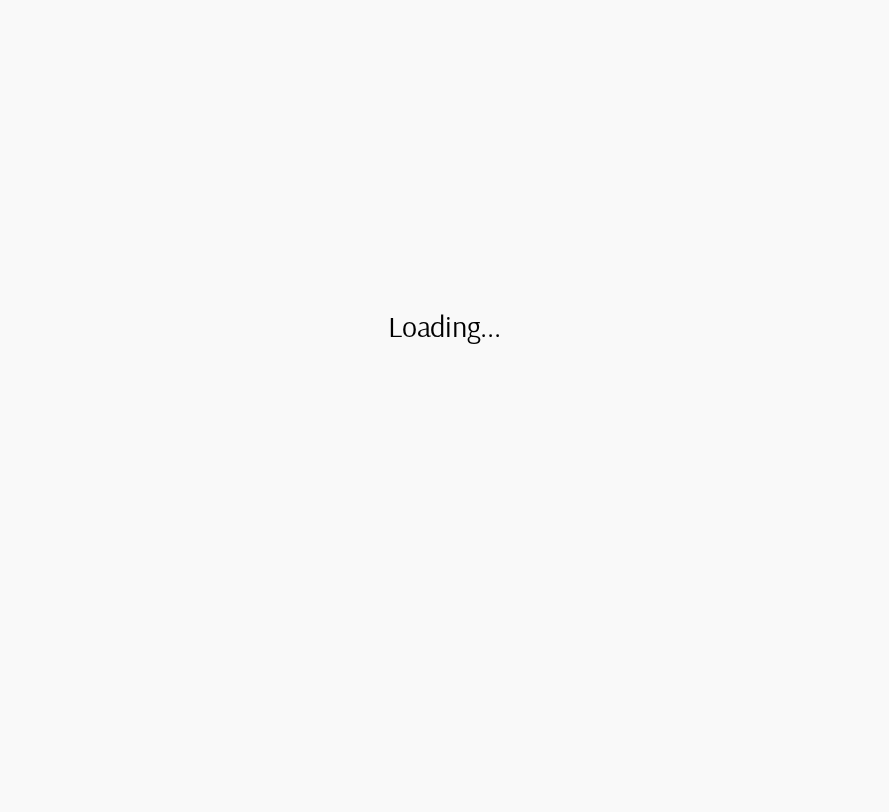 scroll, scrollTop: 0, scrollLeft: 0, axis: both 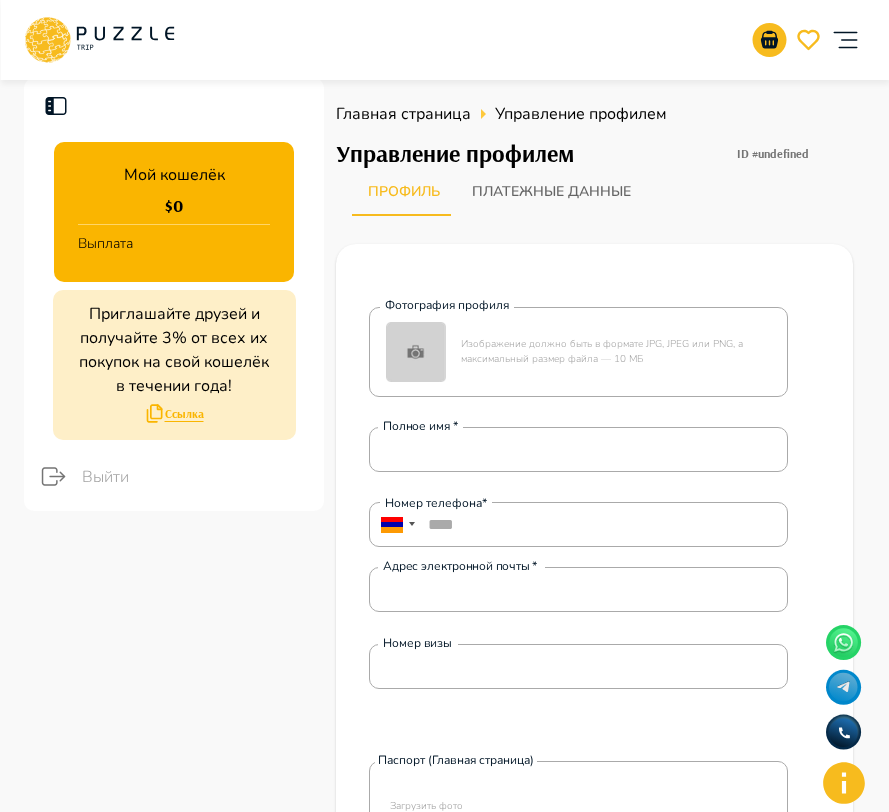 type on "**********" 